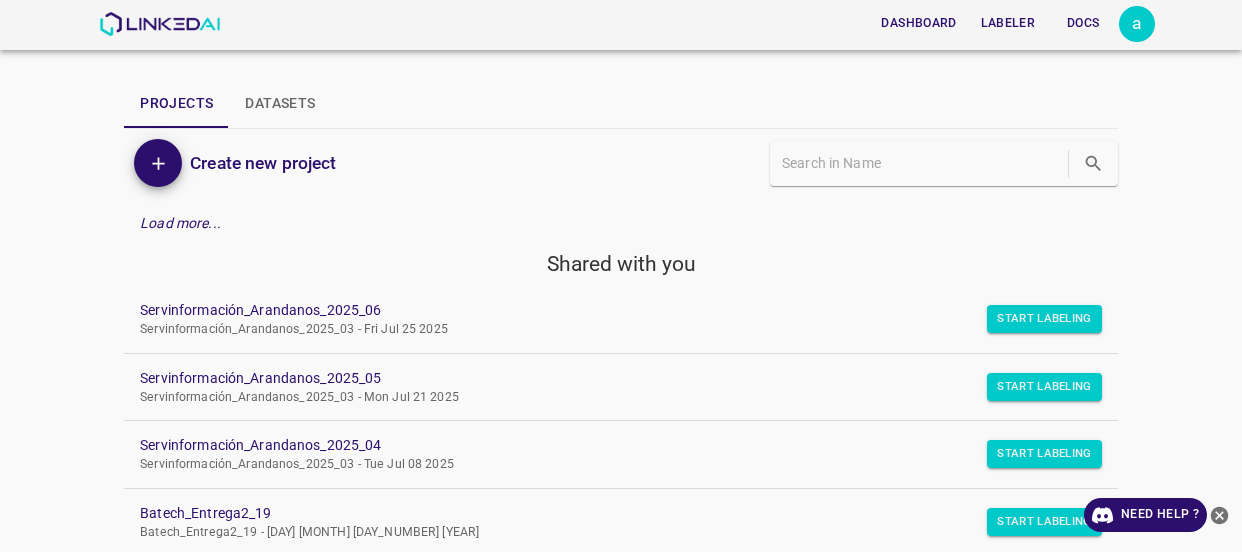 scroll, scrollTop: 0, scrollLeft: 0, axis: both 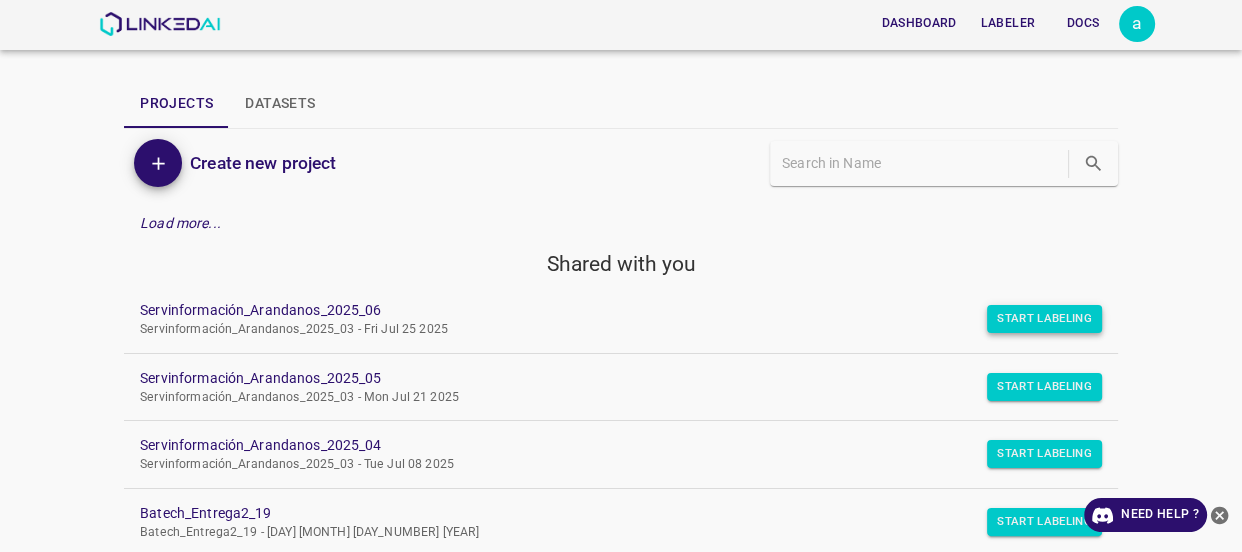 click on "Start Labeling" at bounding box center (1044, 319) 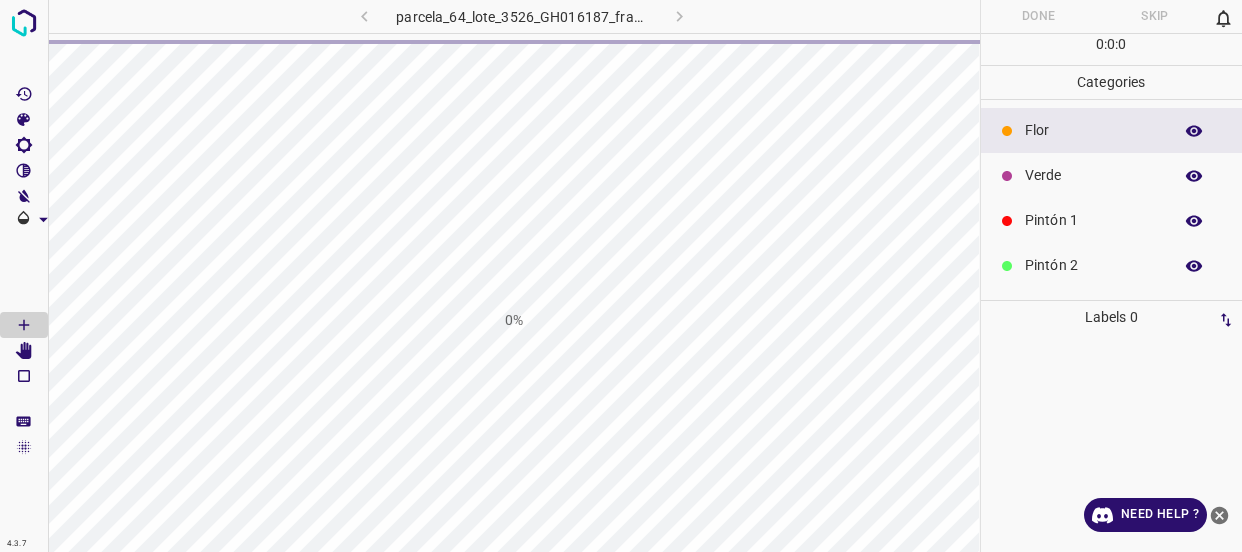 scroll, scrollTop: 0, scrollLeft: 0, axis: both 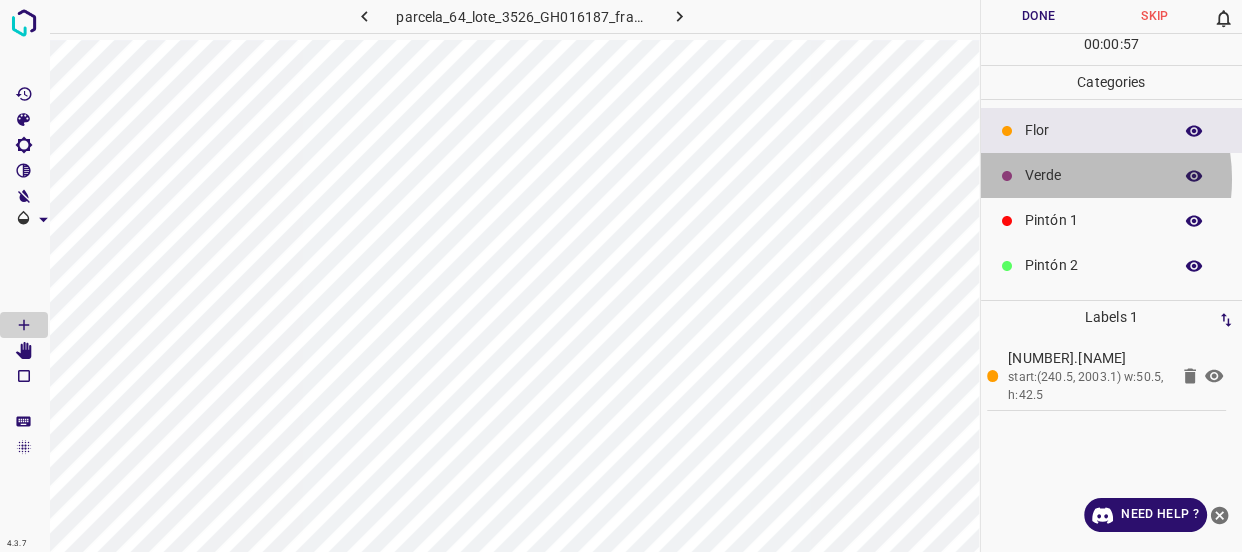 click on "Verde" at bounding box center [1093, 175] 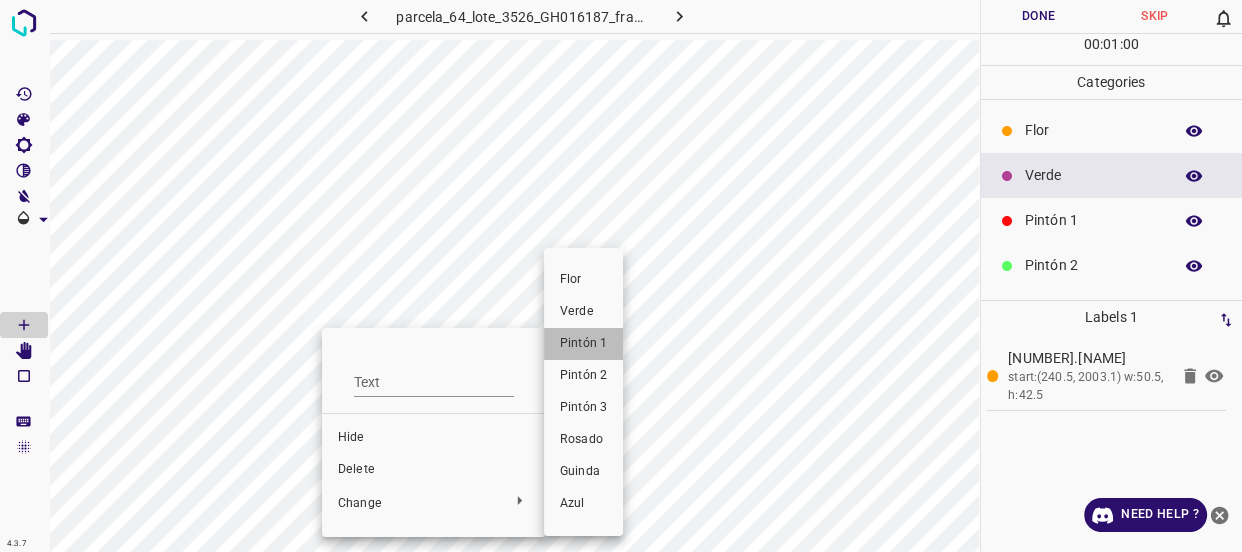 click on "Pintón 1" at bounding box center [583, 344] 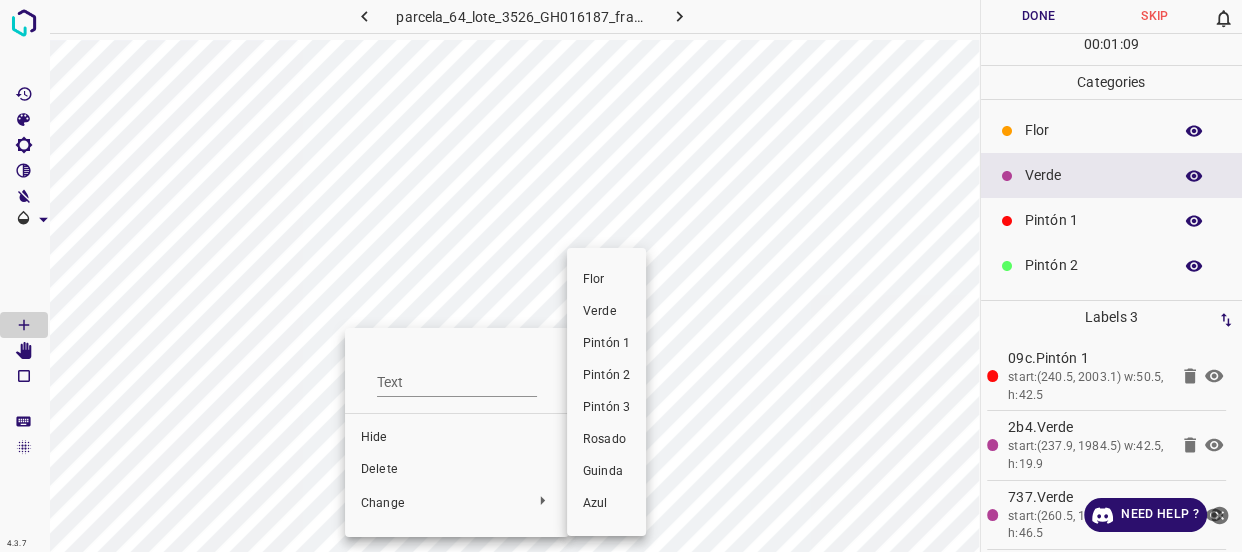 click on "Pintón 1" at bounding box center [606, 344] 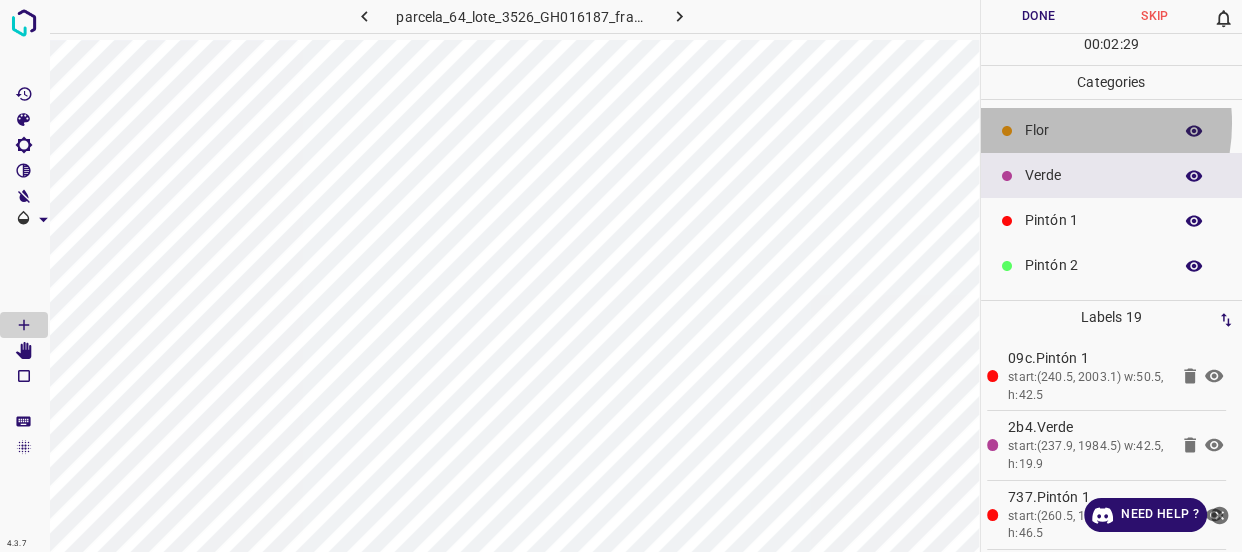 click on "Flor" at bounding box center [1093, 130] 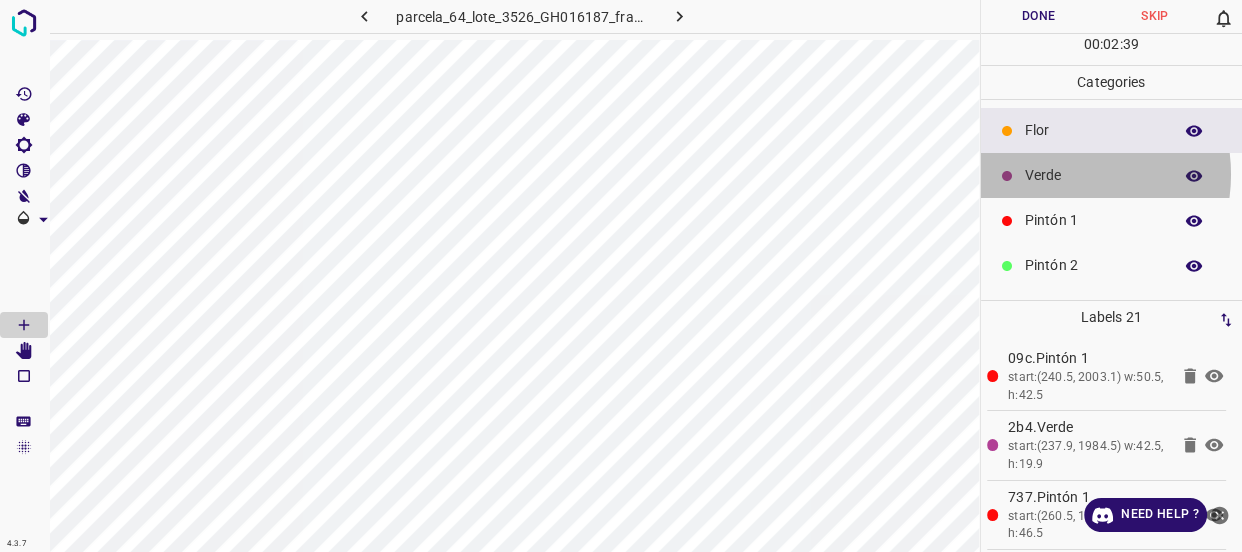 click on "Verde" at bounding box center (1093, 175) 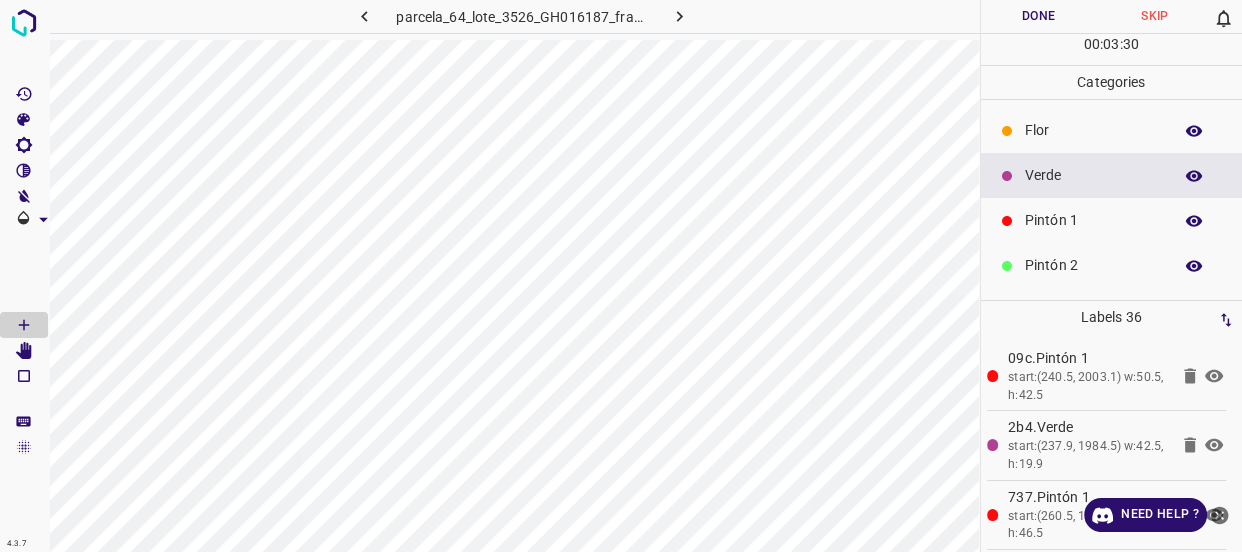 click on "Flor" at bounding box center [1093, 130] 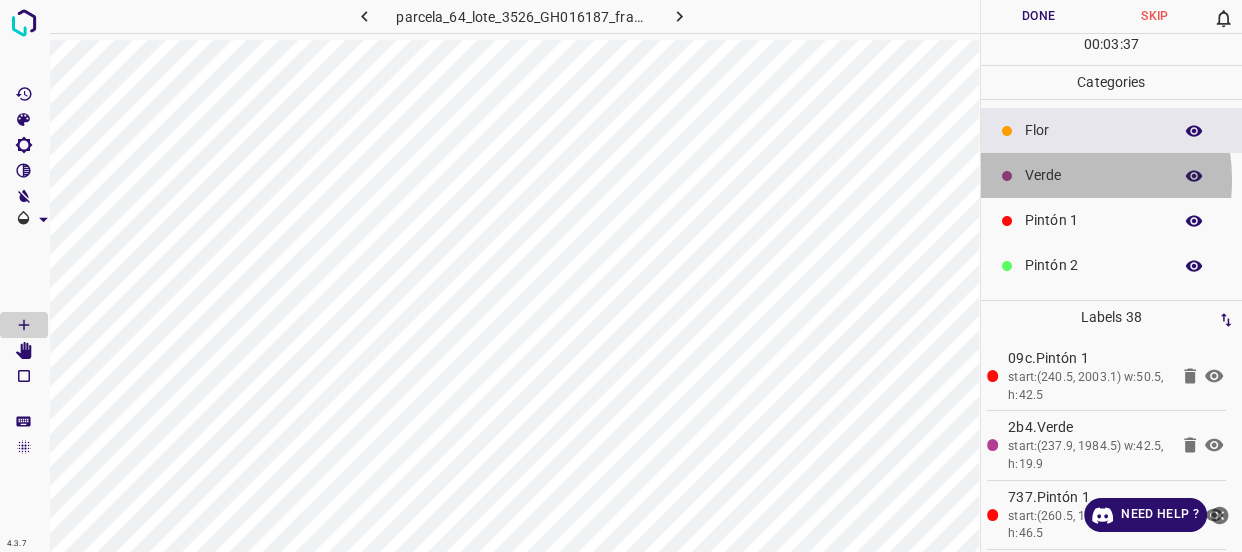 click on "Verde" at bounding box center (1093, 175) 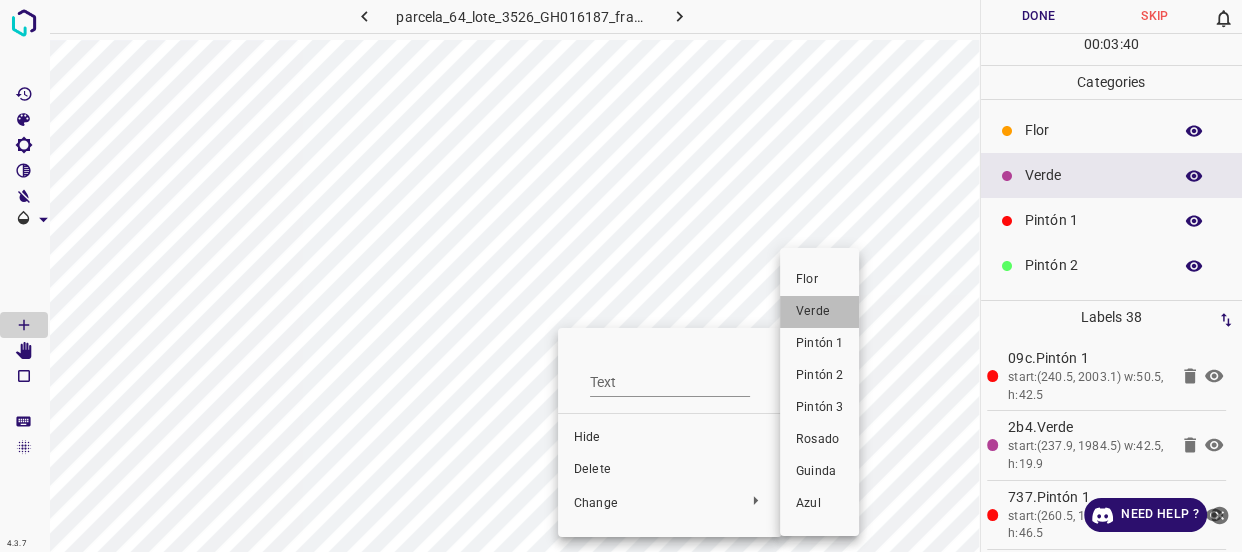 click on "Verde" at bounding box center [819, 312] 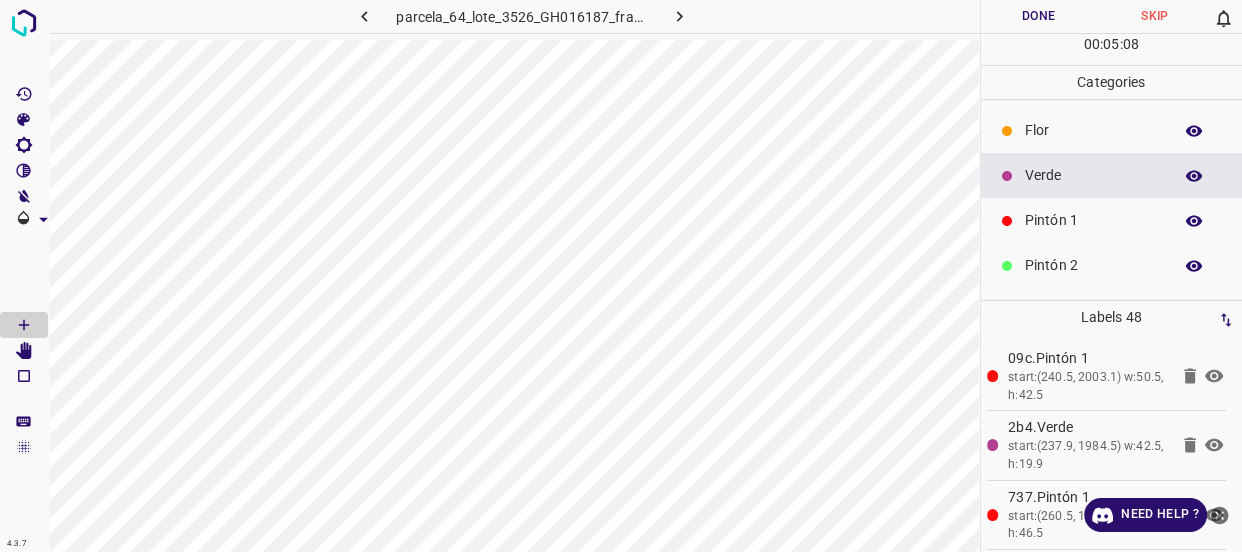 click on "Pintón 1" at bounding box center (1093, 220) 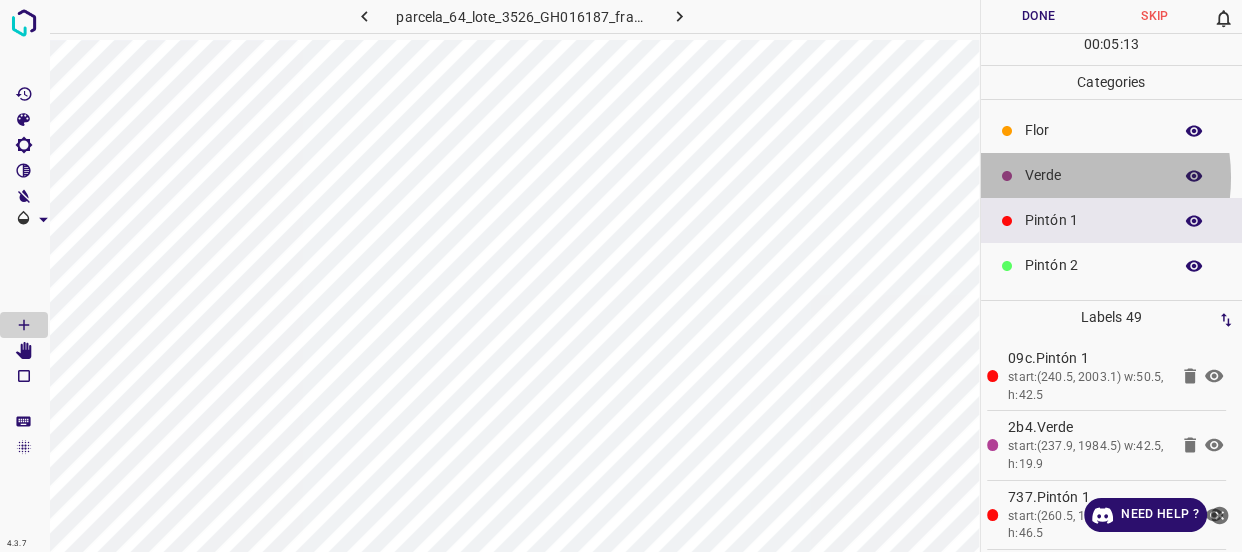 click on "Verde" at bounding box center (1093, 175) 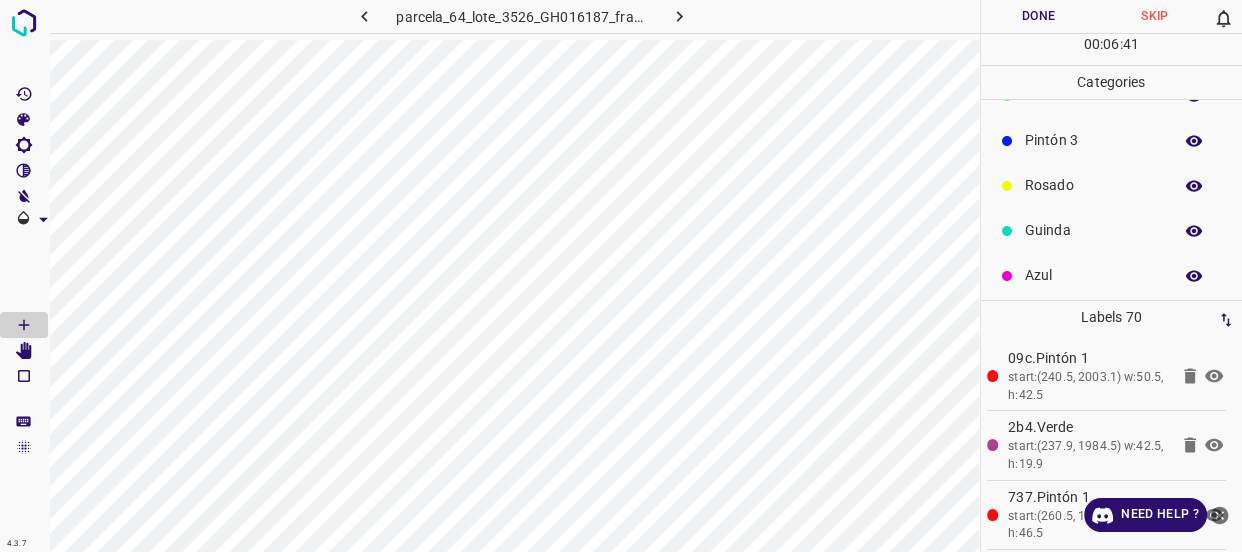 scroll, scrollTop: 175, scrollLeft: 0, axis: vertical 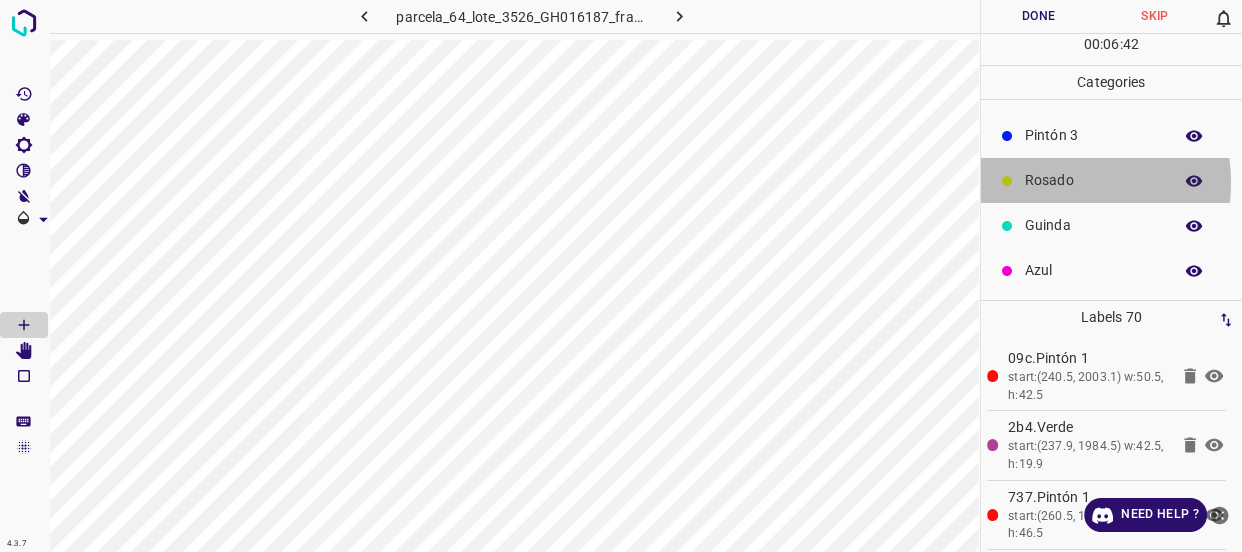 click on "Rosado" at bounding box center [1093, 180] 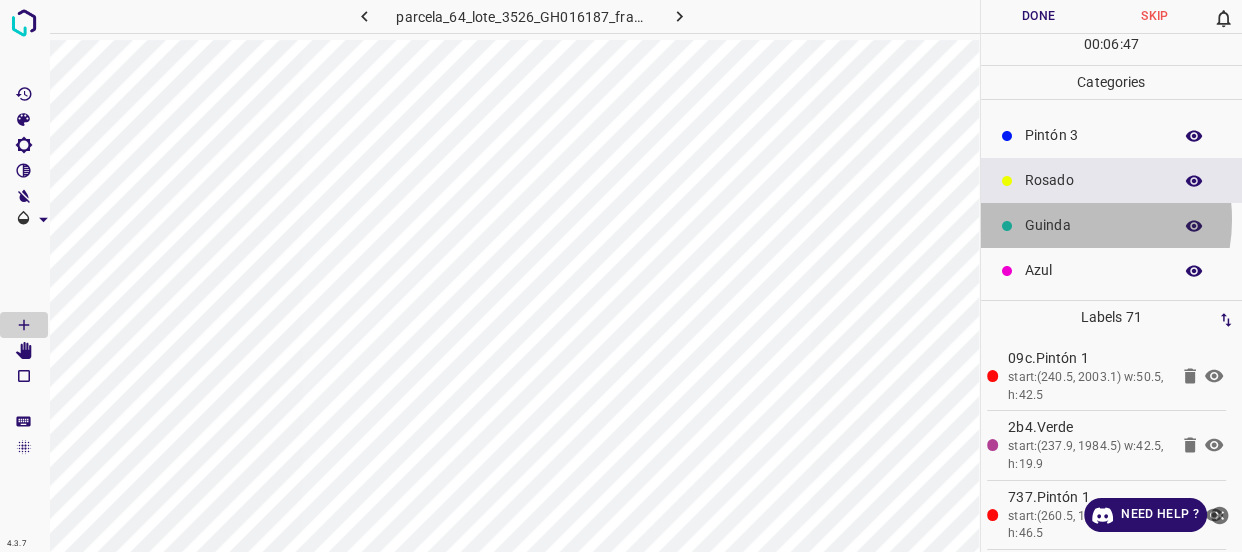 click on "Guinda" at bounding box center (1093, 225) 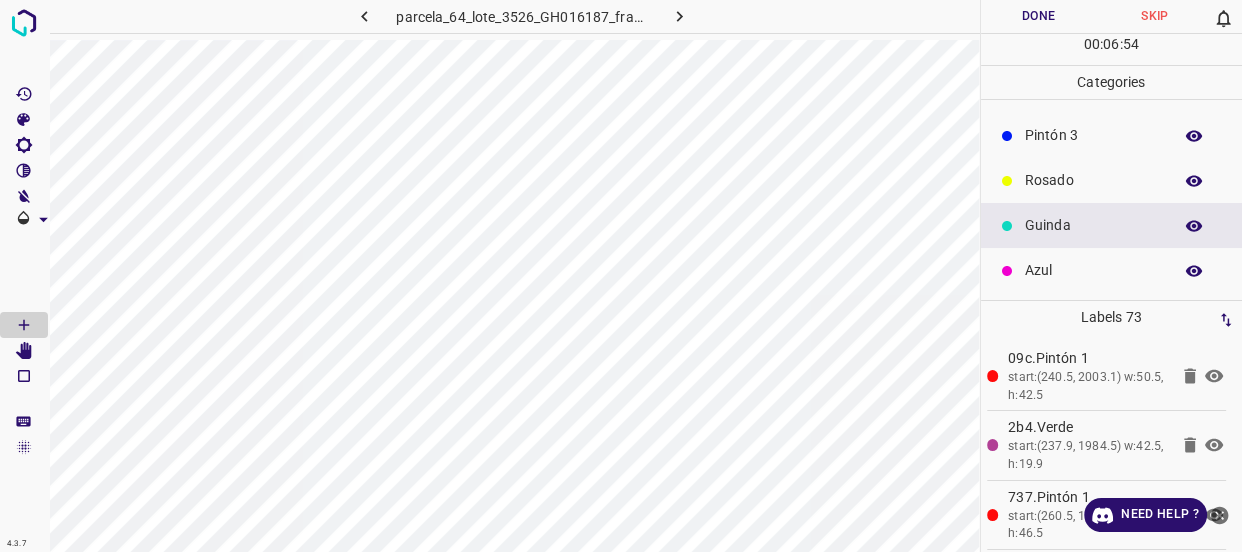 click on "Azul" at bounding box center (1093, 270) 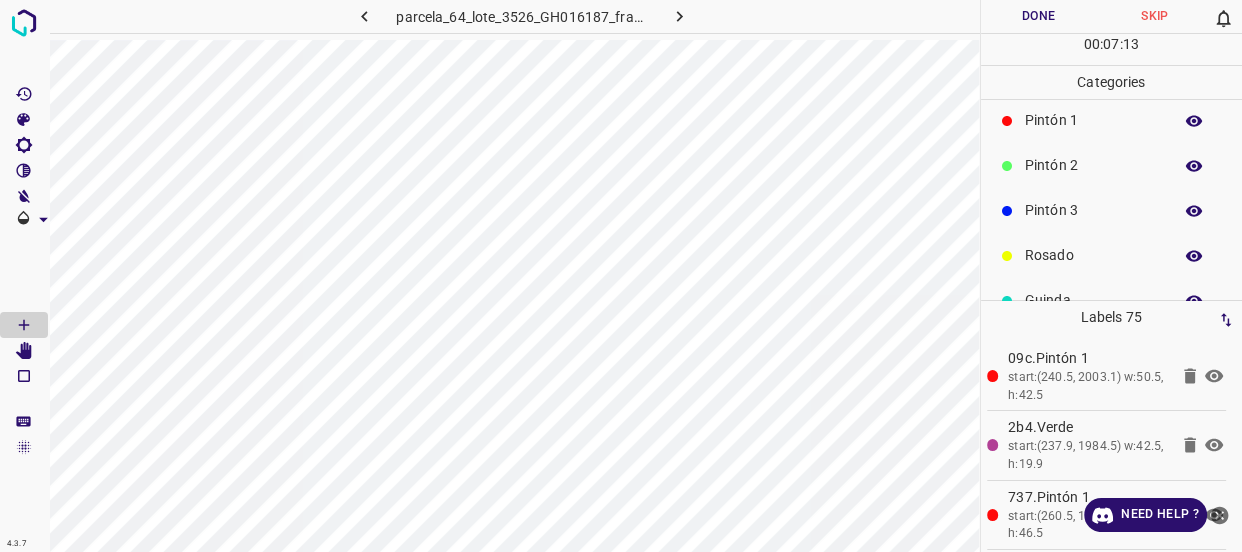 scroll, scrollTop: 84, scrollLeft: 0, axis: vertical 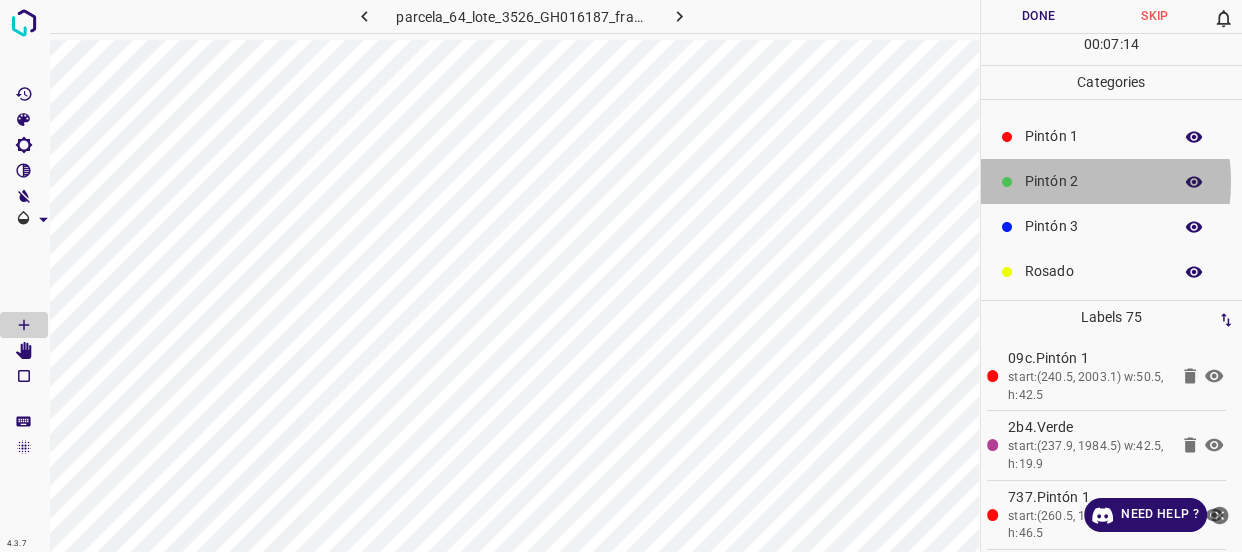 click on "Pintón 2" at bounding box center (1093, 181) 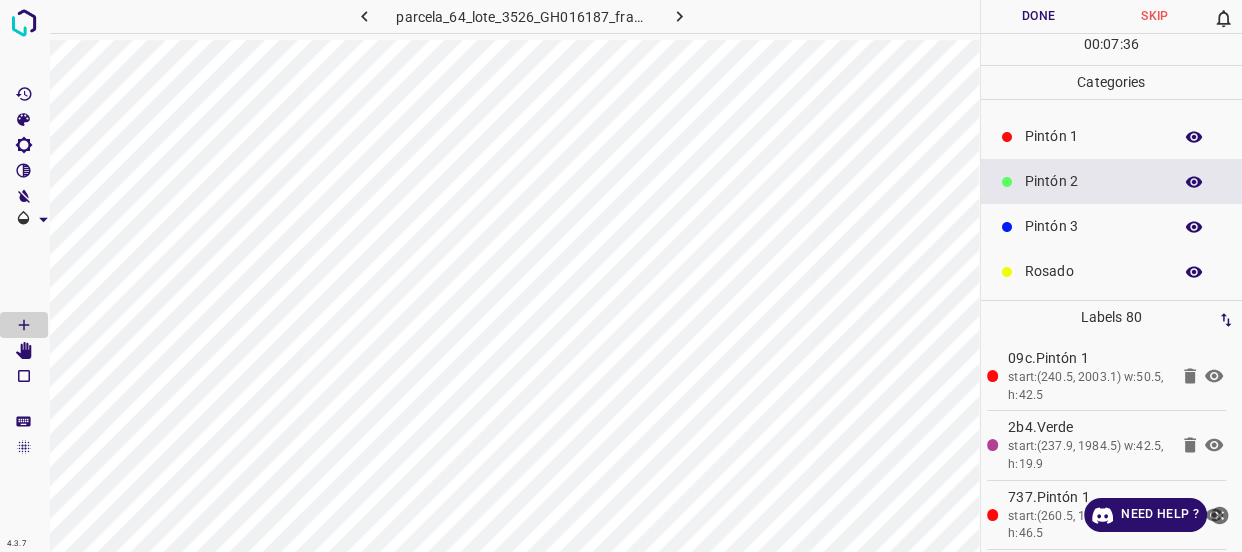 scroll, scrollTop: 0, scrollLeft: 0, axis: both 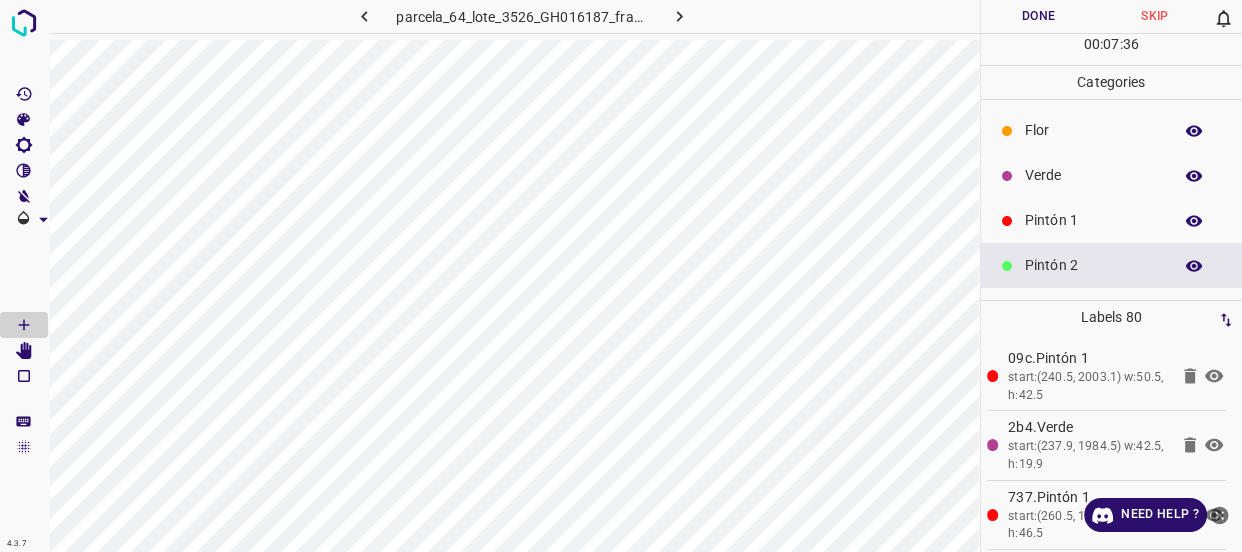 click on "Verde" at bounding box center (1093, 175) 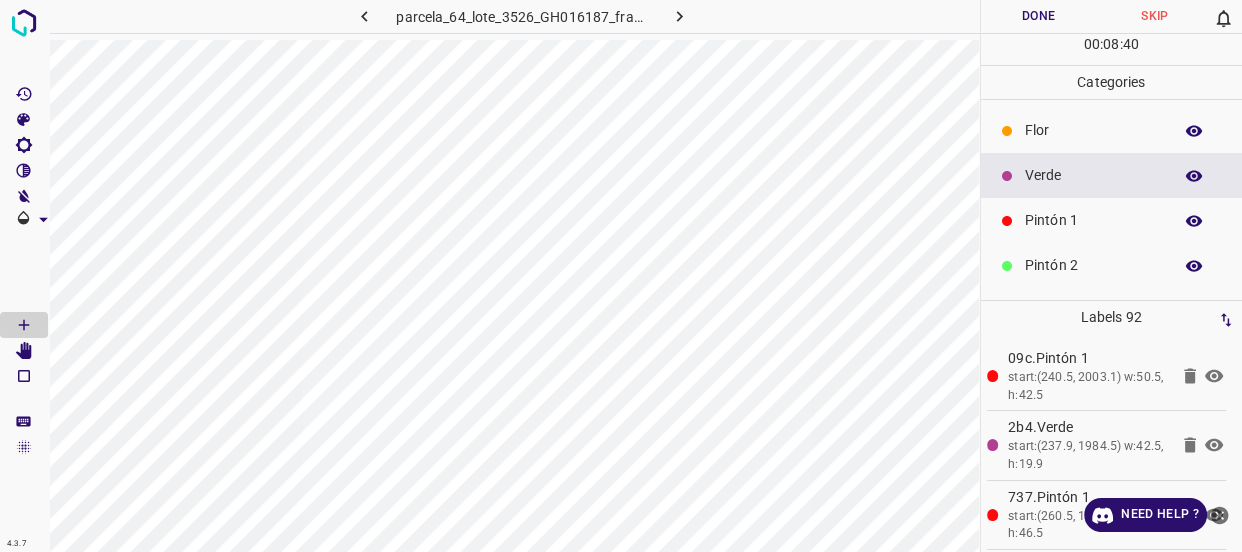 click on "Pintón 1" at bounding box center (1093, 220) 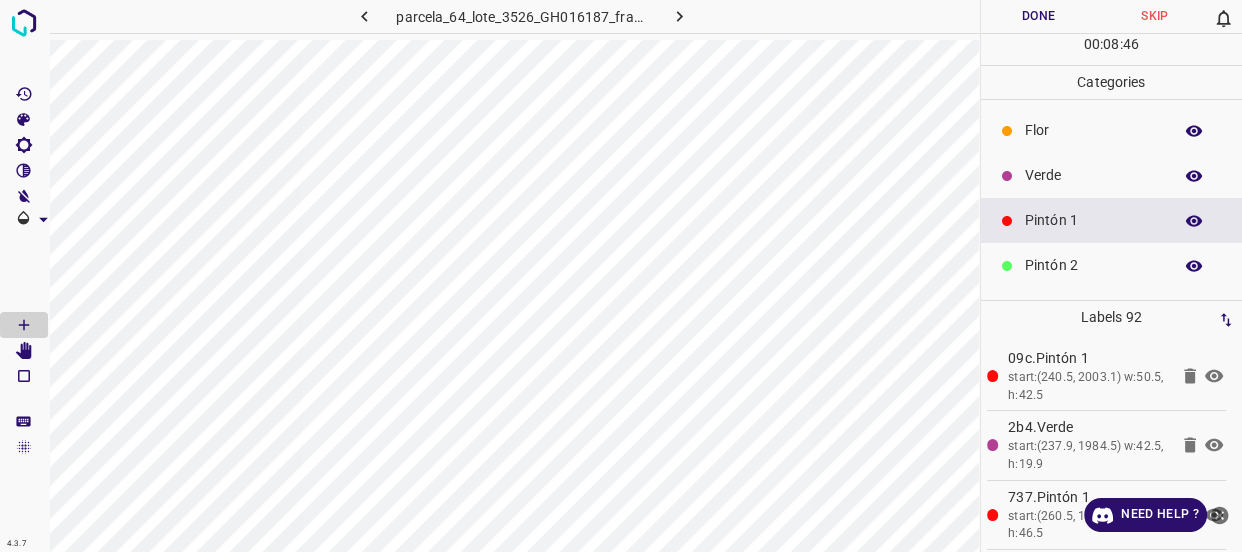 click on "Pintón 2" at bounding box center (1093, 265) 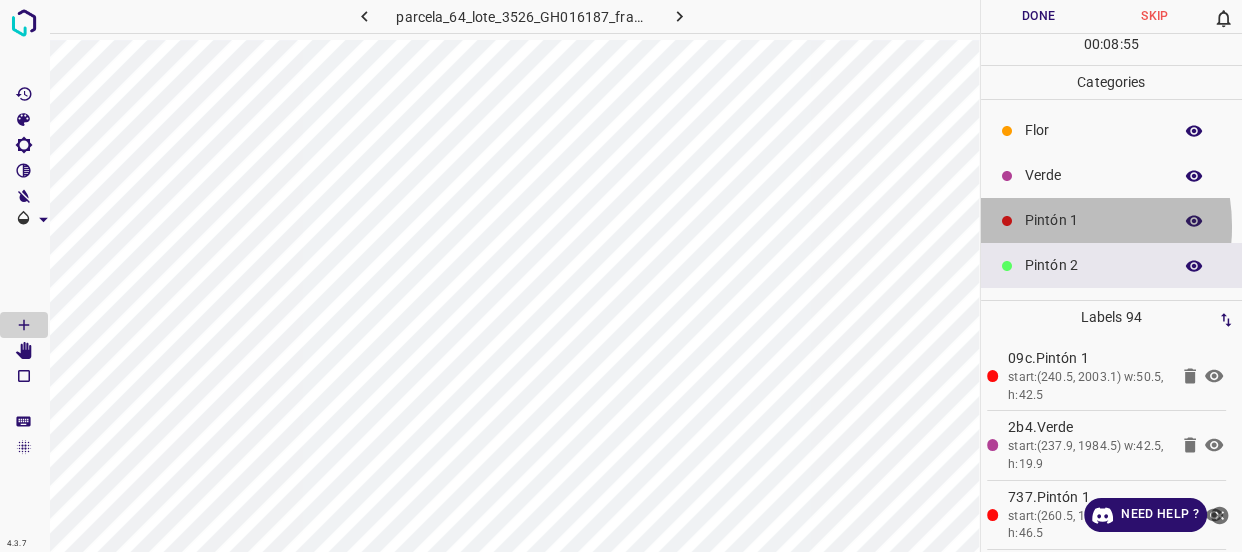 drag, startPoint x: 1043, startPoint y: 226, endPoint x: 1038, endPoint y: 252, distance: 26.476404 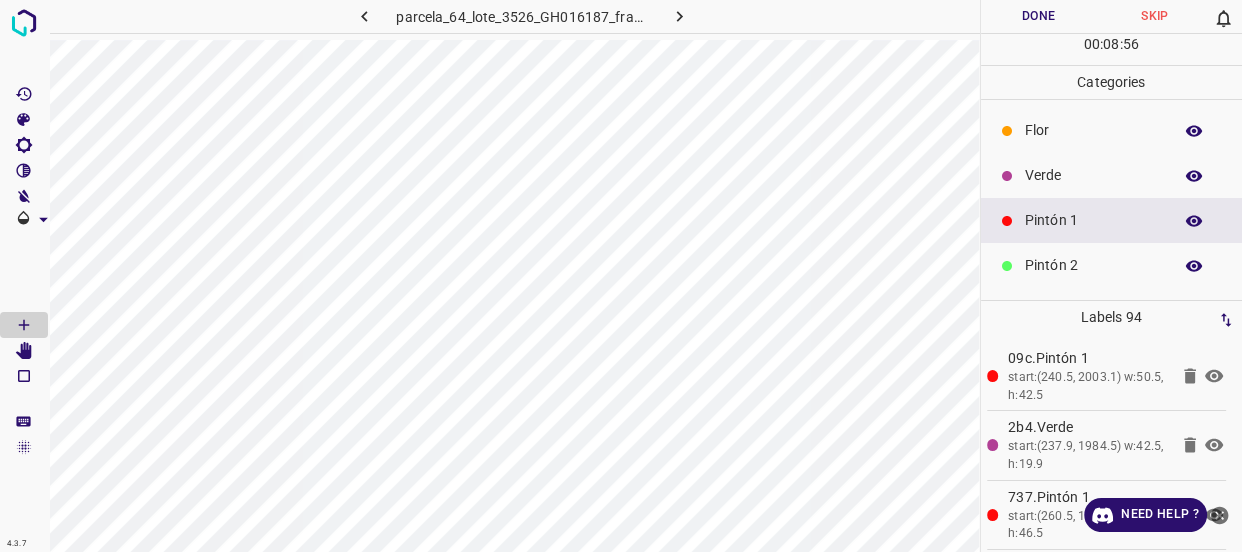 click on "Pintón 2" at bounding box center [1093, 265] 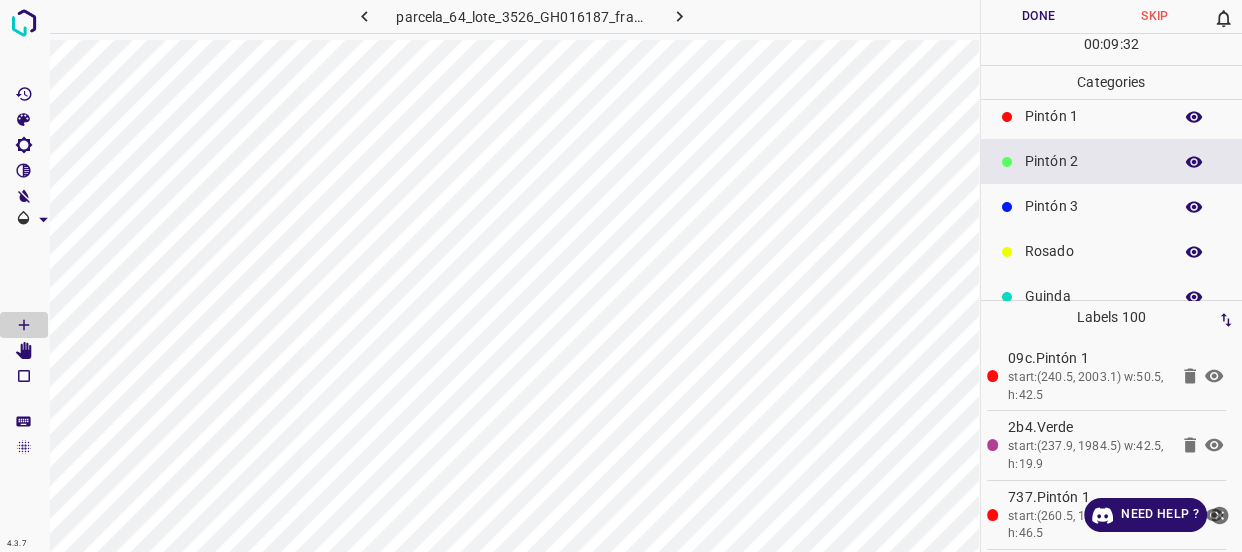 scroll, scrollTop: 175, scrollLeft: 0, axis: vertical 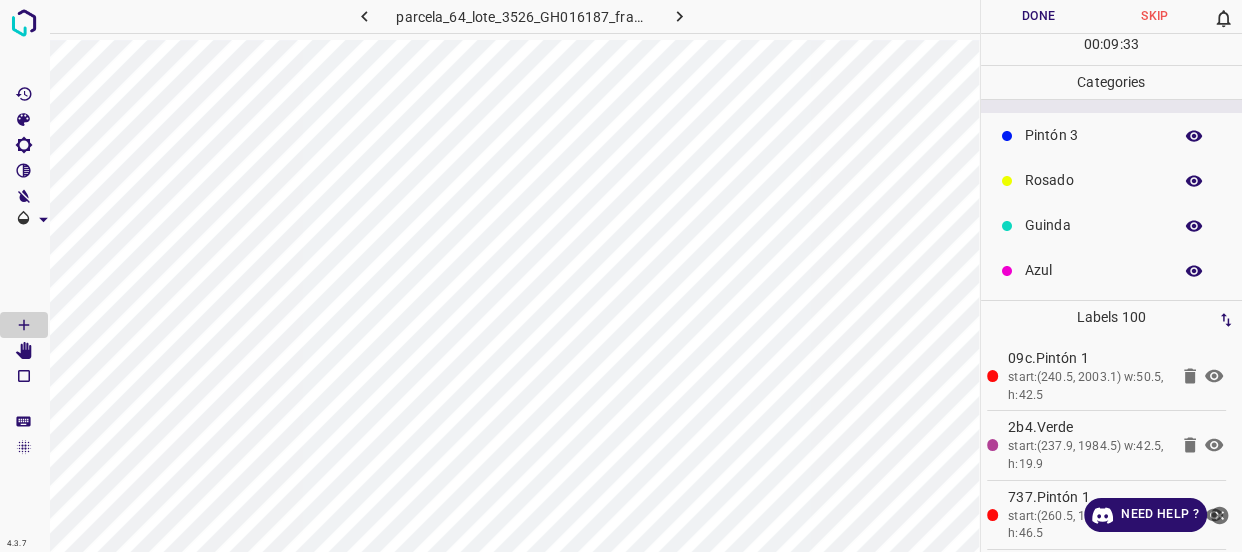 click on "Azul" at bounding box center (1112, 270) 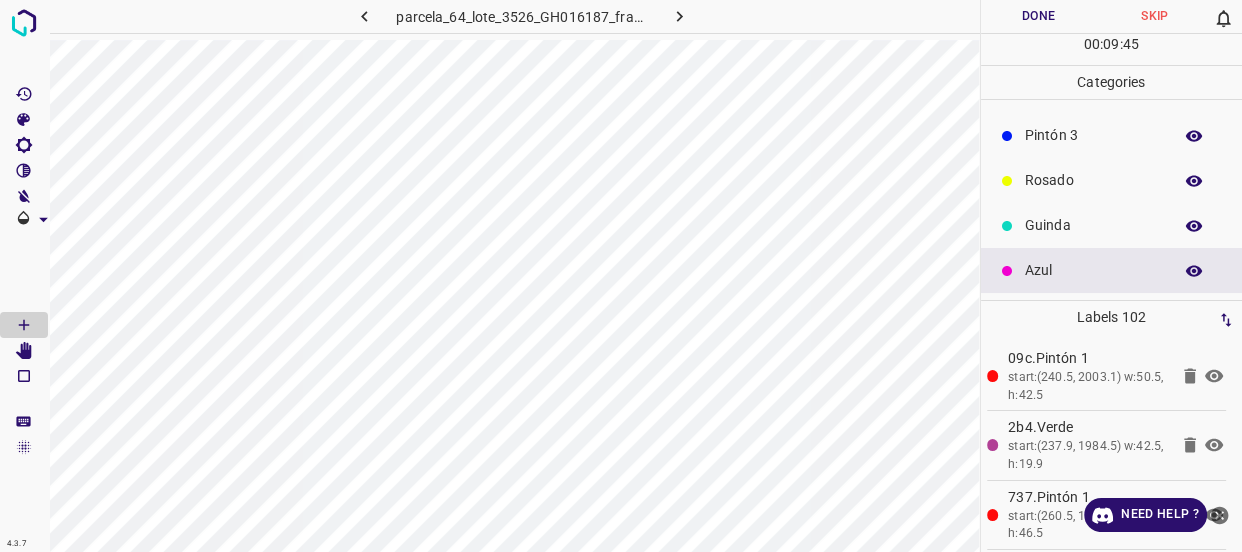 scroll, scrollTop: 84, scrollLeft: 0, axis: vertical 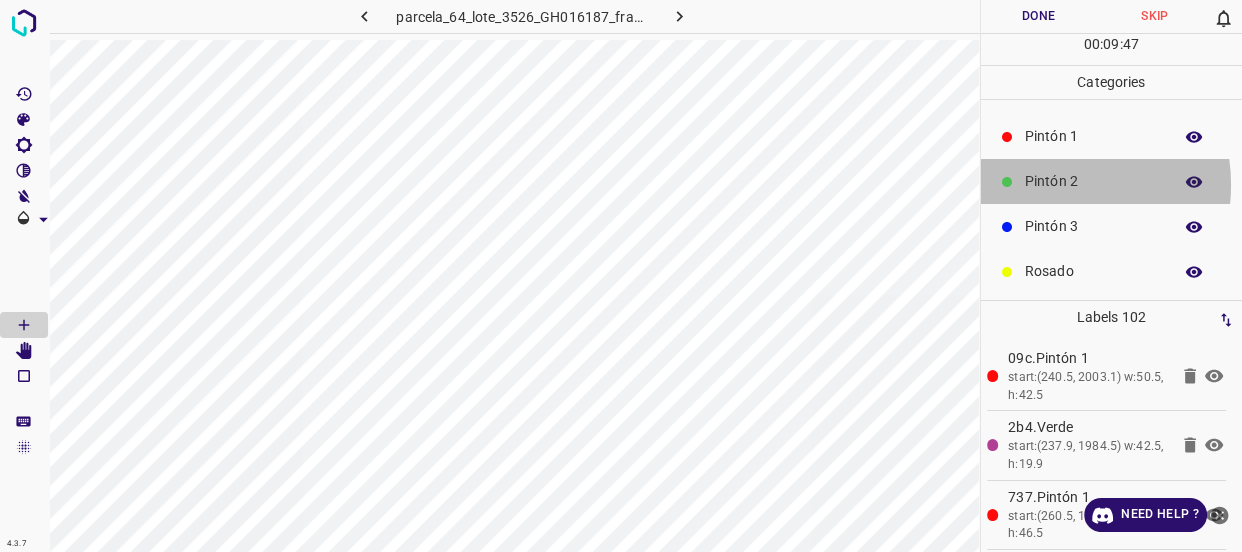 click on "Pintón 2" at bounding box center (1093, 181) 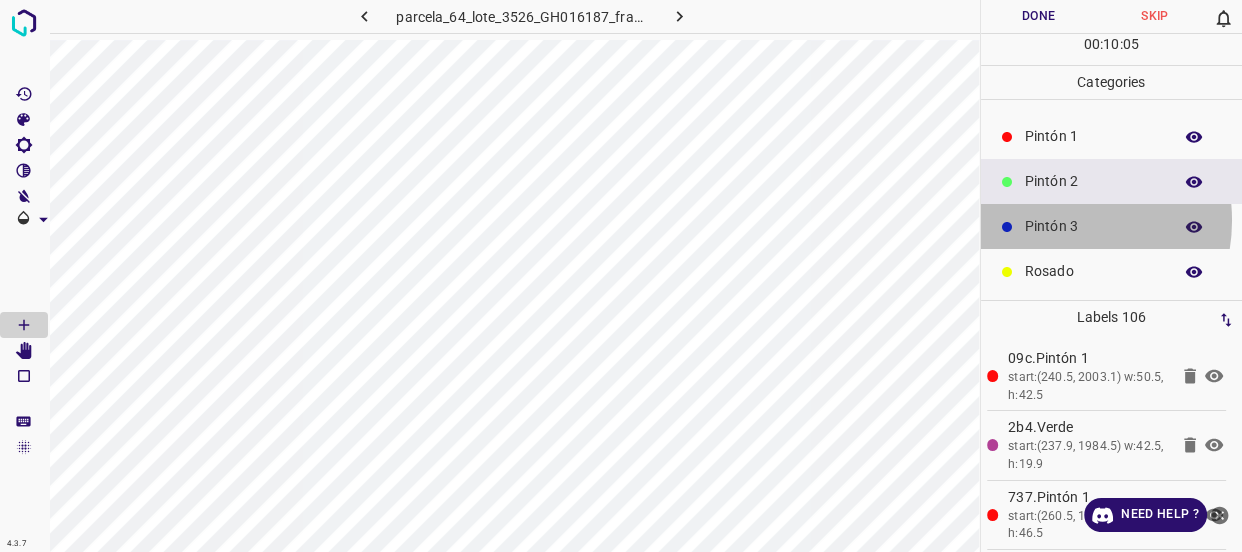 click on "Pintón 3" at bounding box center (1093, 226) 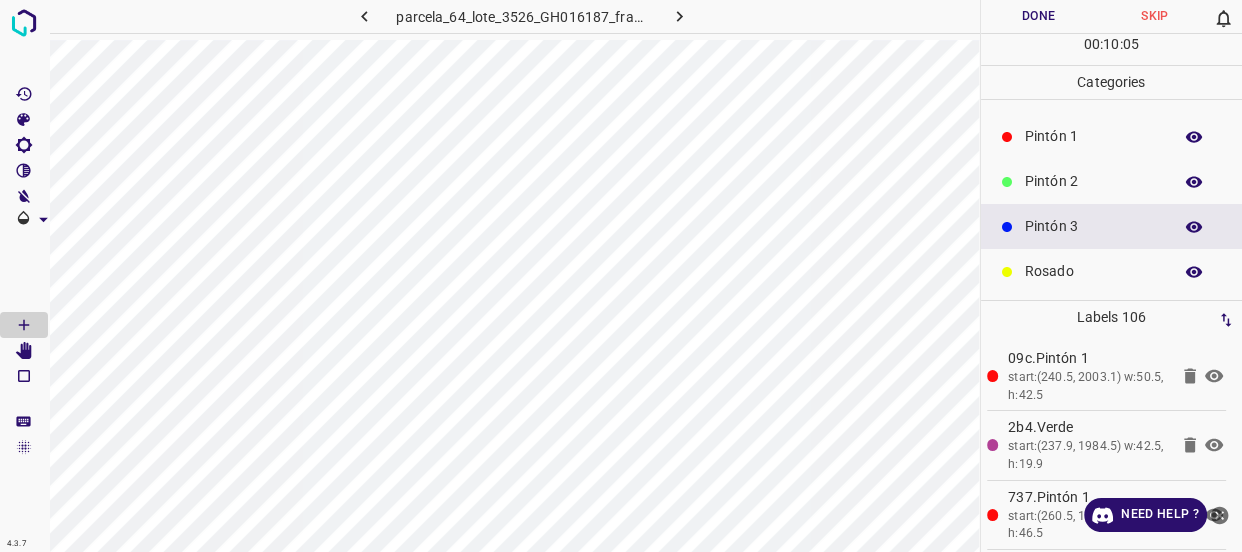 click on "Pintón 2" at bounding box center (1093, 181) 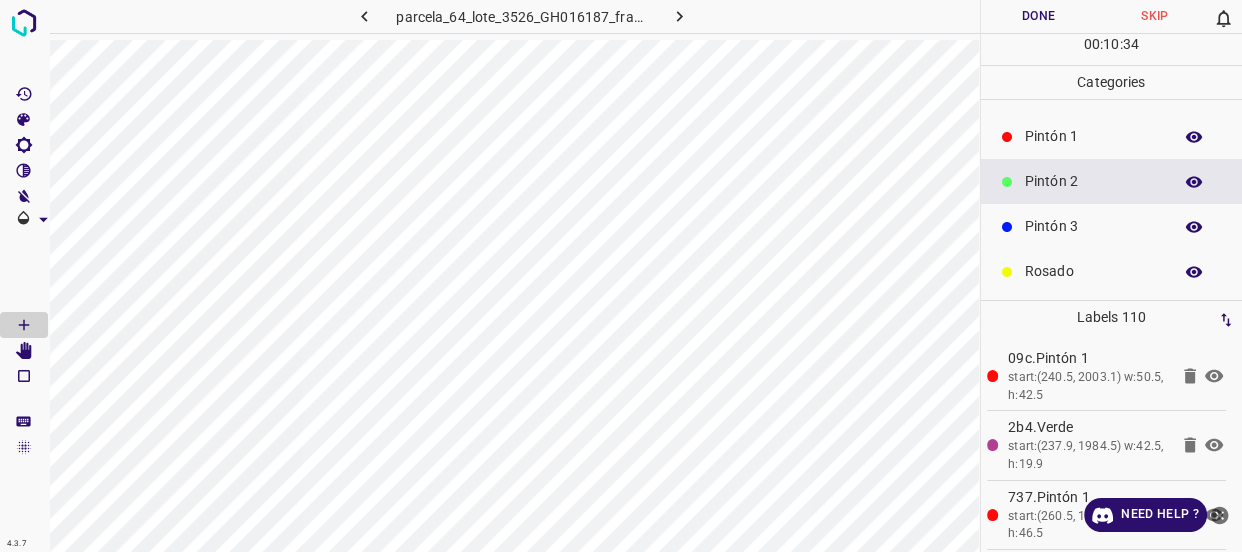 click on "Pintón 3" at bounding box center (1093, 226) 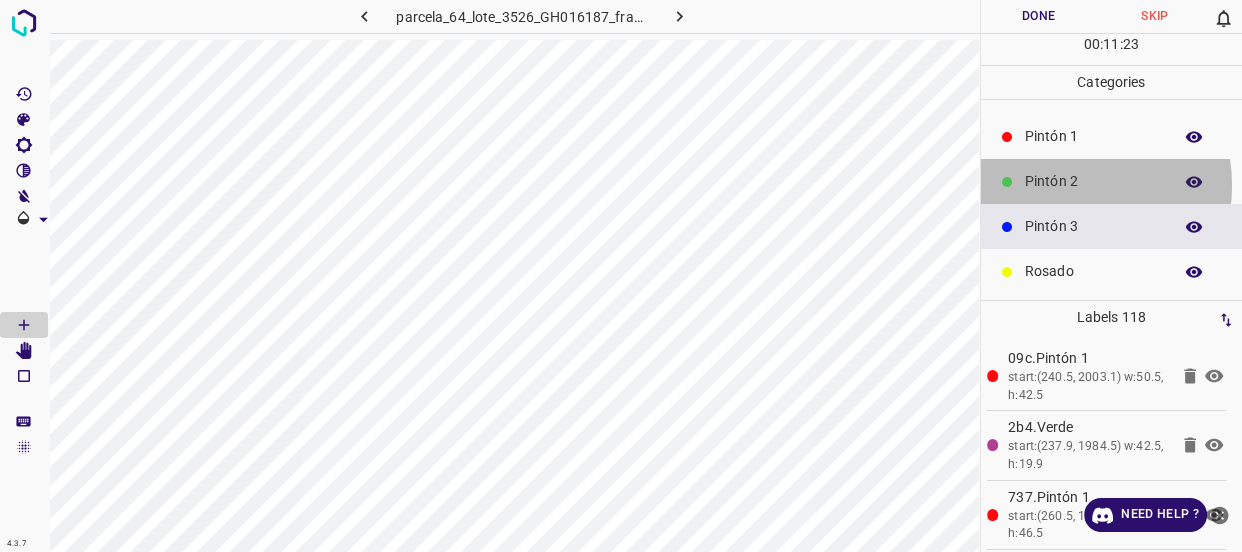 click on "Pintón 2" at bounding box center [1093, 181] 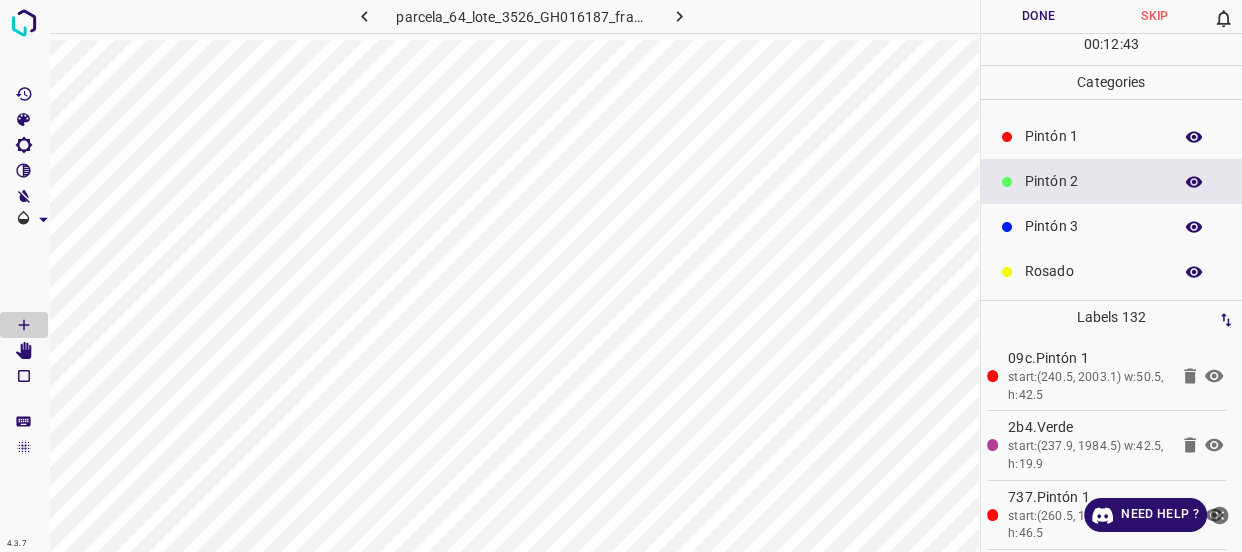 scroll, scrollTop: 0, scrollLeft: 0, axis: both 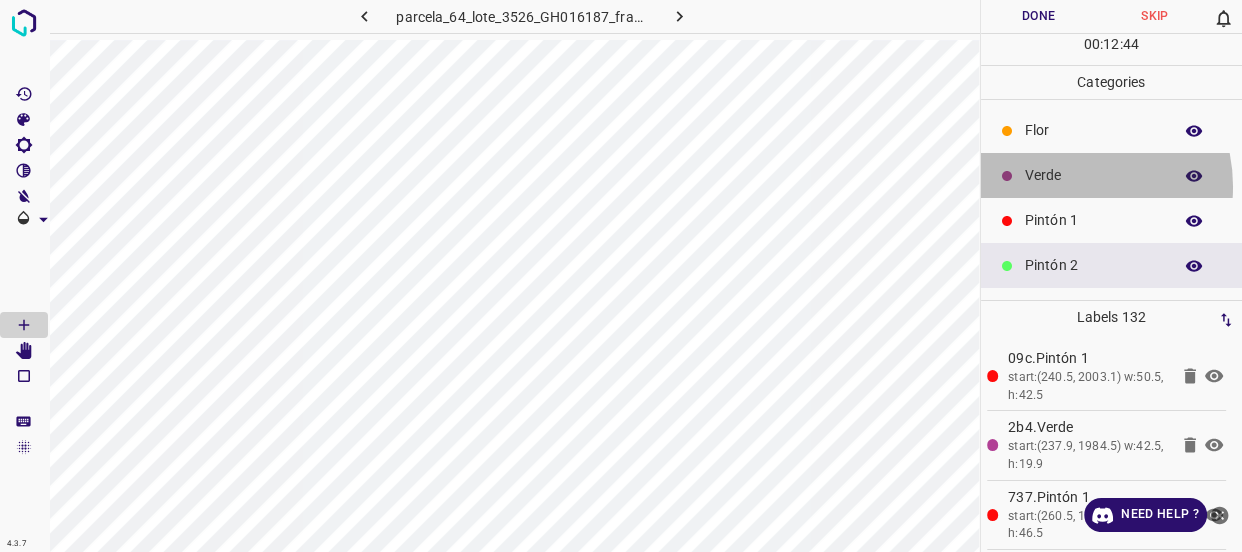 click on "Verde" at bounding box center (1112, 175) 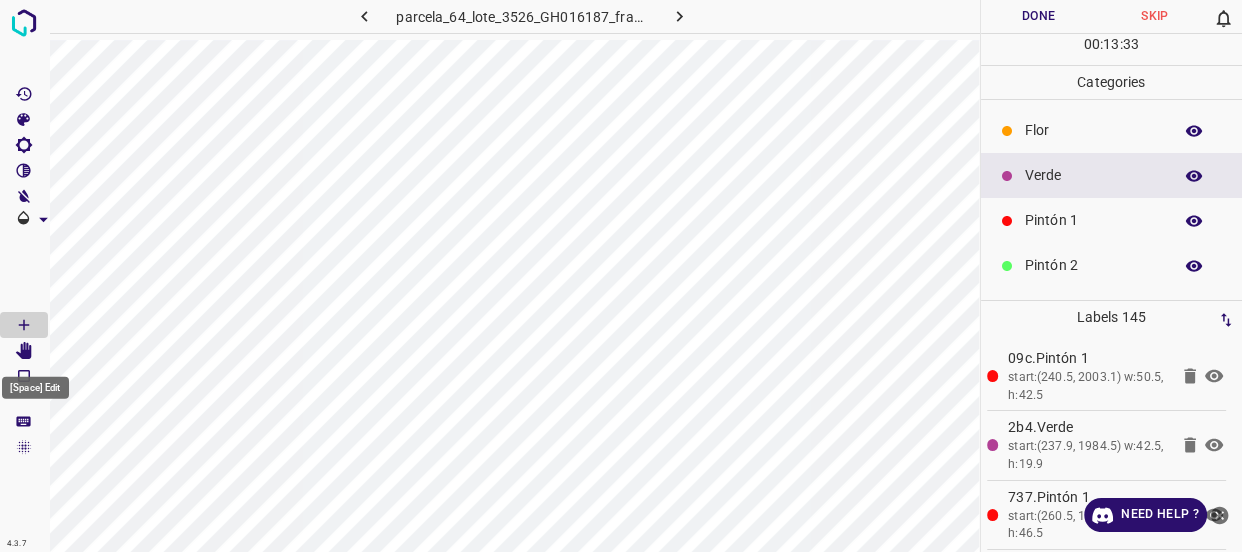 click 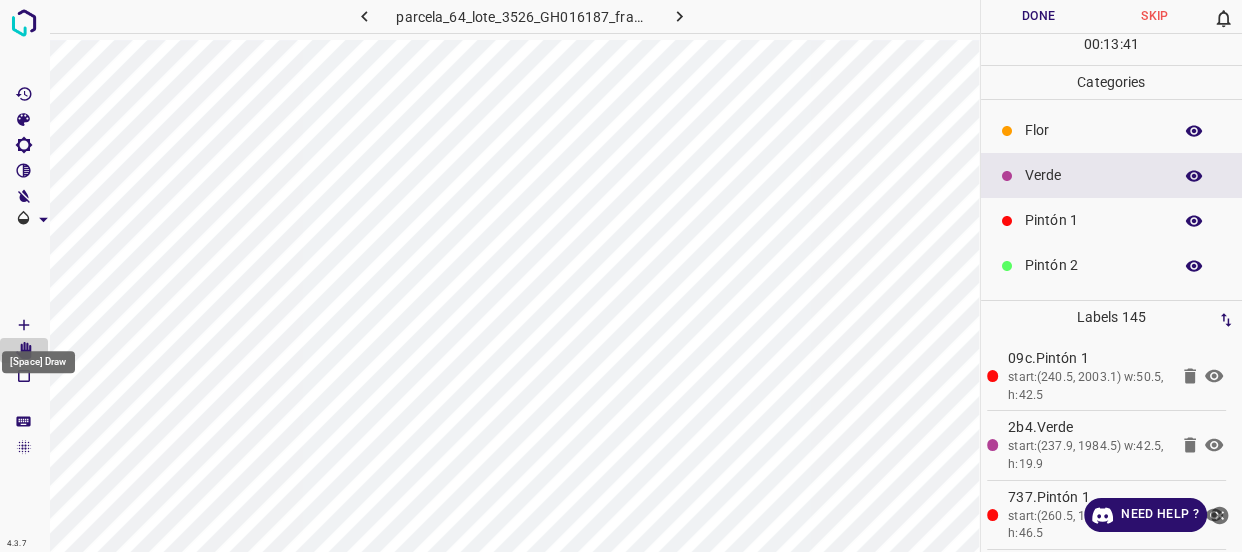 click 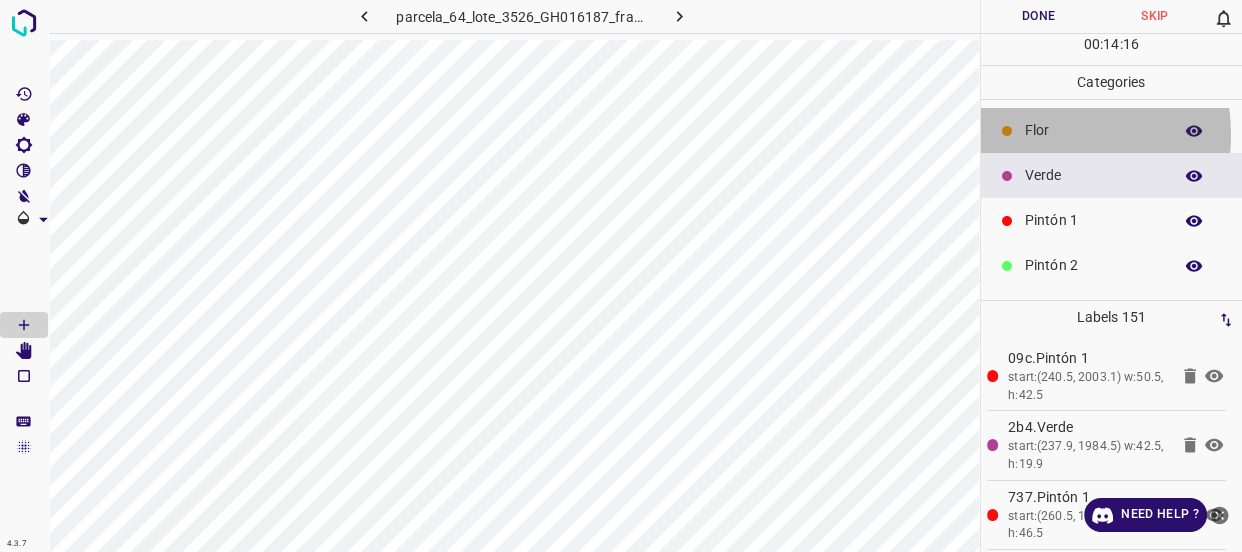 click on "Flor" at bounding box center [1093, 130] 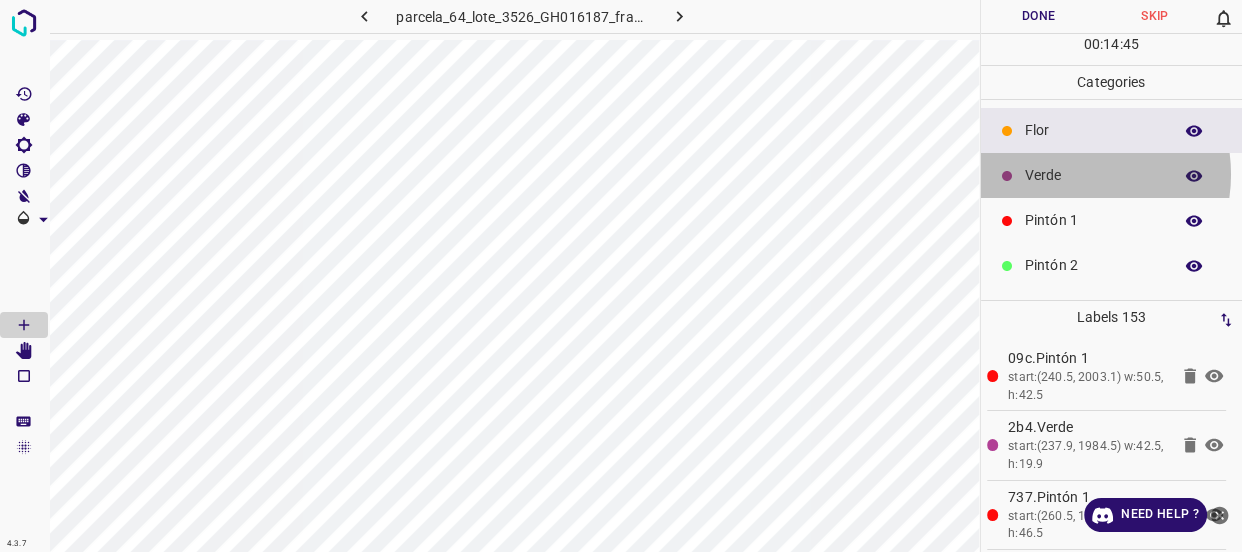 click on "Verde" at bounding box center [1093, 175] 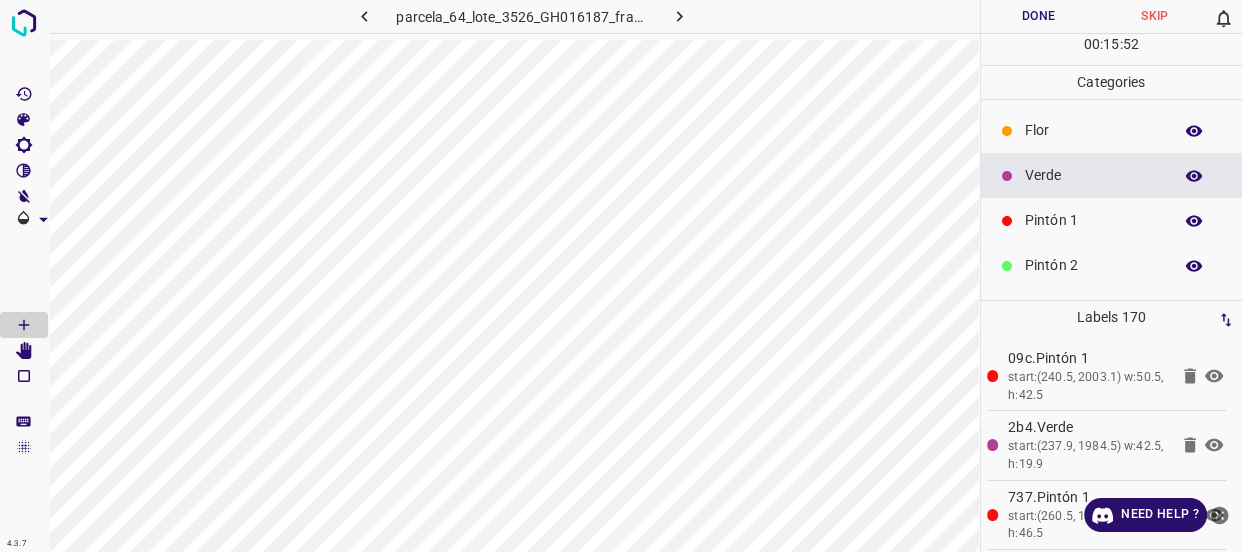 click on "Pintón 2" at bounding box center (1093, 265) 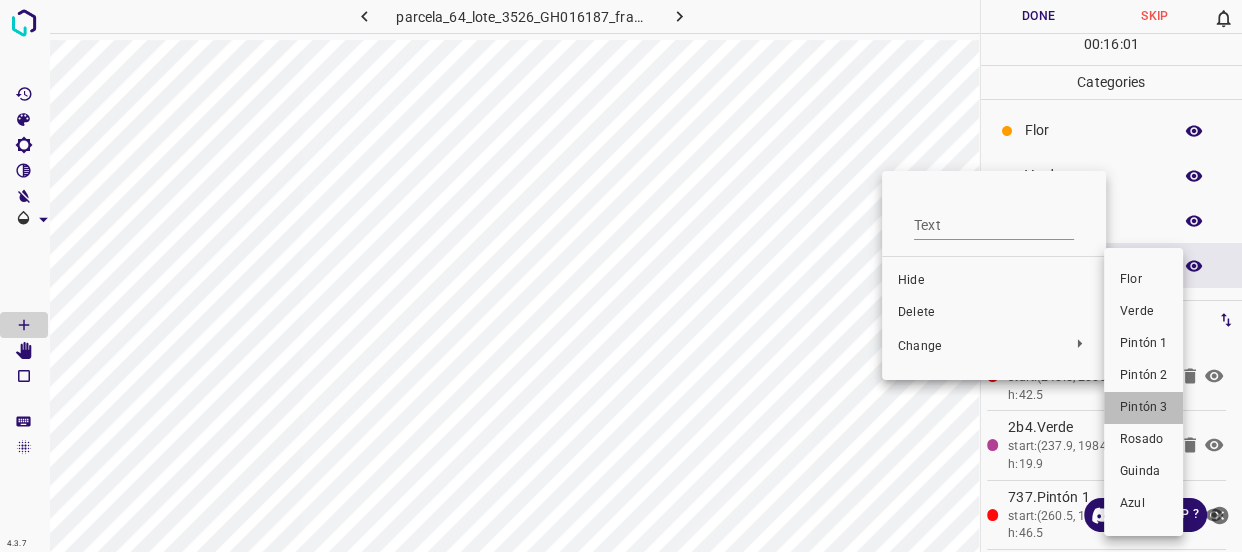 click on "Pintón 3" at bounding box center [1143, 408] 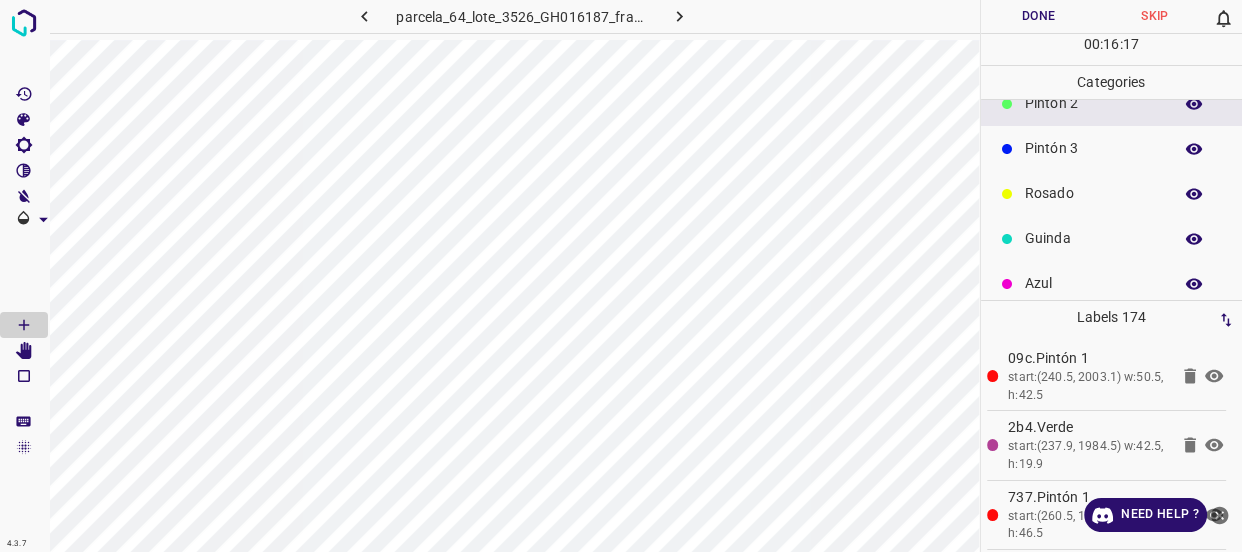 scroll, scrollTop: 175, scrollLeft: 0, axis: vertical 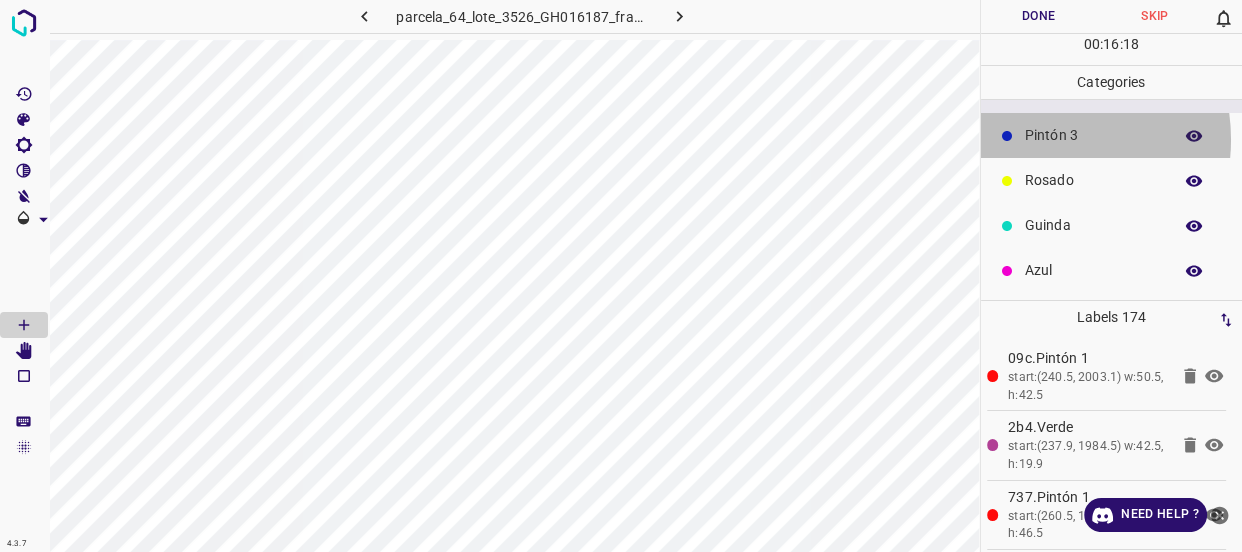 click on "Pintón 3" at bounding box center [1093, 135] 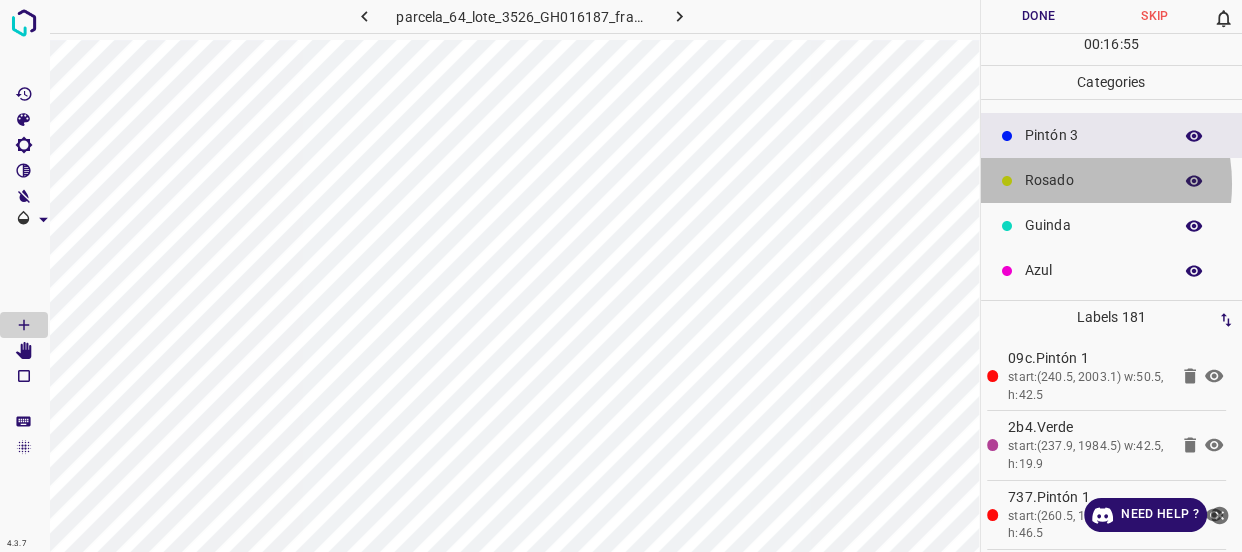 click on "Rosado" at bounding box center (1093, 180) 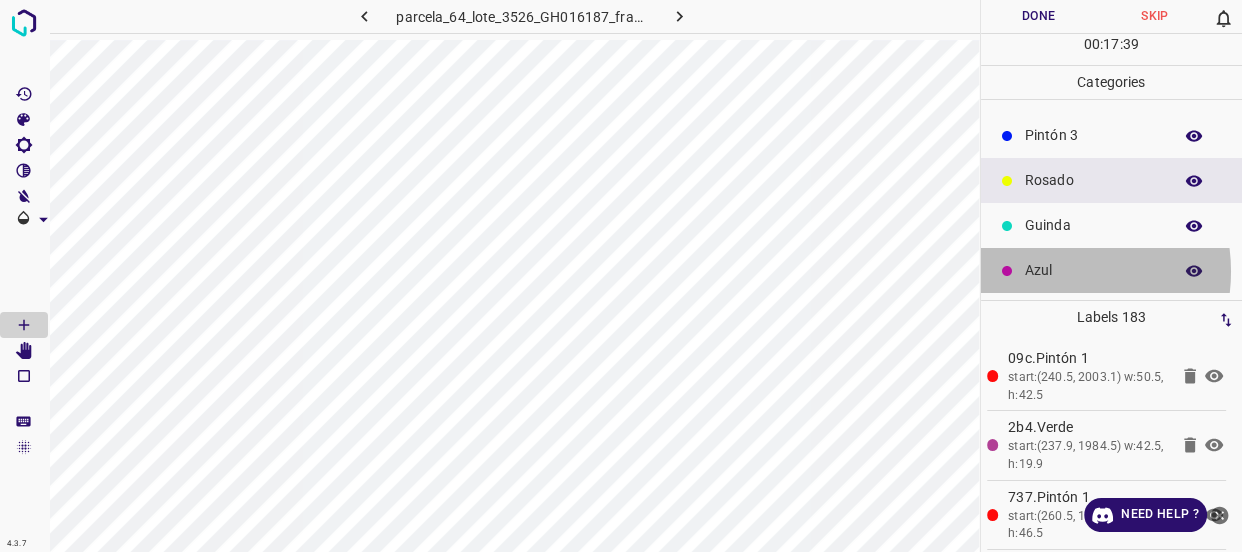 click on "Azul" at bounding box center (1093, 270) 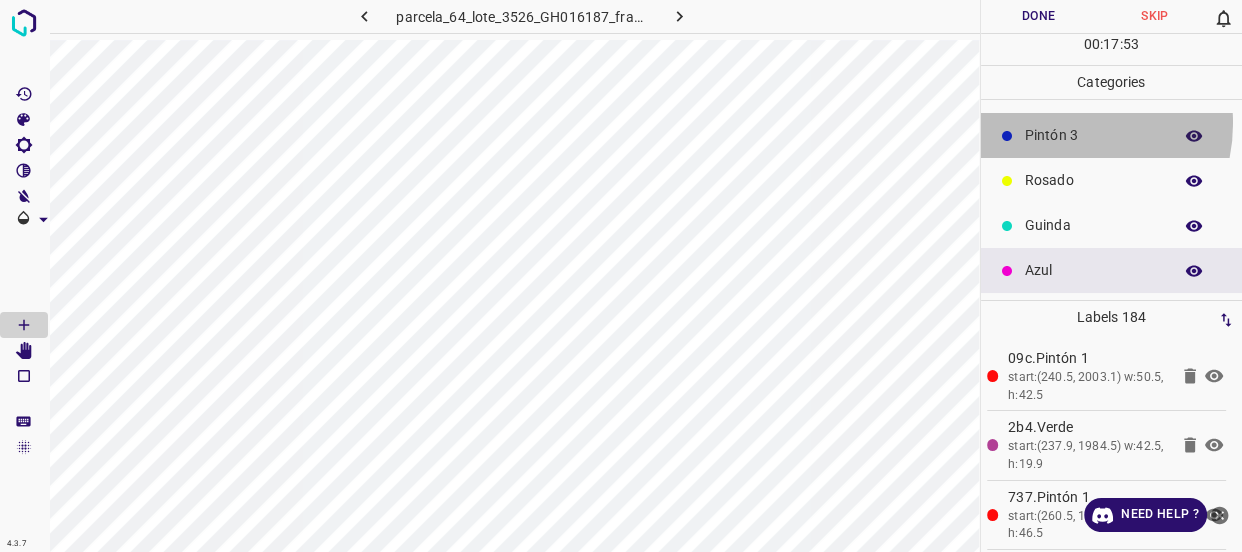 click on "Pintón 3" at bounding box center [1112, 135] 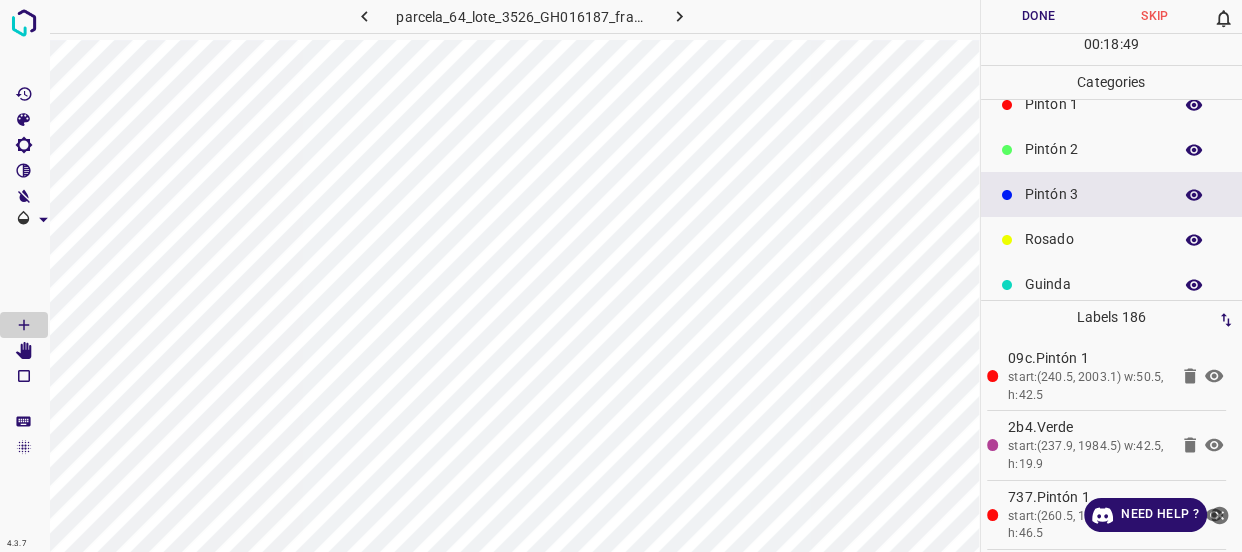 scroll, scrollTop: 84, scrollLeft: 0, axis: vertical 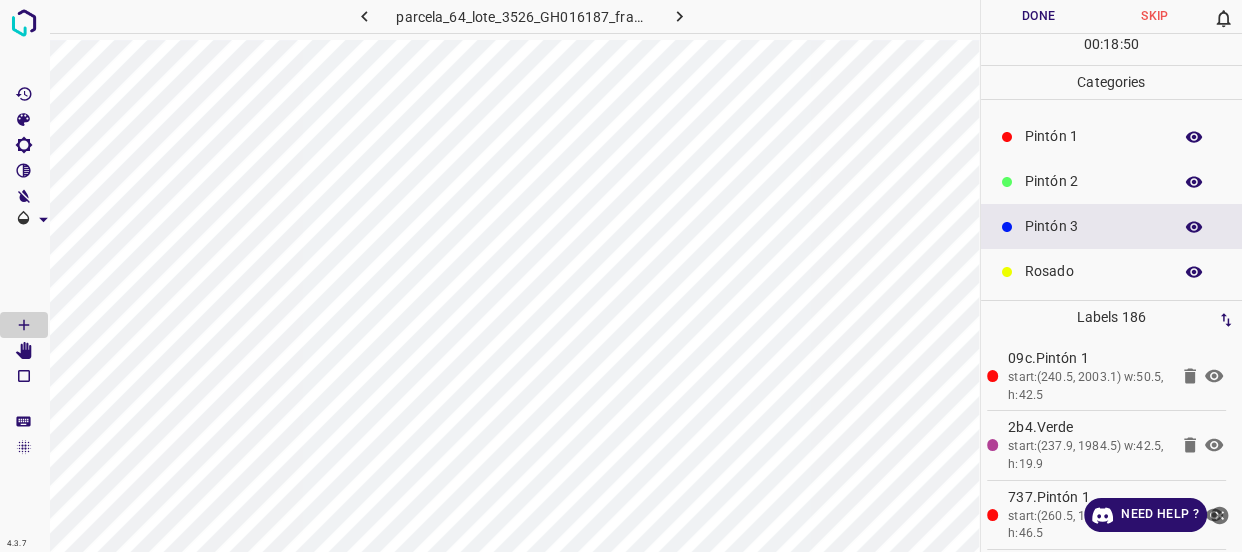 click on "Pintón 2" at bounding box center [1093, 181] 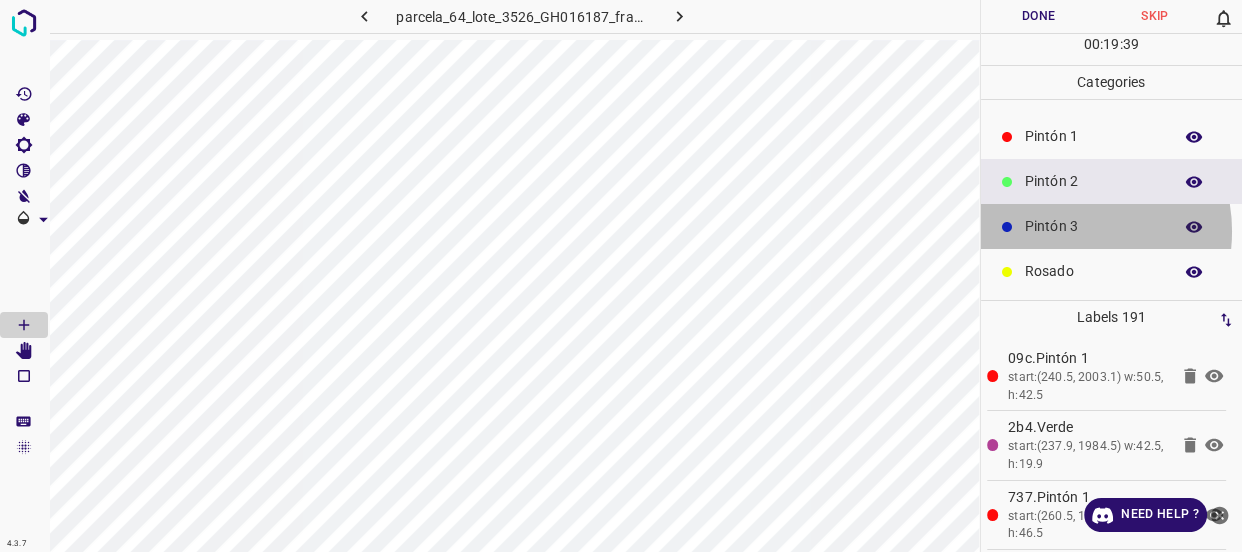 click on "Pintón 3" at bounding box center [1093, 226] 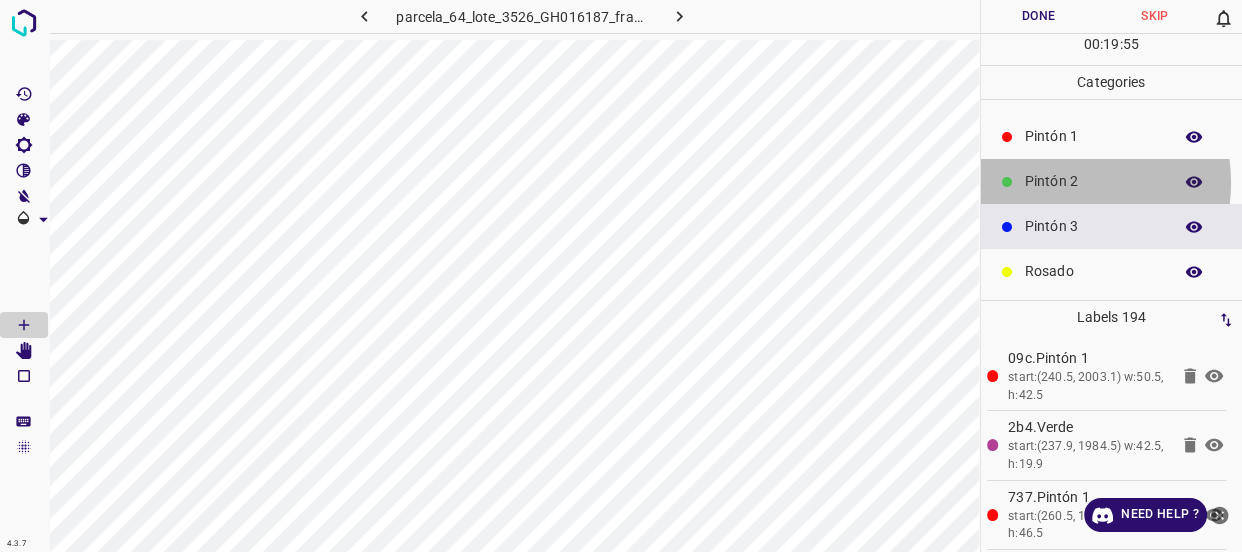 click on "Pintón 2" at bounding box center (1093, 181) 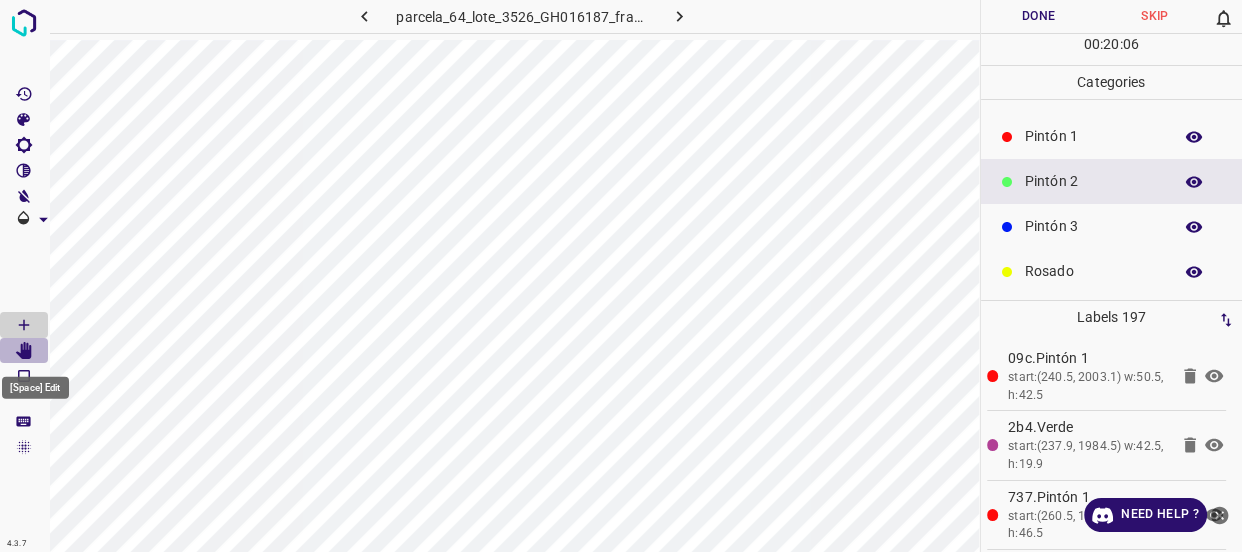 click 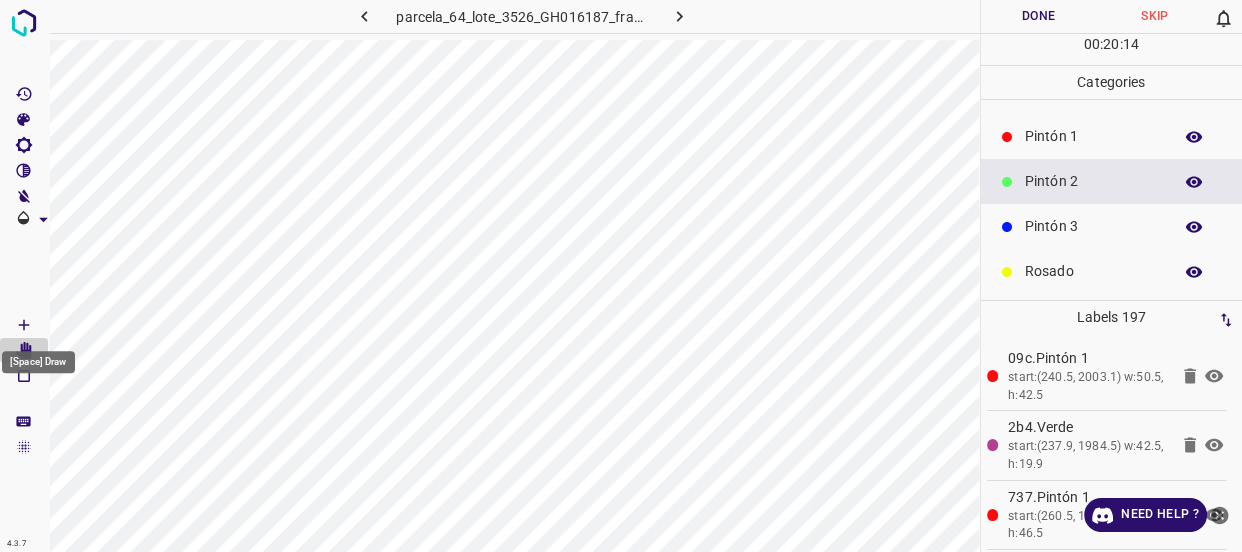 click 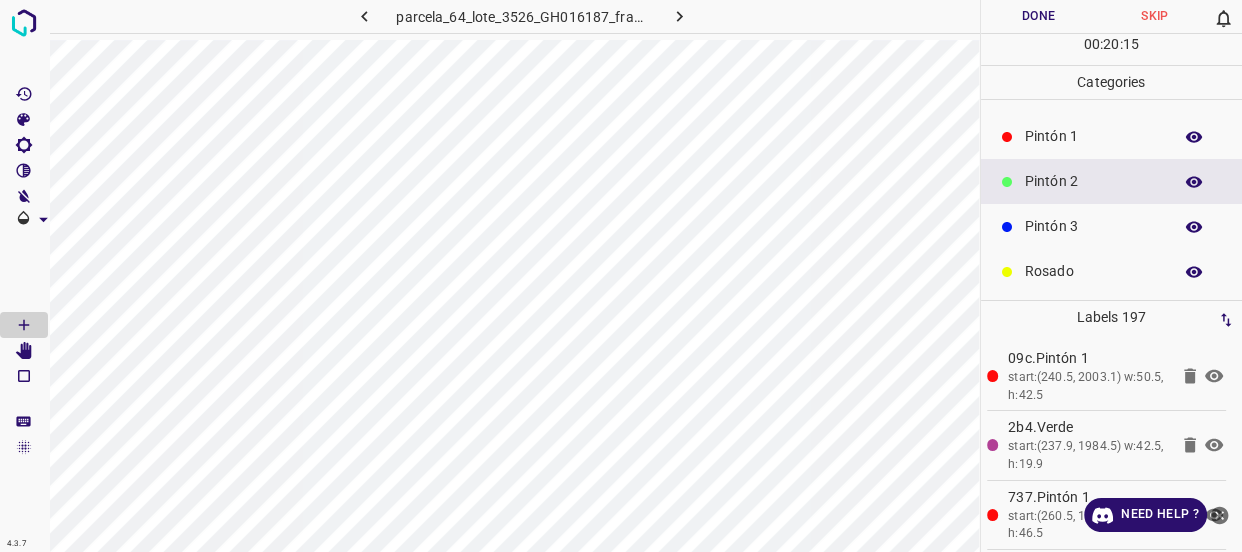 click on "Pintón 3" at bounding box center (1093, 226) 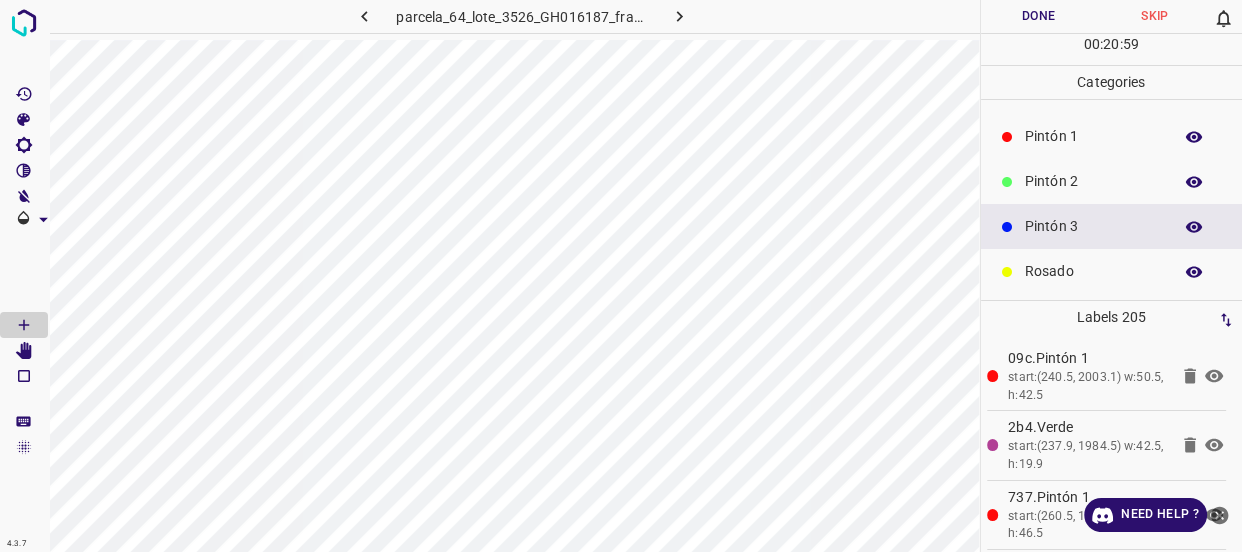 click on "Pintón 2" at bounding box center [1093, 181] 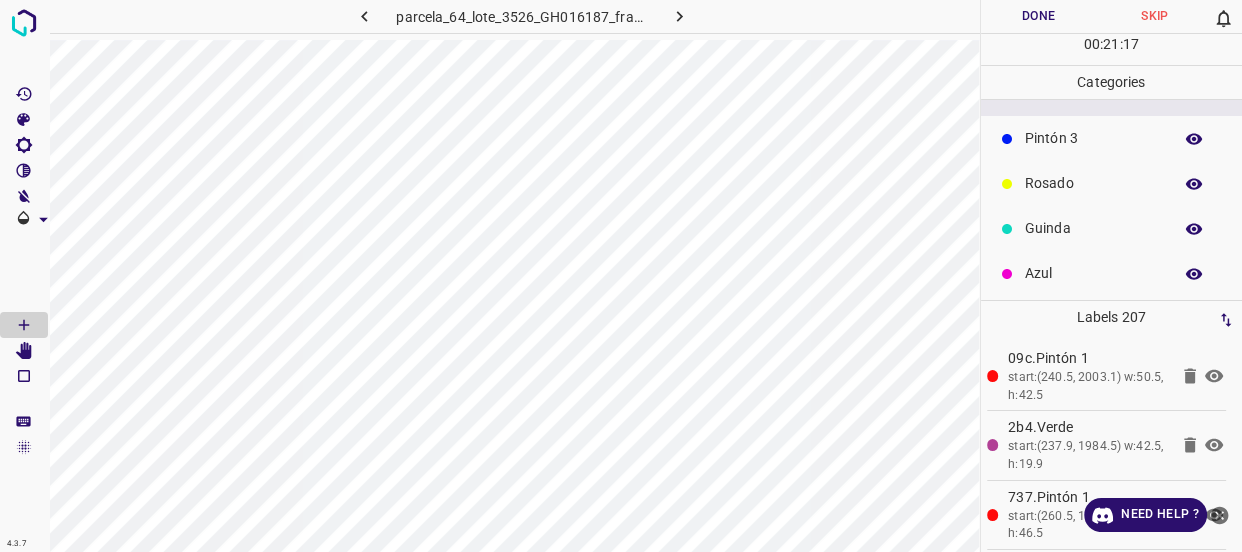 scroll, scrollTop: 175, scrollLeft: 0, axis: vertical 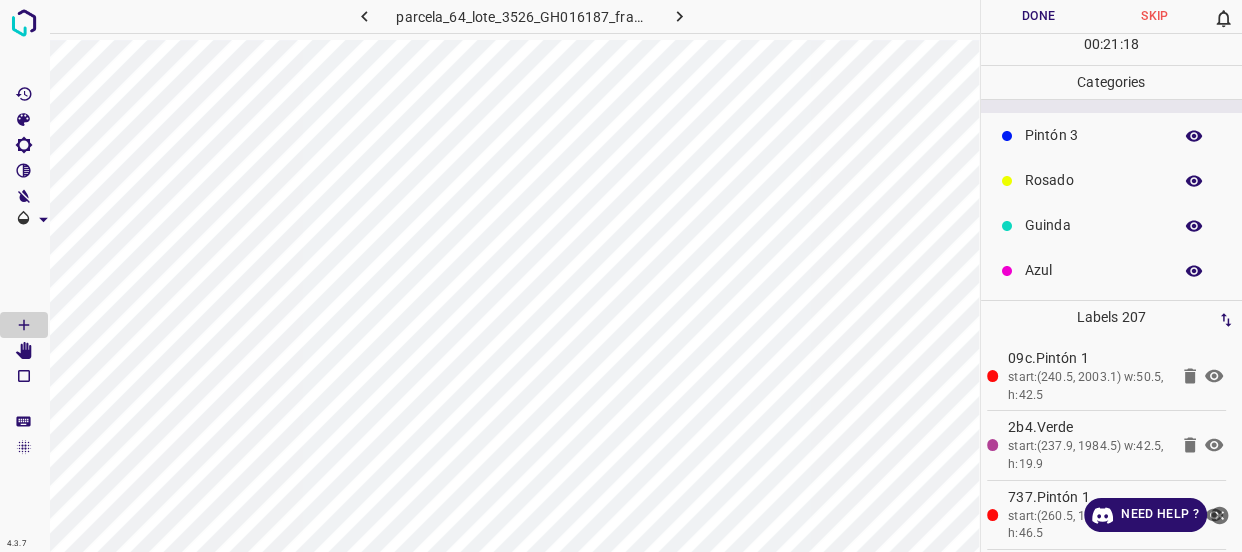 click on "Azul" at bounding box center [1093, 270] 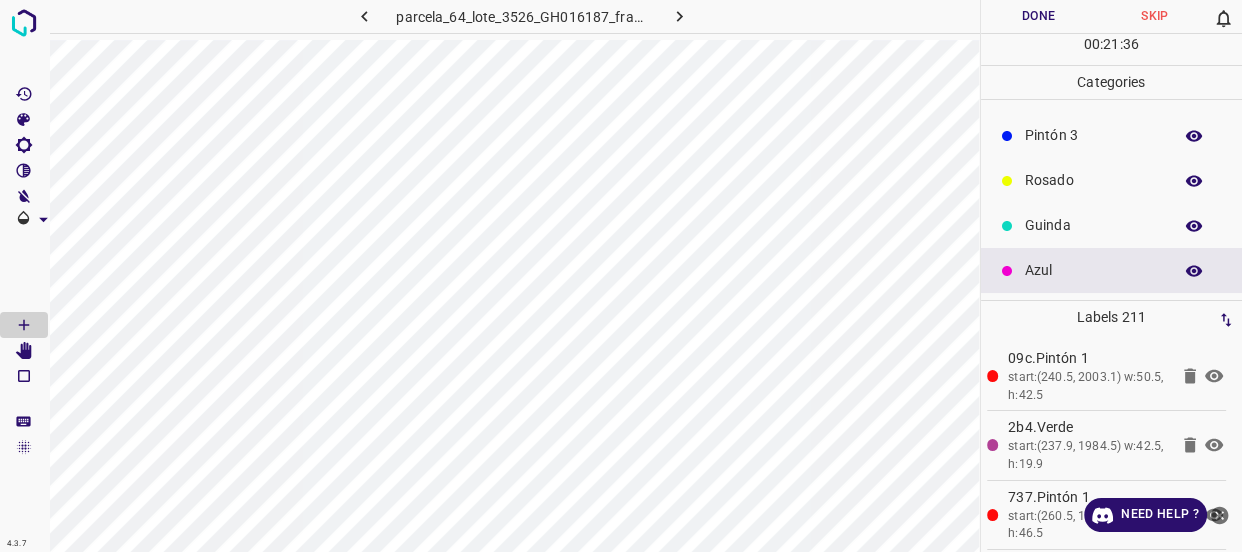 click on "Rosado" at bounding box center (1093, 180) 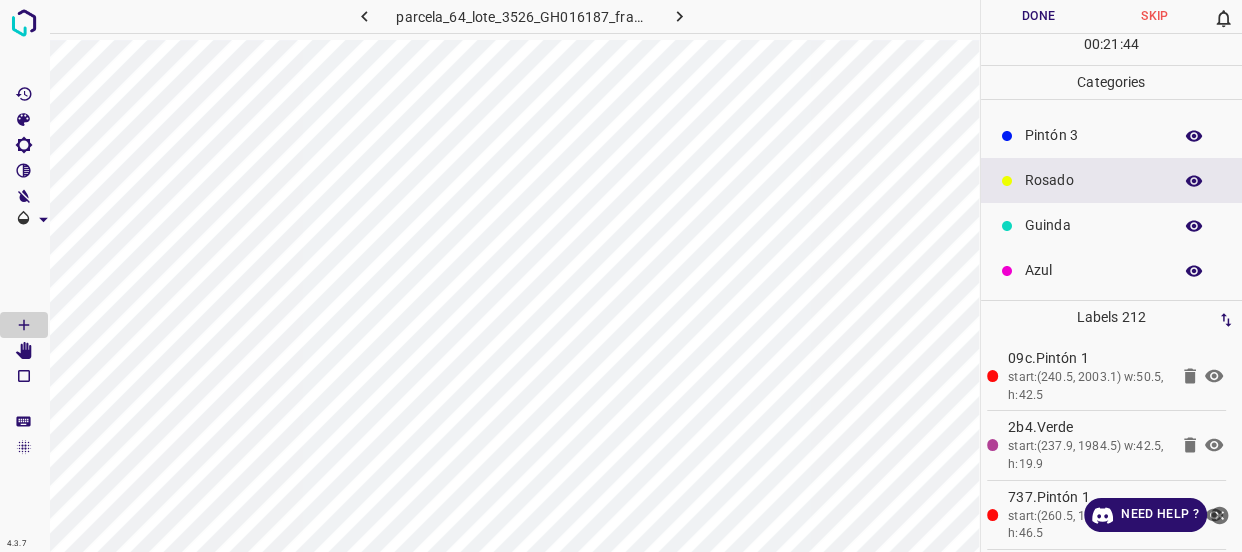 click on "Pintón 3" at bounding box center (1112, 135) 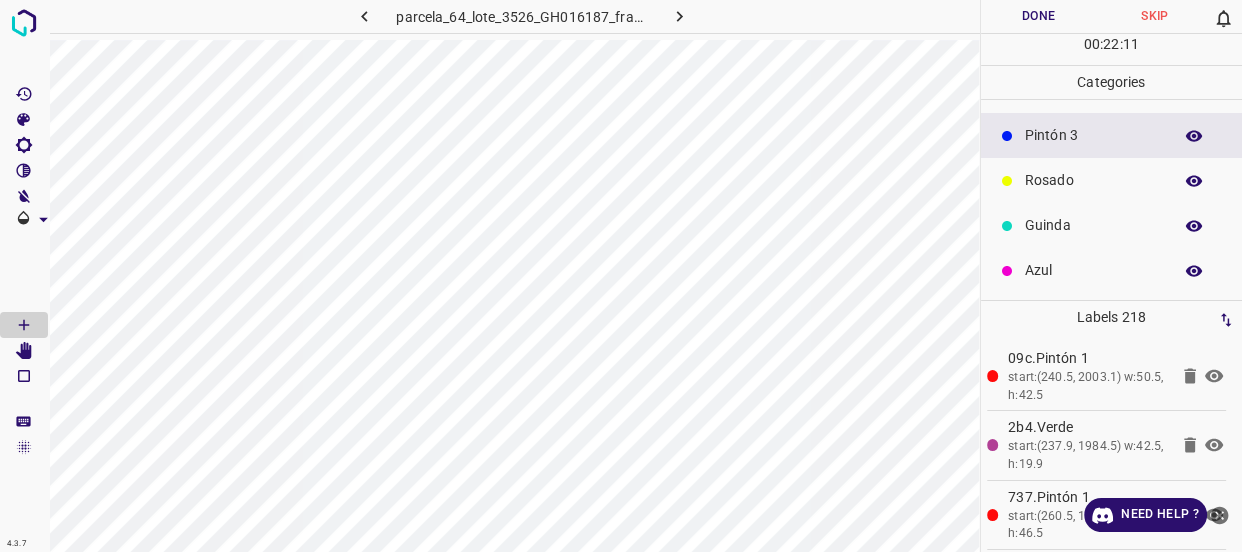 scroll, scrollTop: 84, scrollLeft: 0, axis: vertical 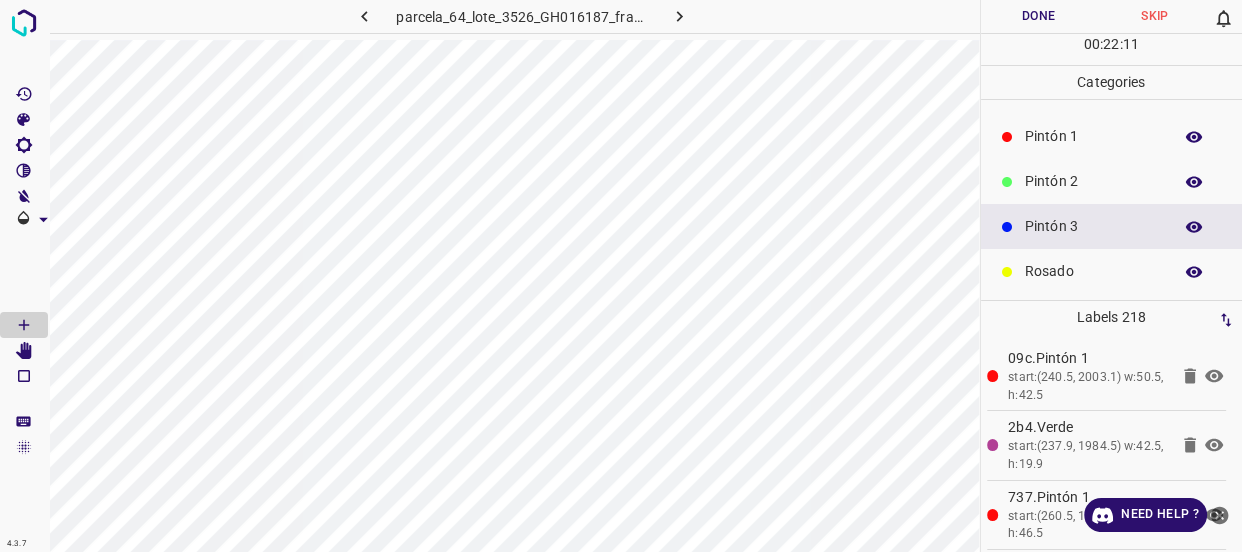 click on "Pintón 2" at bounding box center [1112, 181] 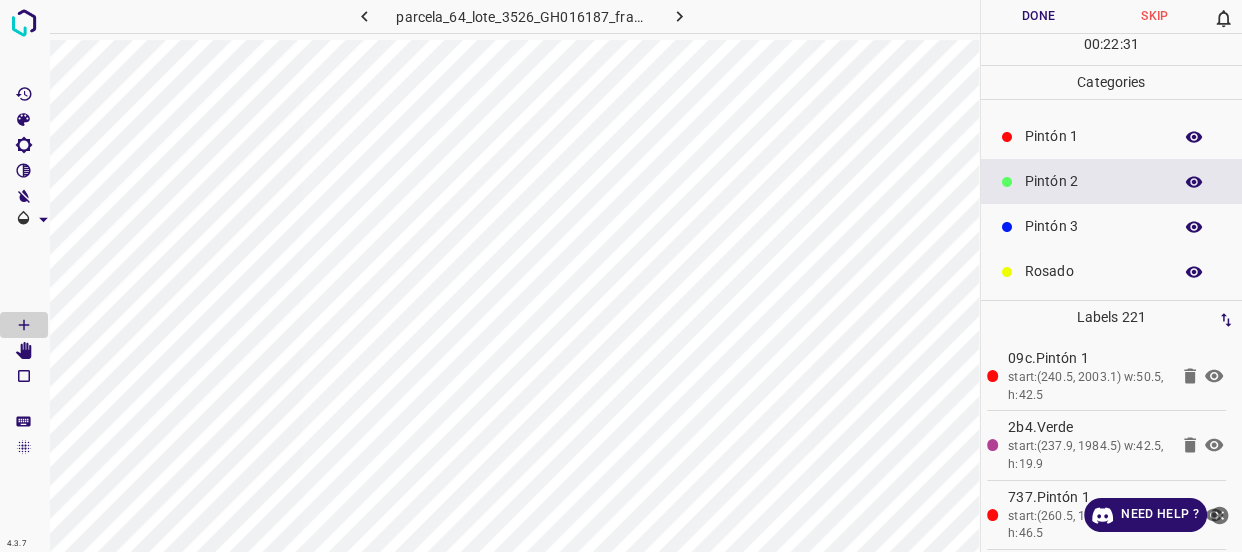 scroll, scrollTop: 0, scrollLeft: 0, axis: both 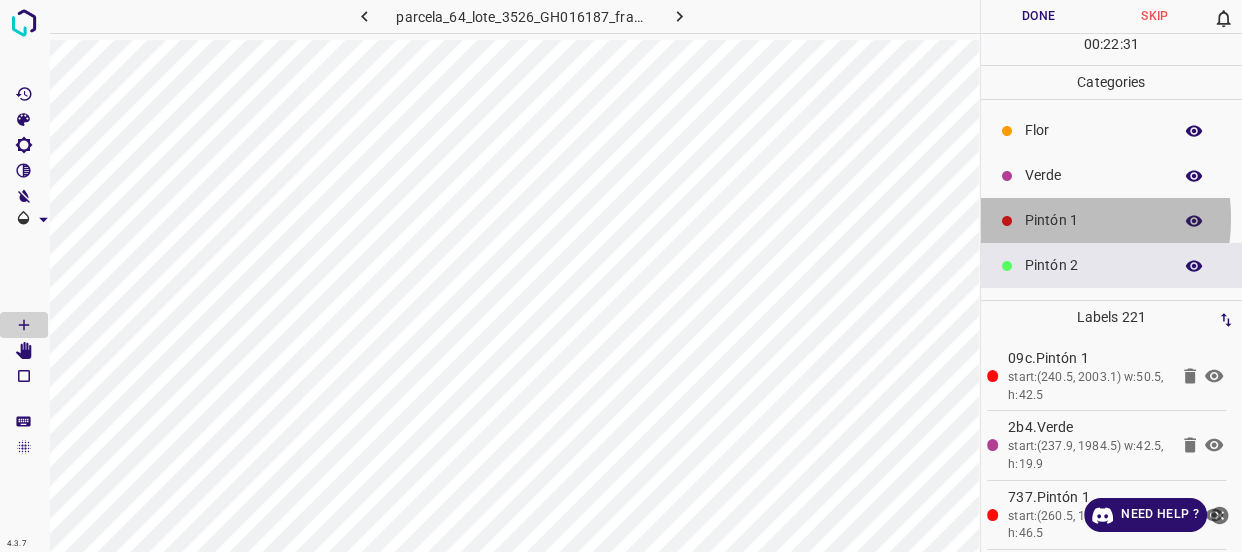 click on "Pintón 1" at bounding box center [1093, 220] 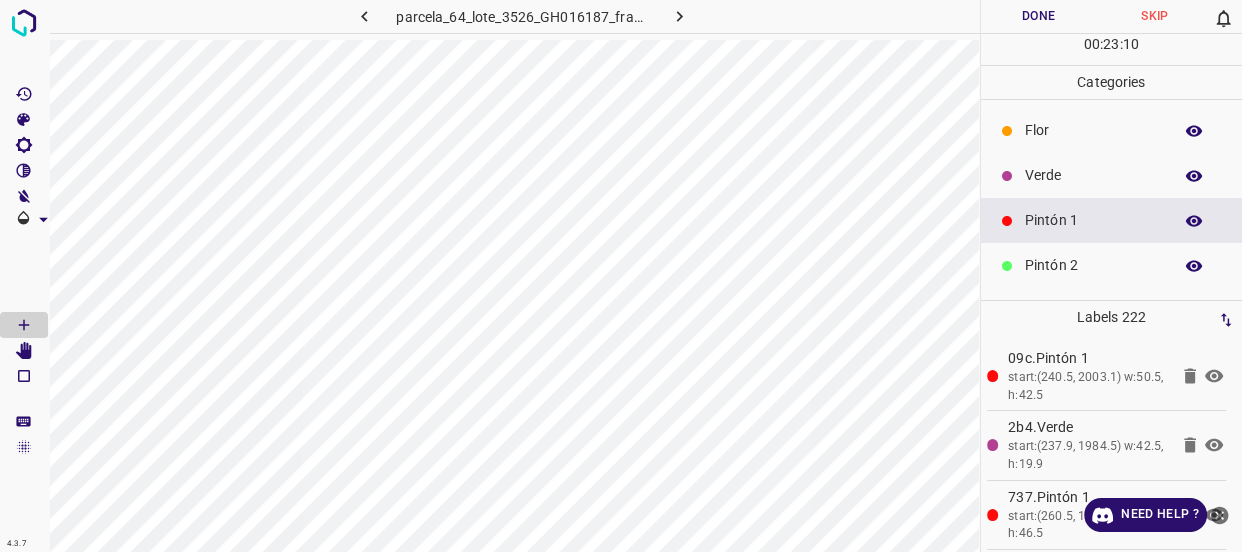scroll, scrollTop: 90, scrollLeft: 0, axis: vertical 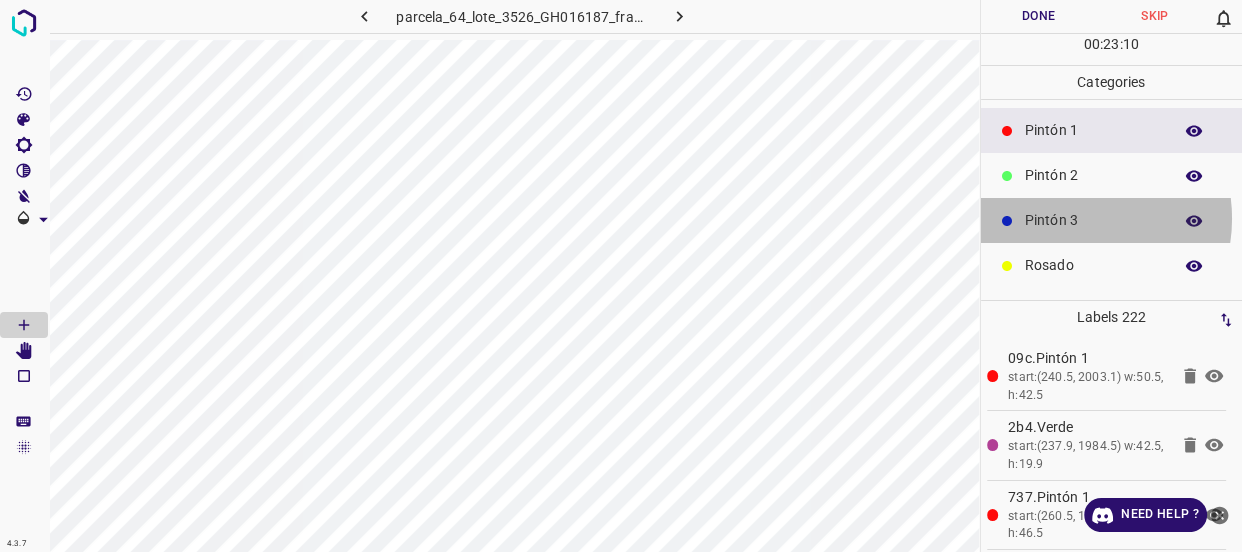 click on "Pintón 3" at bounding box center [1093, 220] 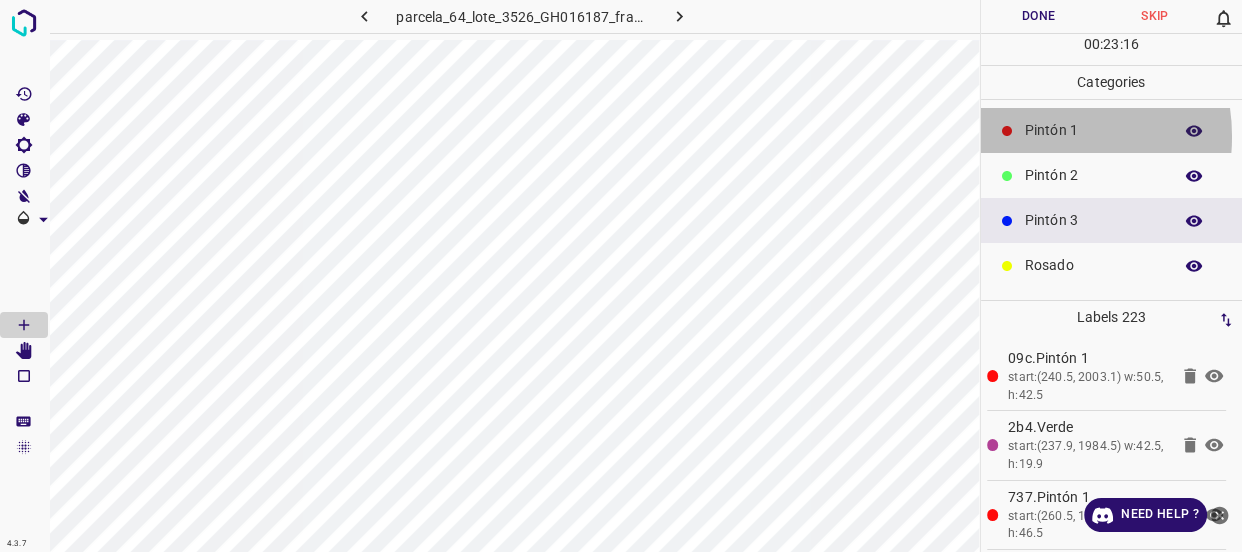 click on "Pintón 1" at bounding box center (1093, 130) 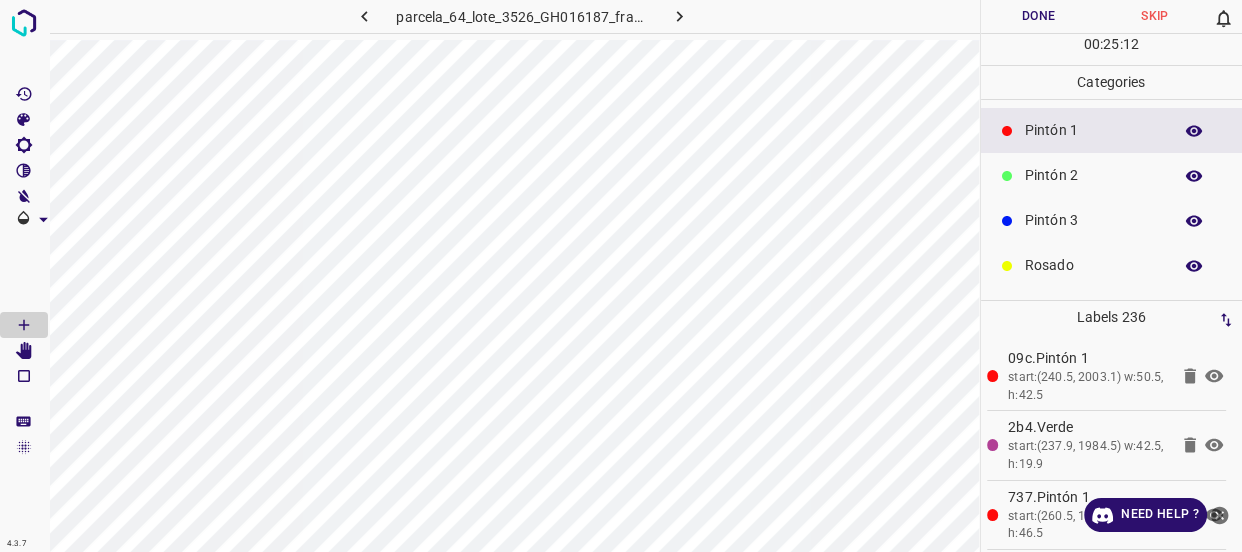 click on "Pintón 3" at bounding box center [1093, 220] 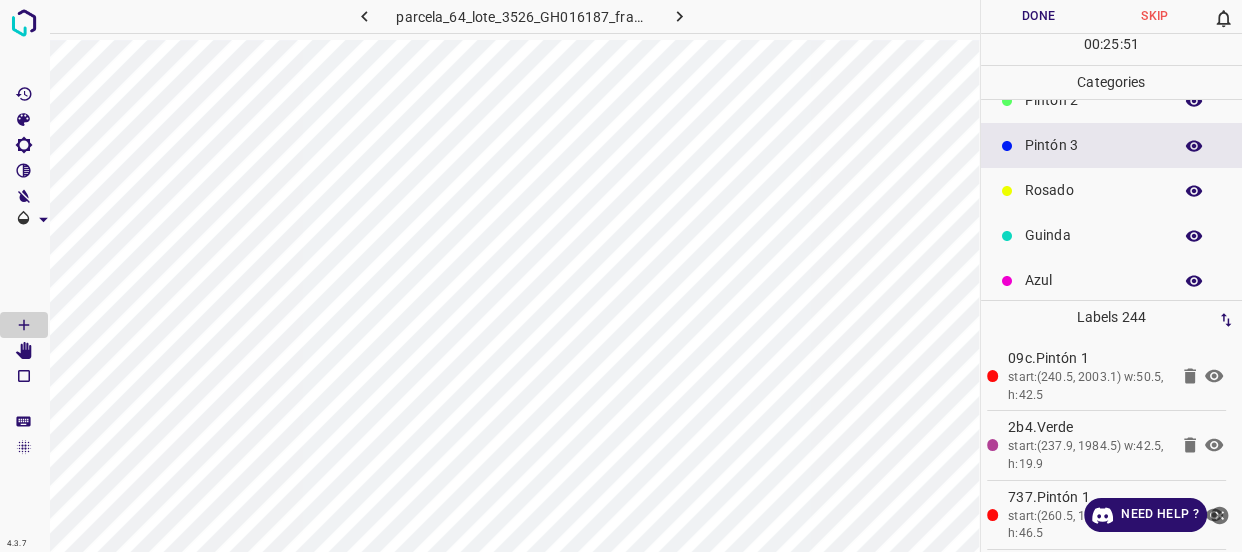 scroll, scrollTop: 175, scrollLeft: 0, axis: vertical 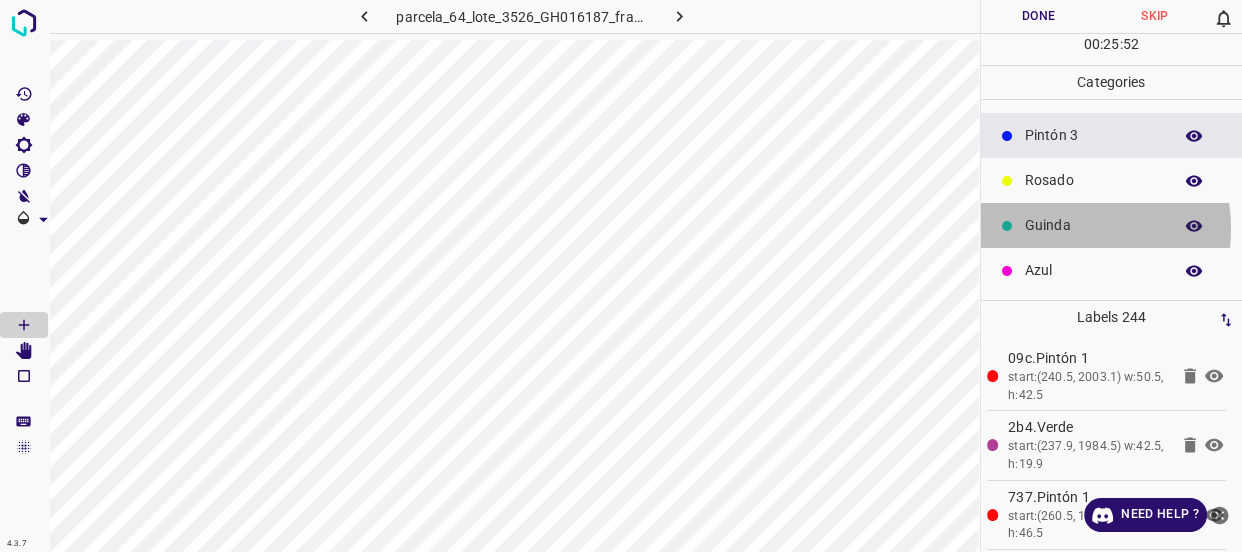 click on "Guinda" at bounding box center [1093, 225] 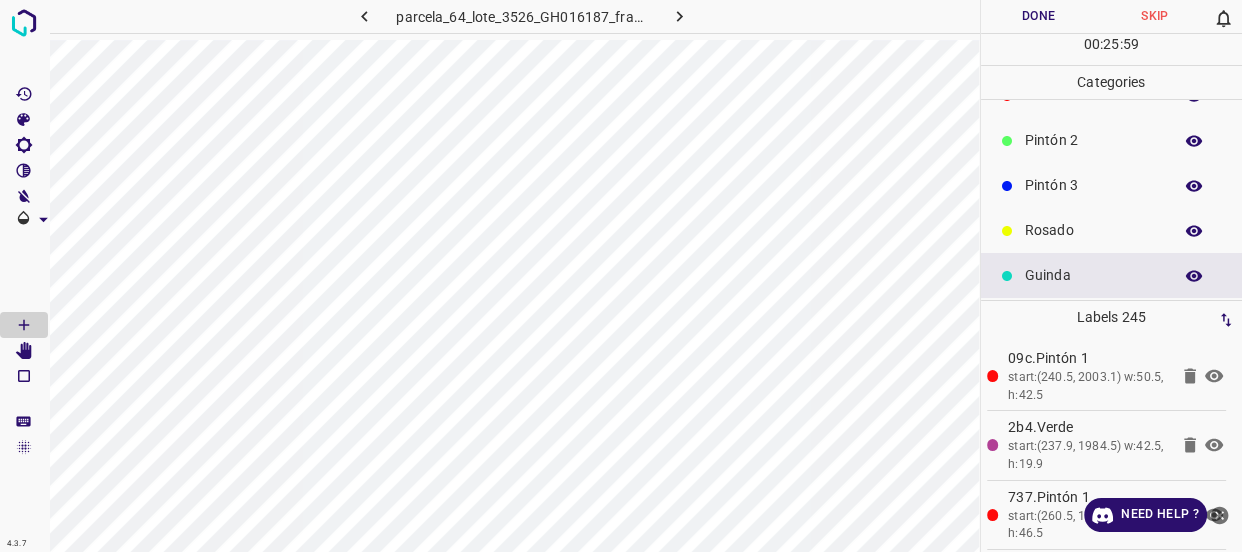 scroll, scrollTop: 84, scrollLeft: 0, axis: vertical 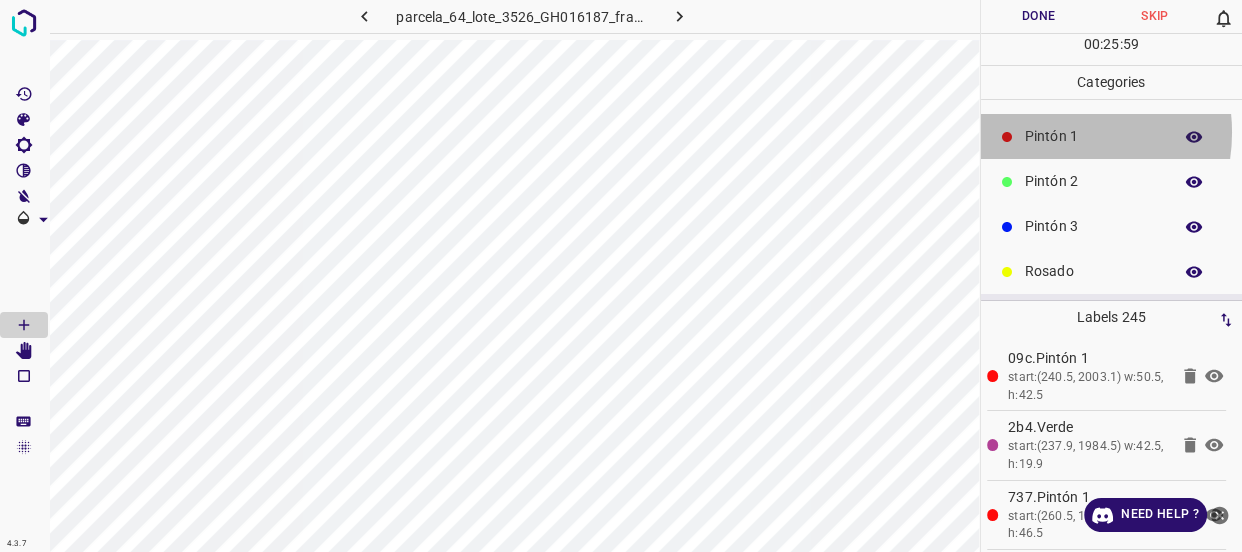 click on "Pintón 1" at bounding box center (1093, 136) 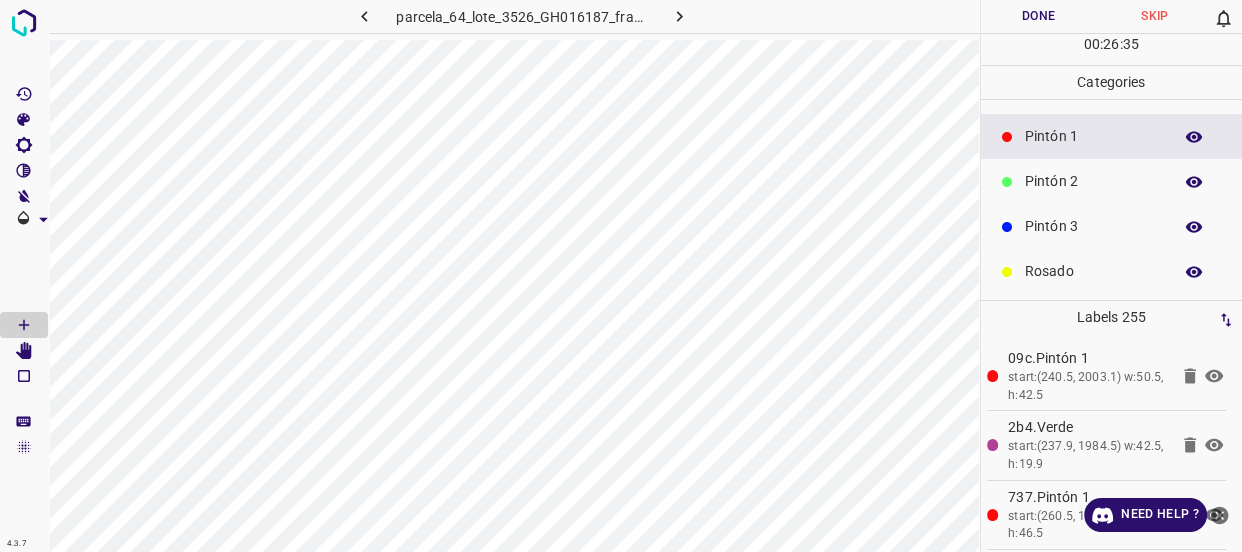 click on "Pintón 3" at bounding box center (1093, 226) 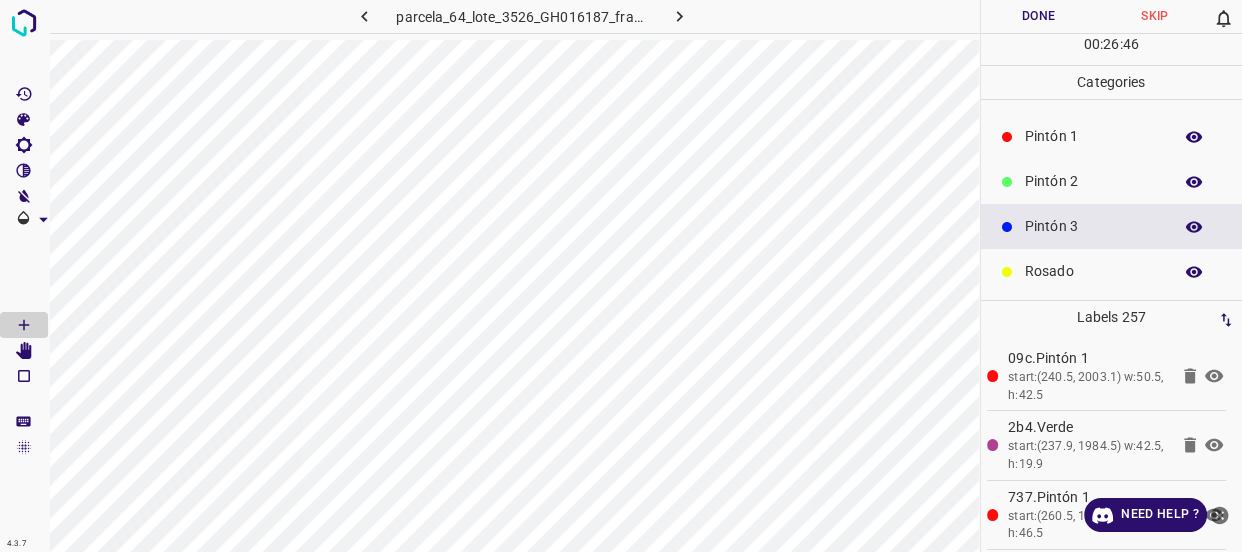 click on "Pintón 1" at bounding box center [1093, 136] 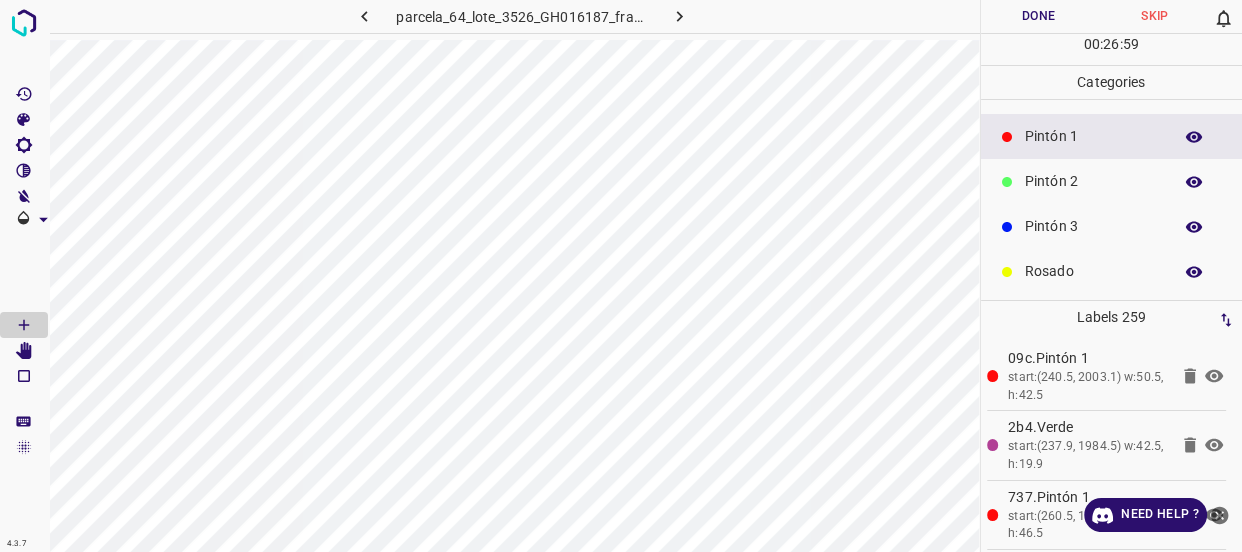 click on "Pintón 2" at bounding box center (1112, 181) 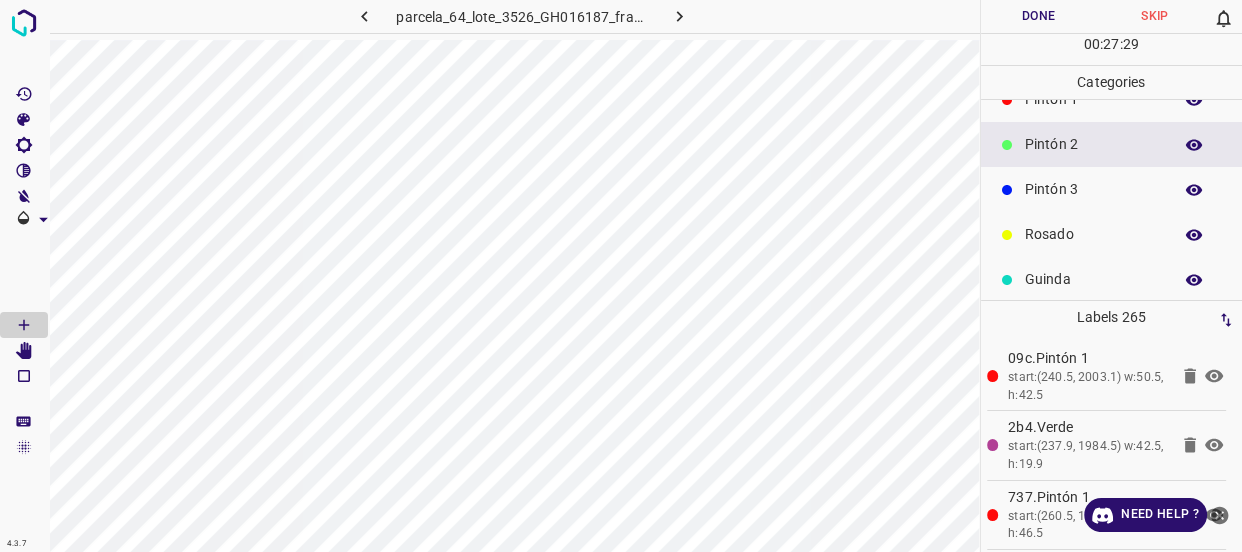 scroll, scrollTop: 175, scrollLeft: 0, axis: vertical 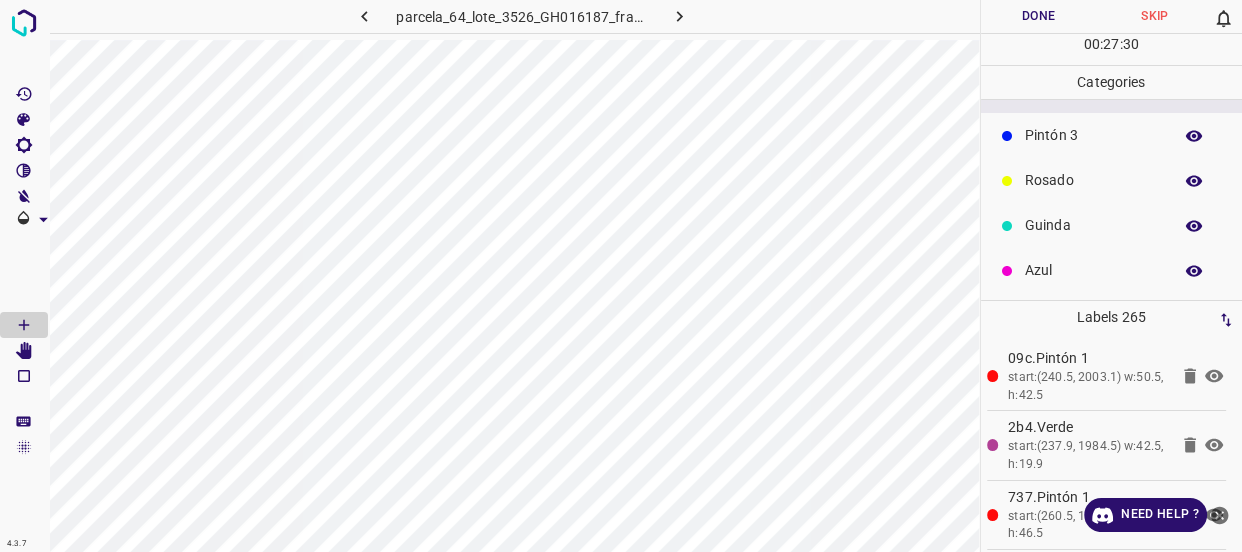 click on "Azul" at bounding box center [1093, 270] 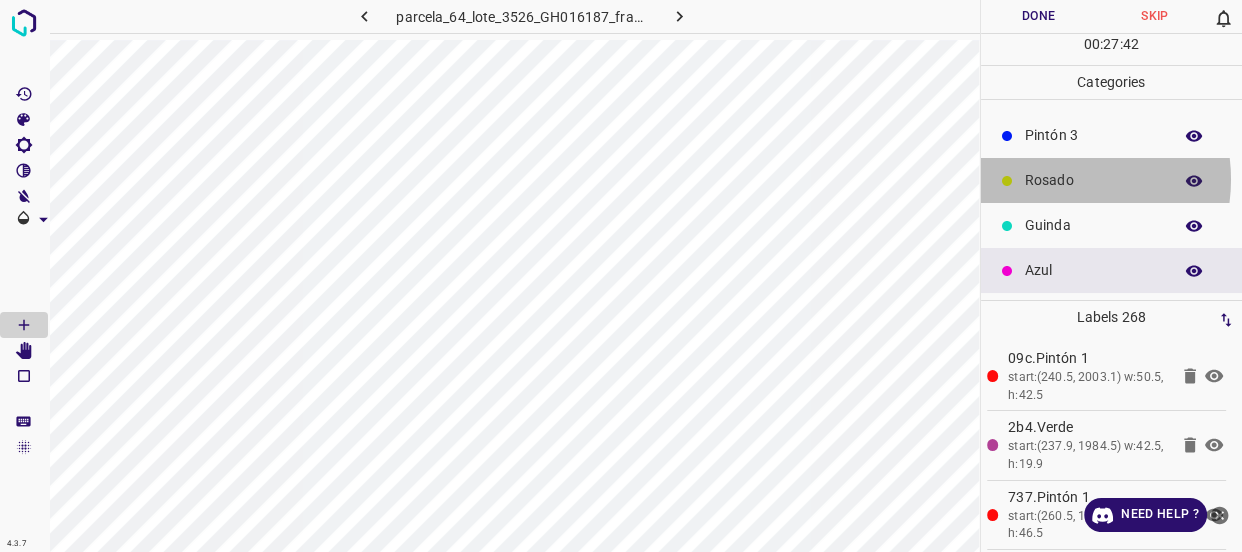 click on "Rosado" at bounding box center (1093, 180) 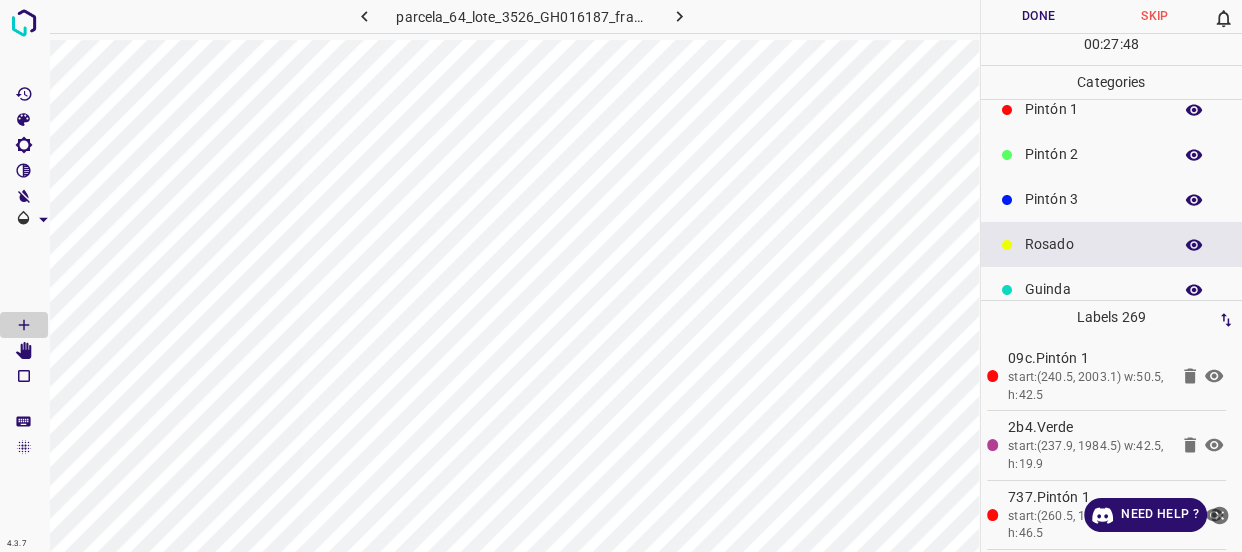 scroll, scrollTop: 84, scrollLeft: 0, axis: vertical 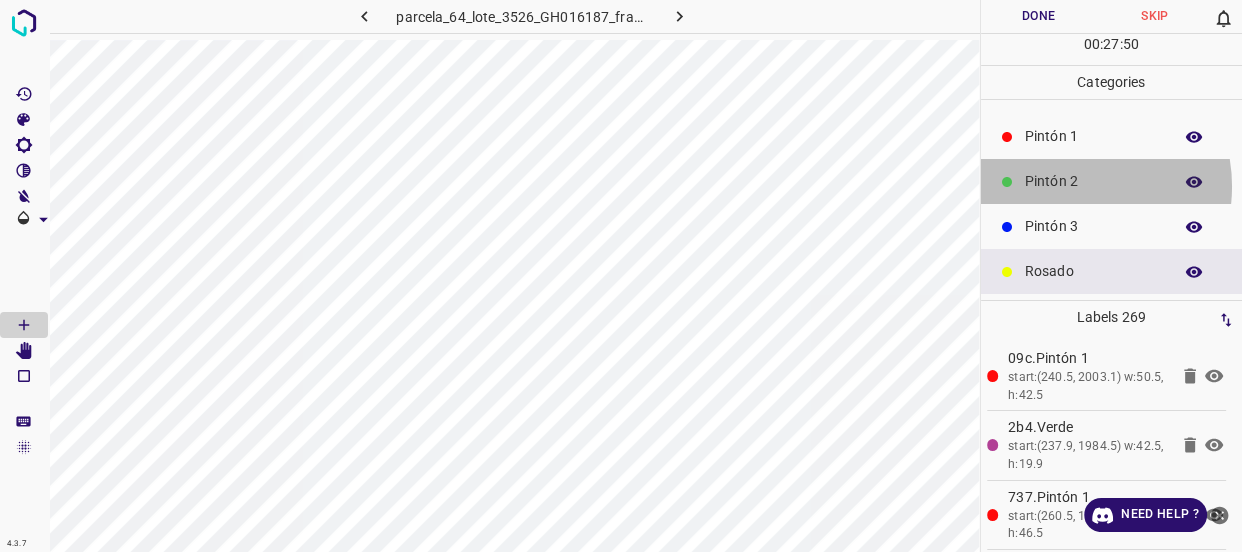 click on "Pintón 2" at bounding box center [1093, 181] 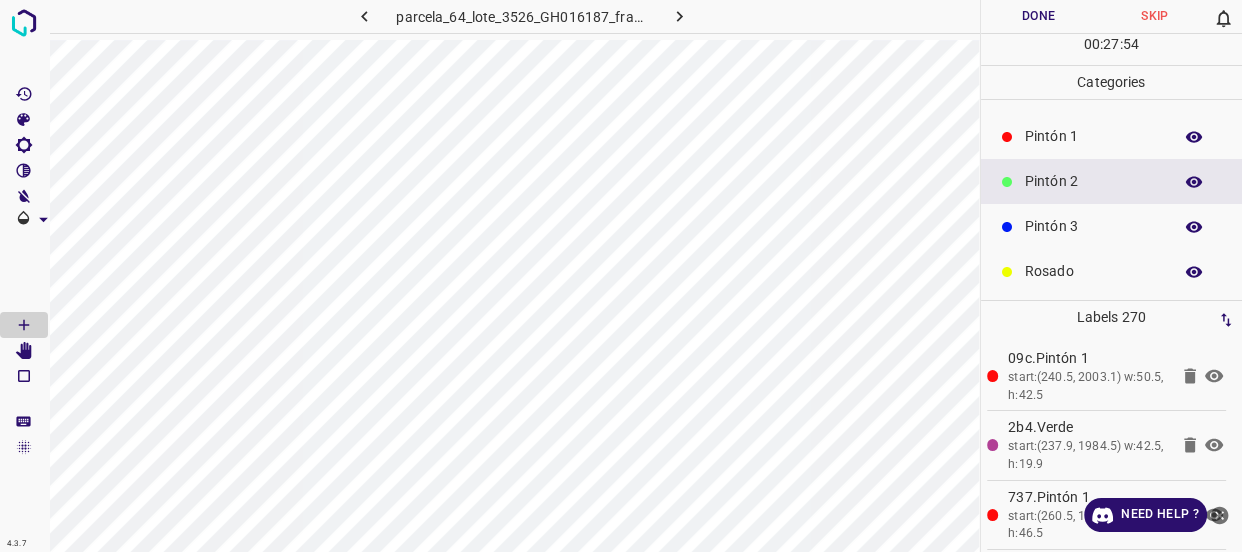 click on "Pintón 1" at bounding box center (1093, 136) 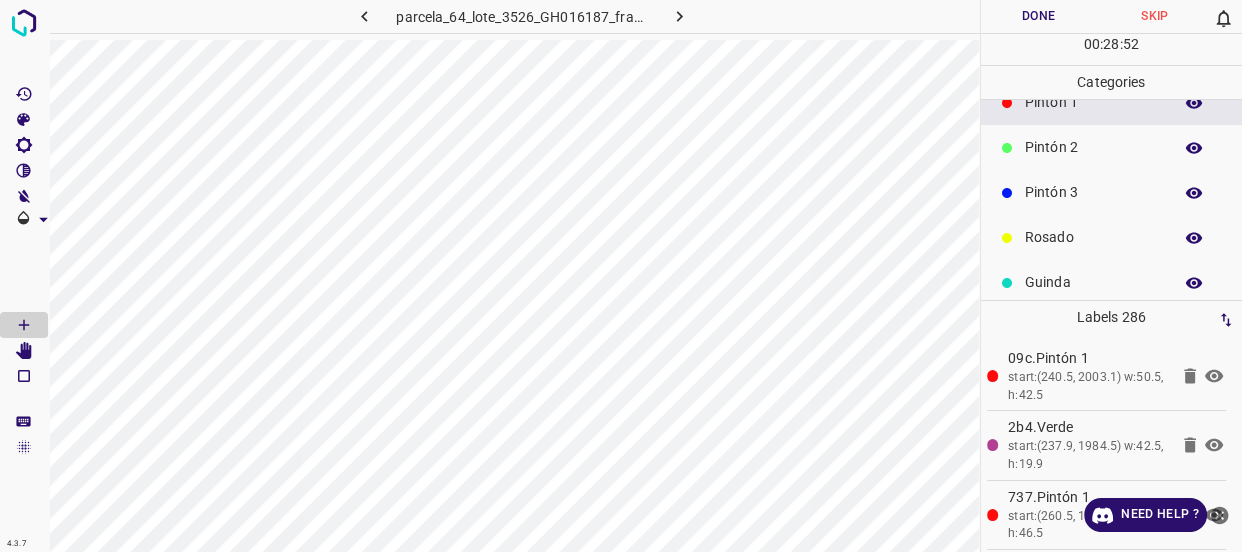 scroll, scrollTop: 175, scrollLeft: 0, axis: vertical 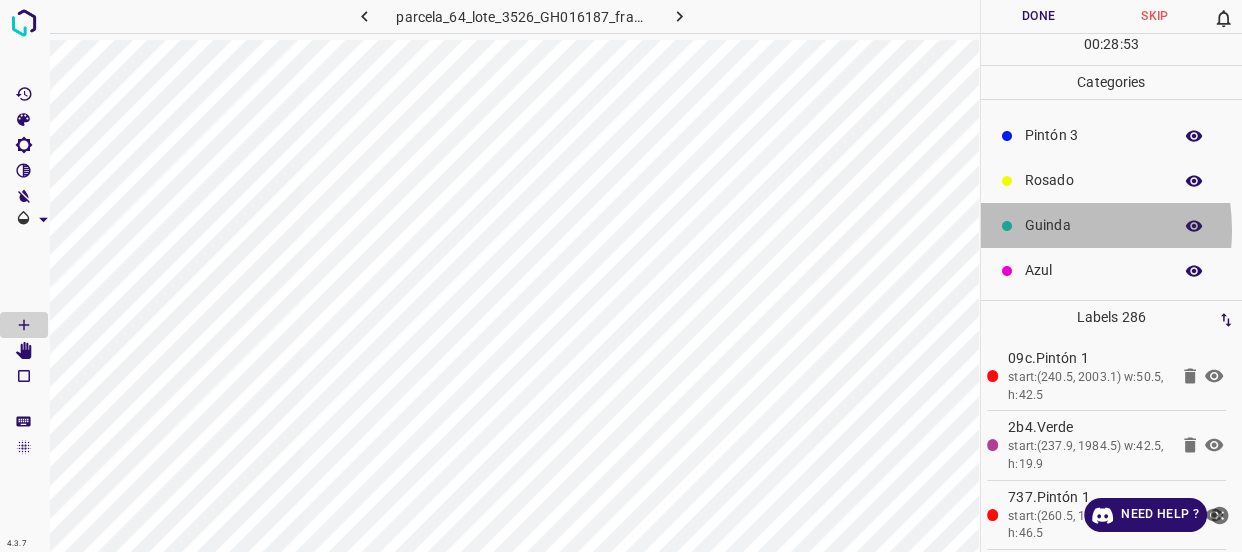 click on "Guinda" at bounding box center [1093, 225] 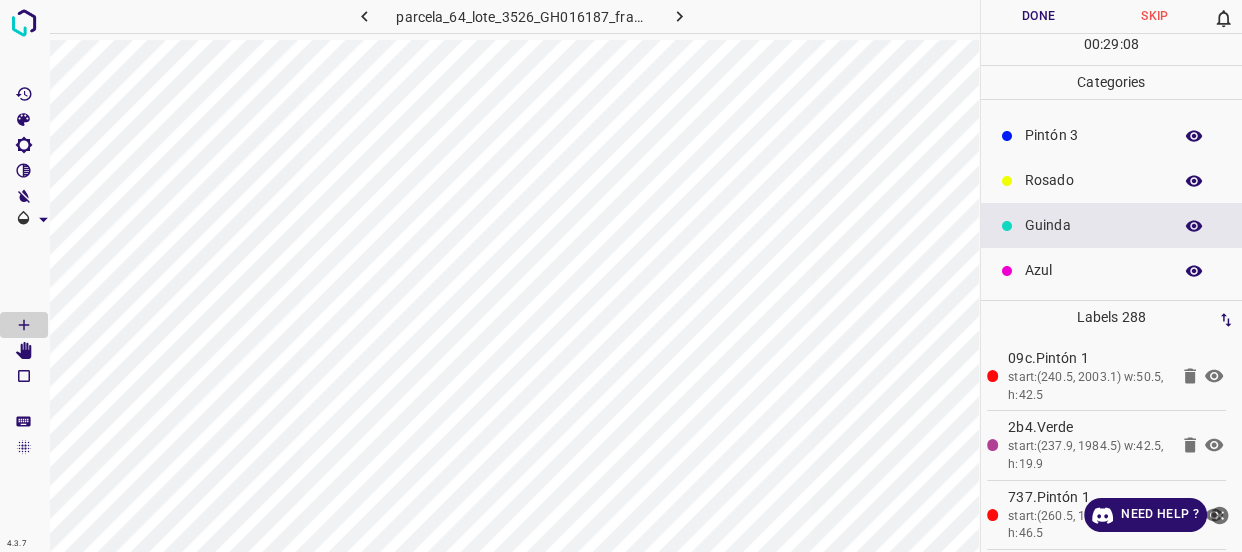 click on "Azul" at bounding box center (1093, 270) 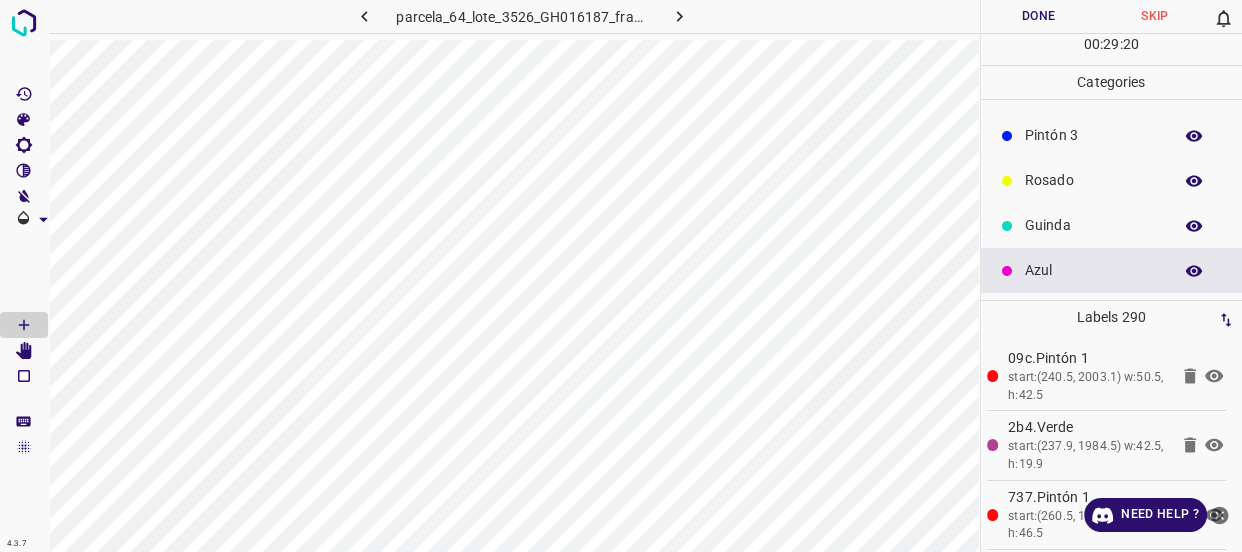 drag, startPoint x: 1067, startPoint y: 180, endPoint x: 1057, endPoint y: 184, distance: 10.770329 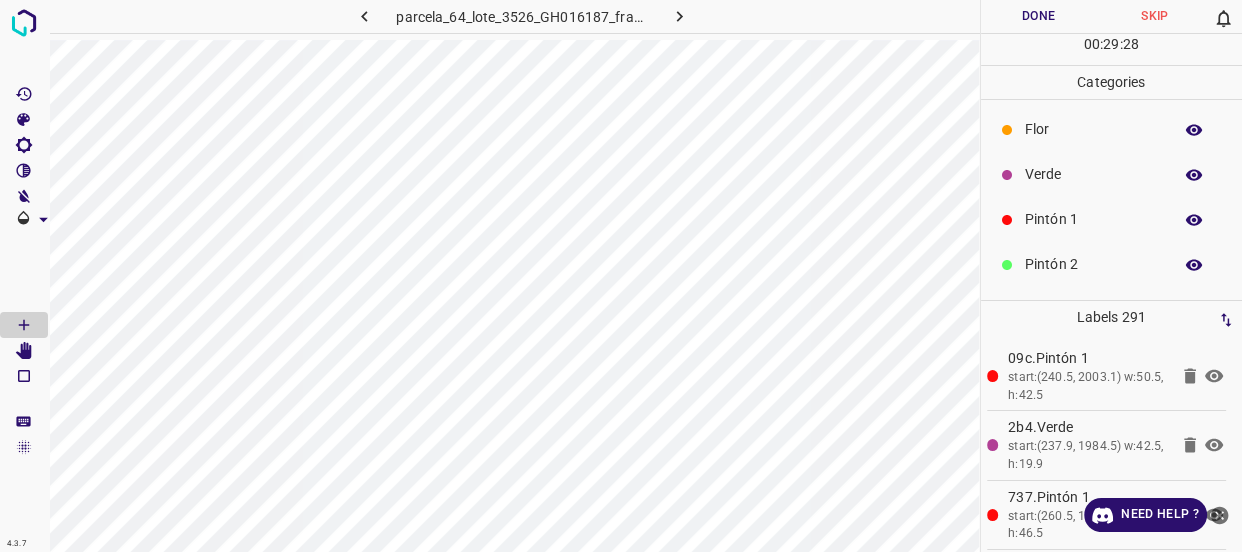 scroll, scrollTop: 0, scrollLeft: 0, axis: both 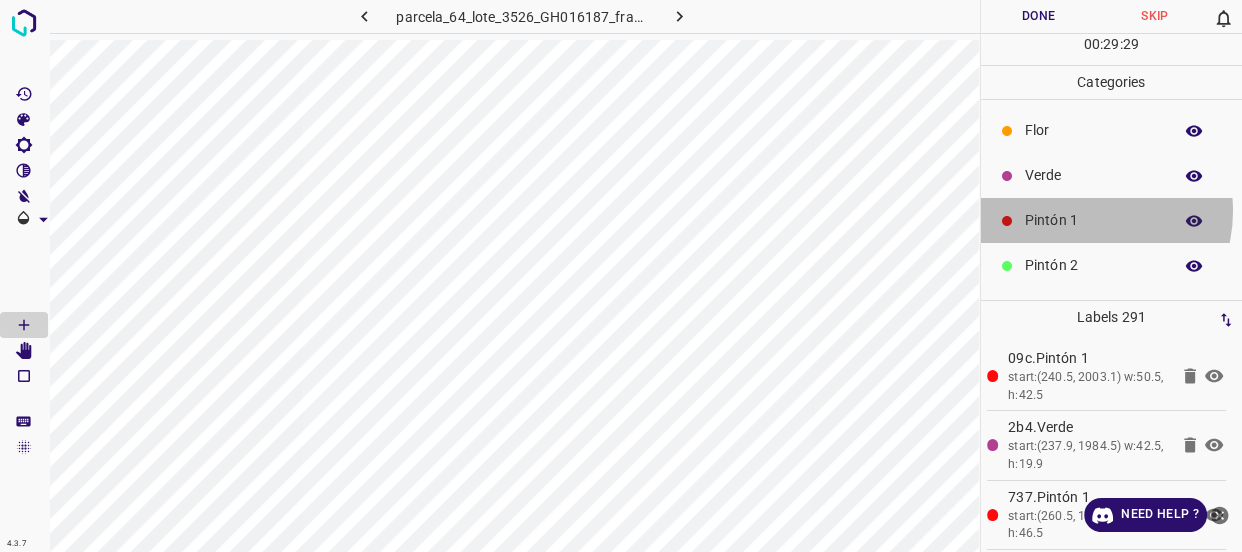 click on "Pintón 1" at bounding box center [1093, 220] 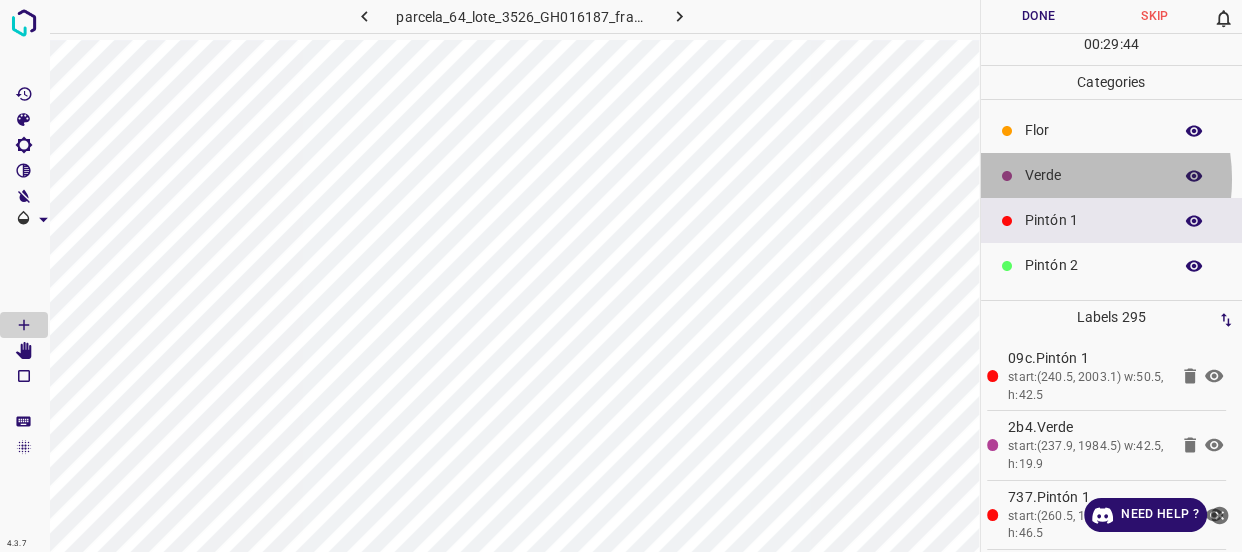 click on "Verde" at bounding box center [1093, 175] 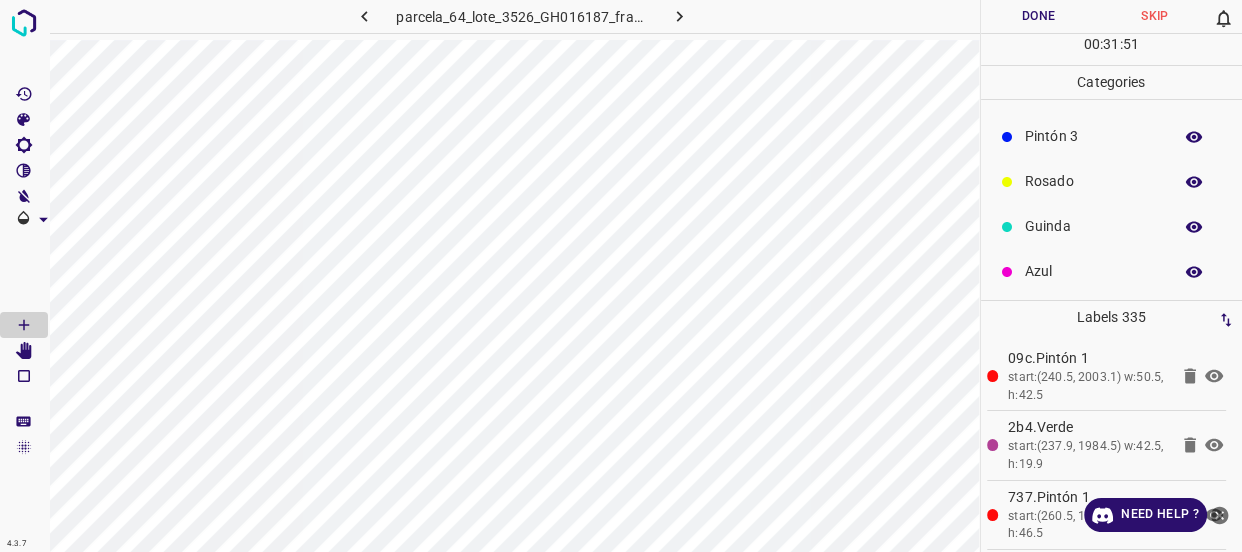 scroll, scrollTop: 175, scrollLeft: 0, axis: vertical 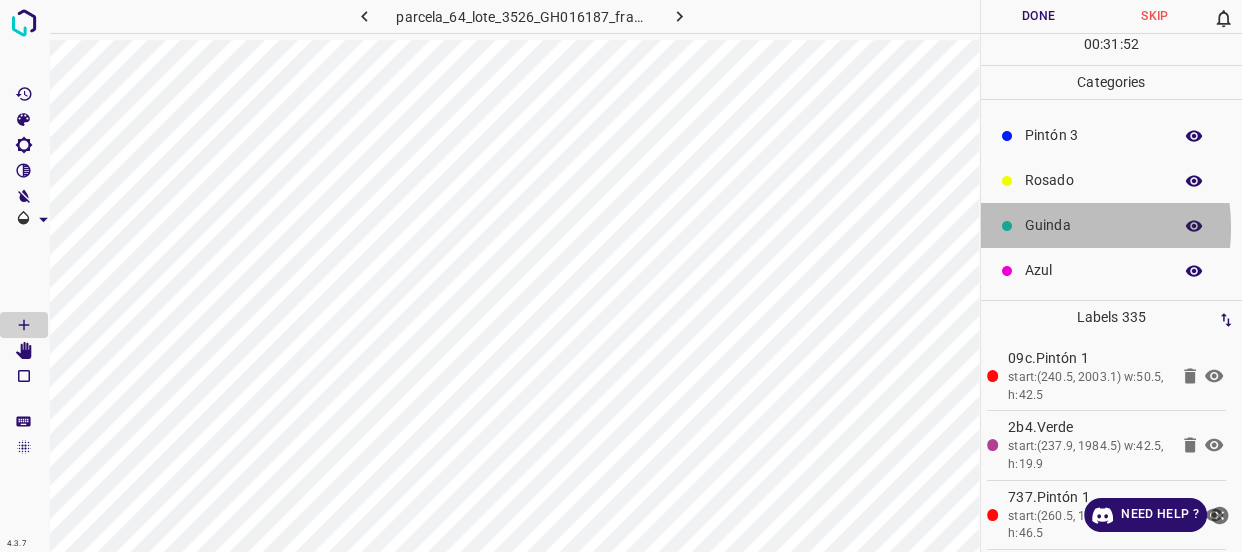 click on "Guinda" at bounding box center (1093, 225) 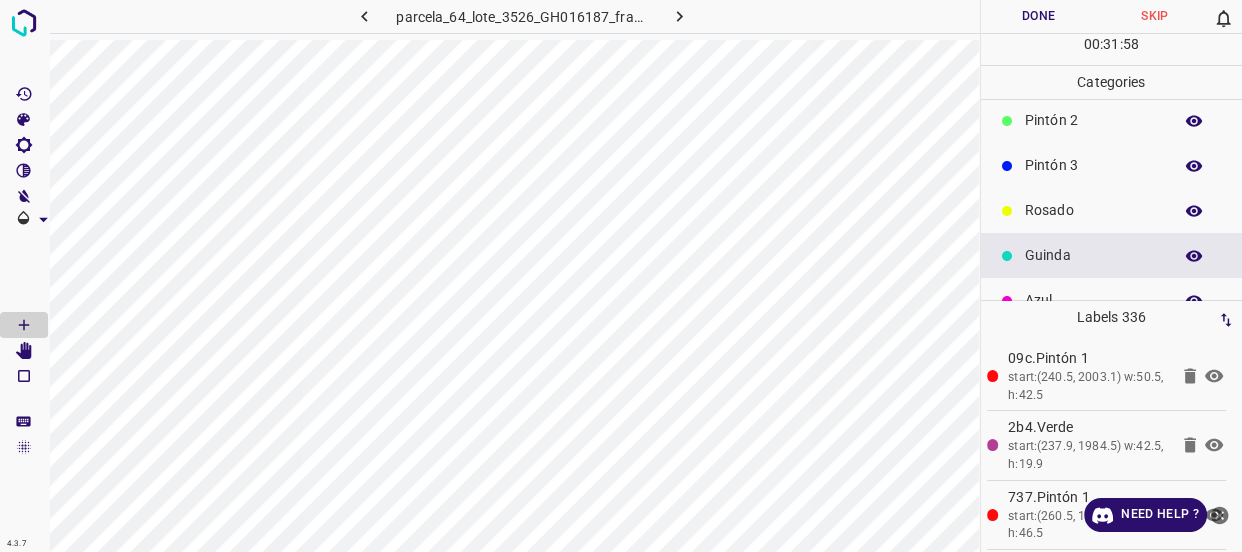 scroll, scrollTop: 0, scrollLeft: 0, axis: both 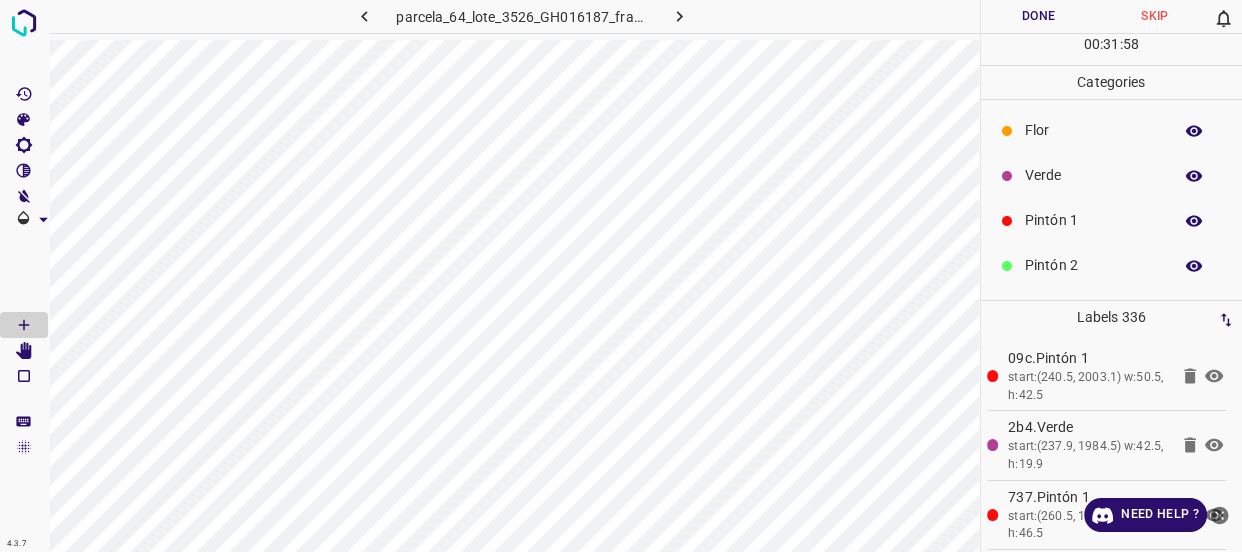 click on "Verde" at bounding box center (1093, 175) 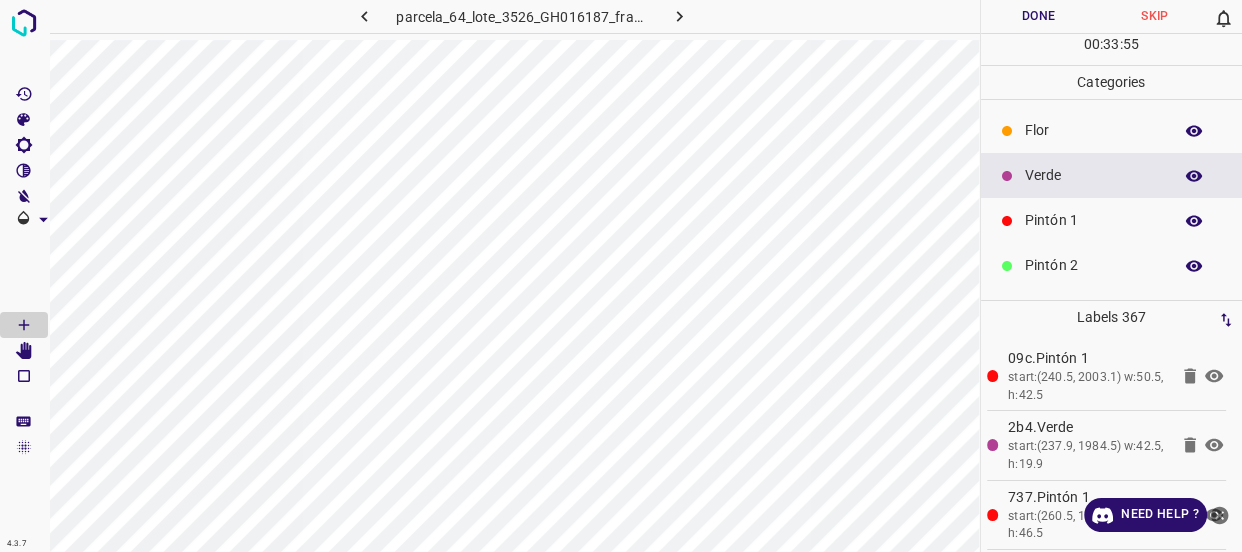 click on "Pintón 1" at bounding box center (1112, 220) 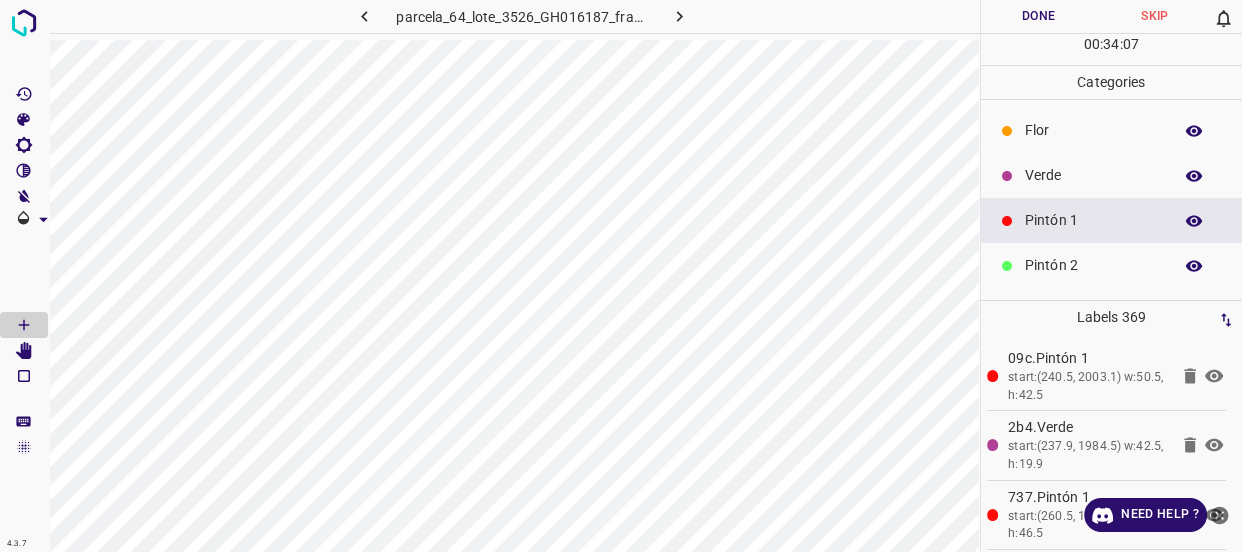 click on "Verde" at bounding box center (1093, 175) 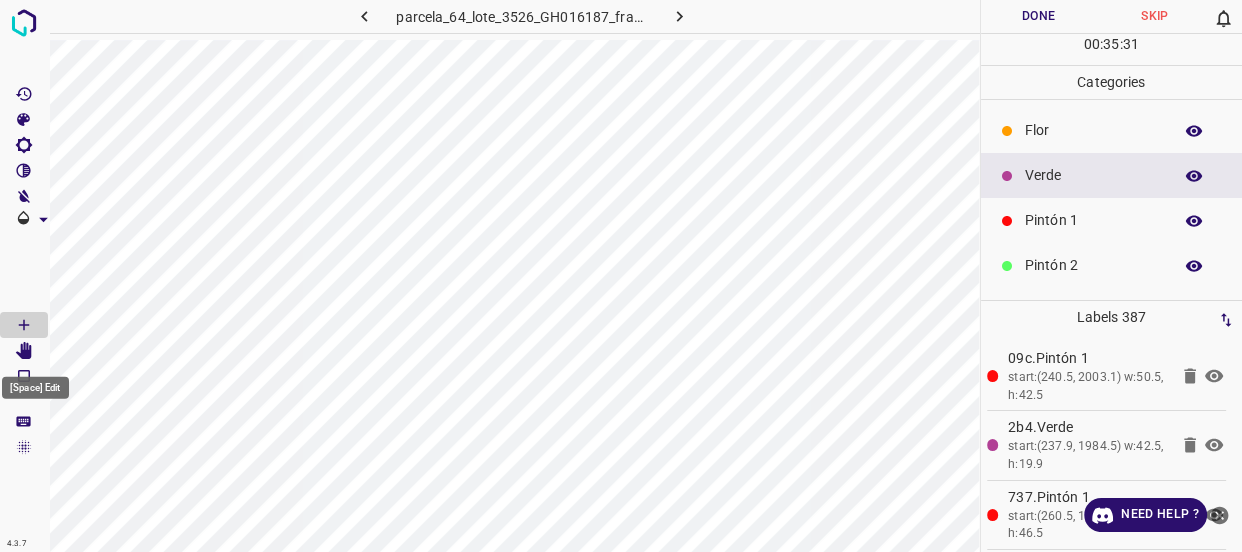 click 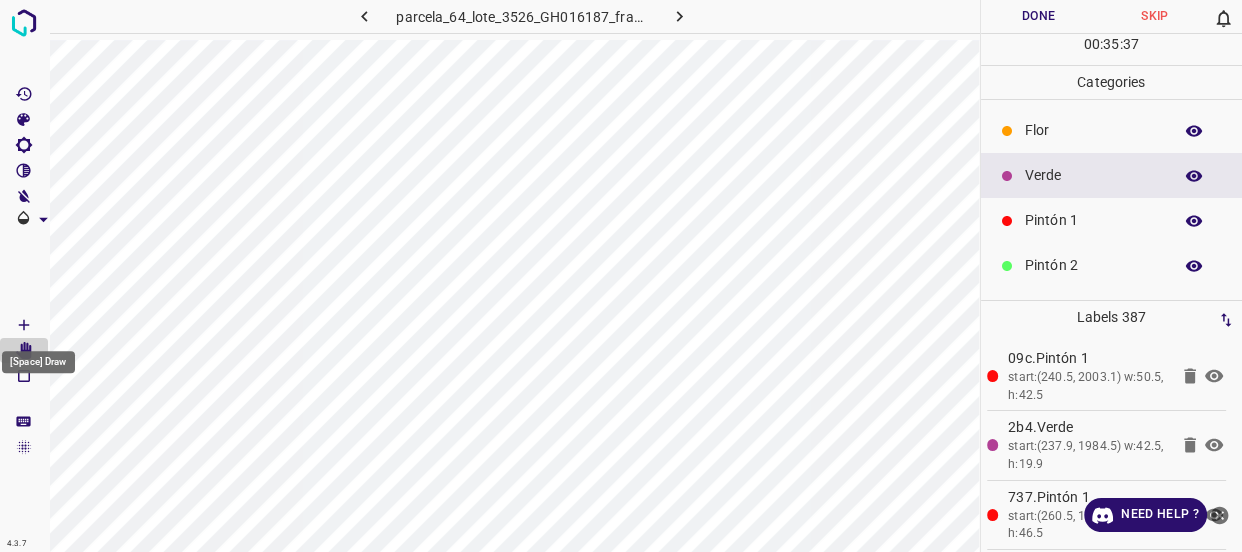 click 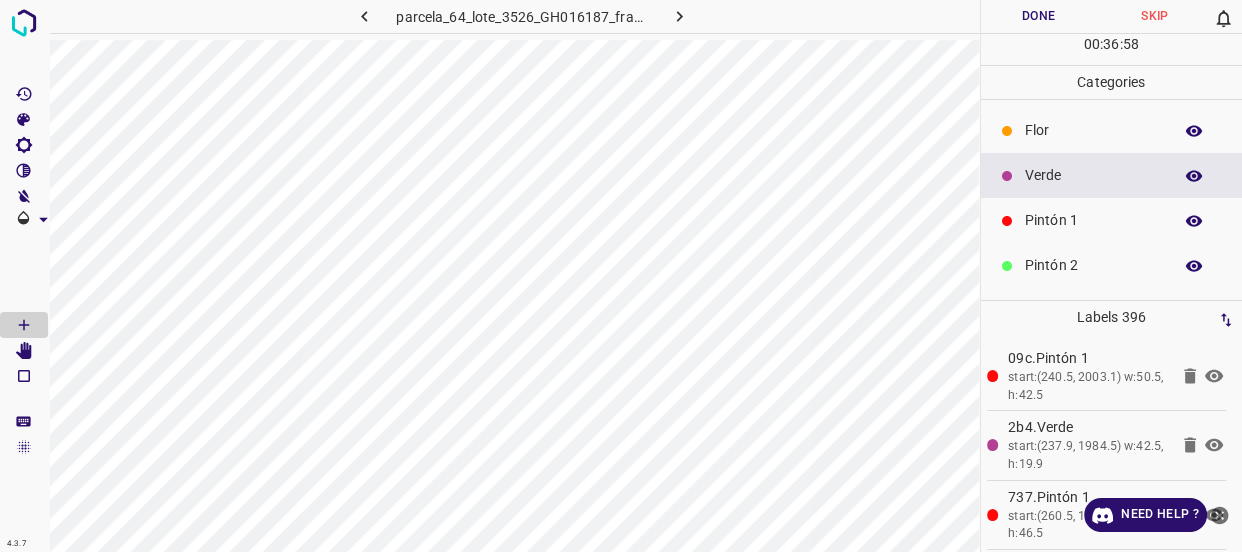 click on "Flor" at bounding box center (1093, 130) 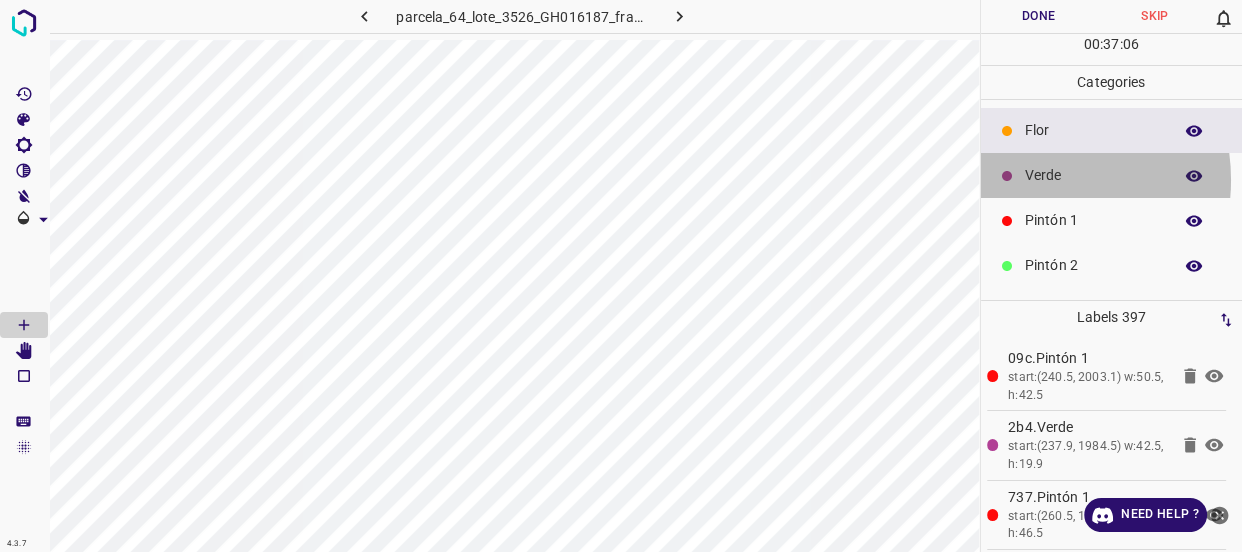 click on "Verde" at bounding box center (1093, 175) 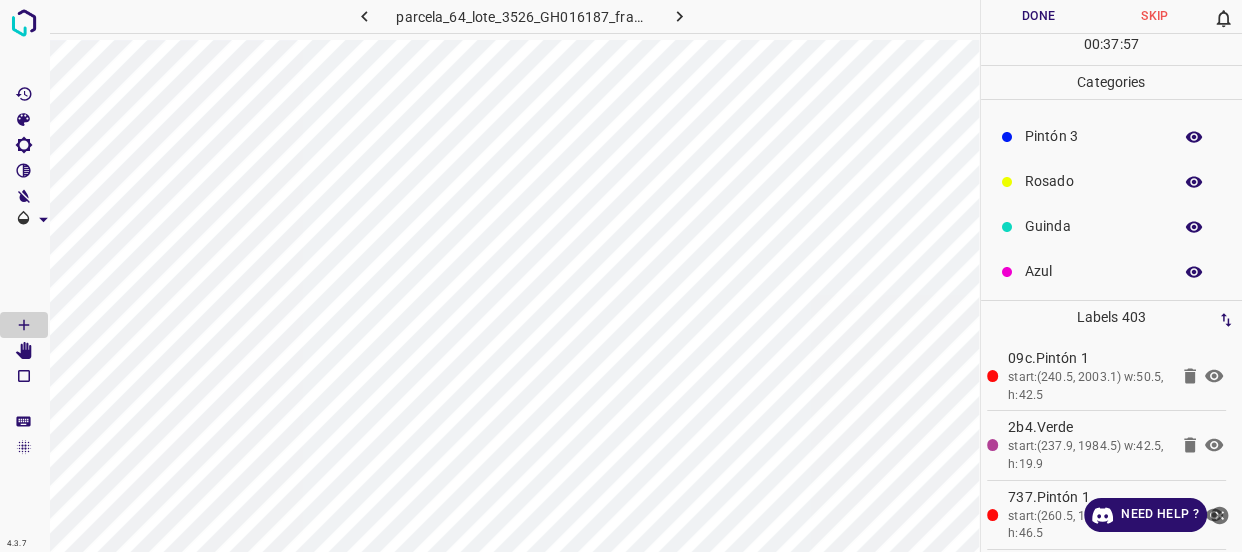 scroll, scrollTop: 175, scrollLeft: 0, axis: vertical 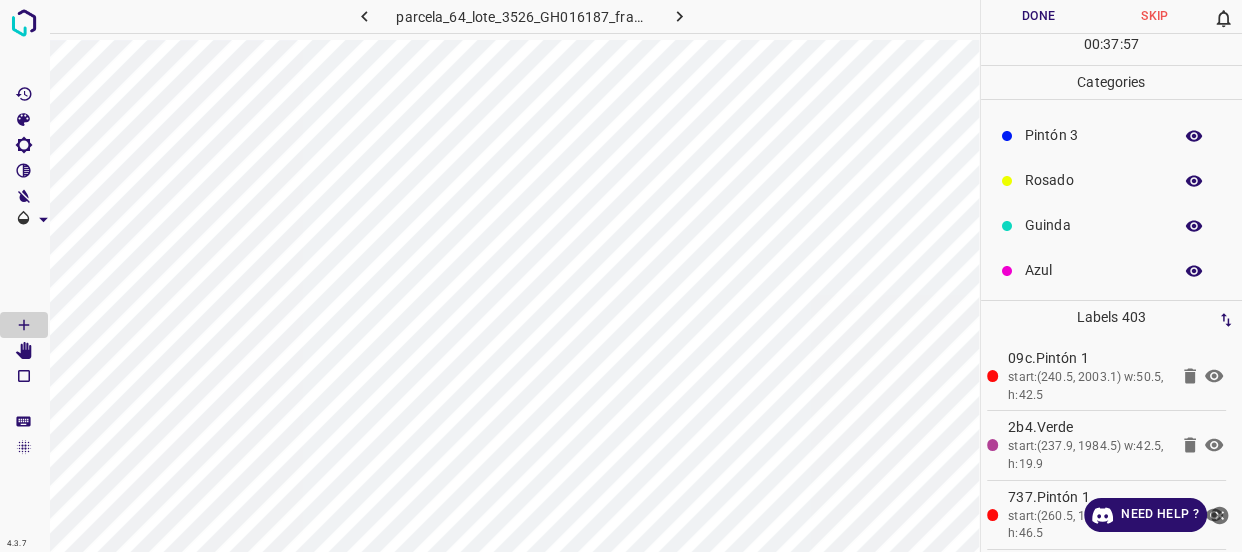 click on "Rosado" at bounding box center (1093, 180) 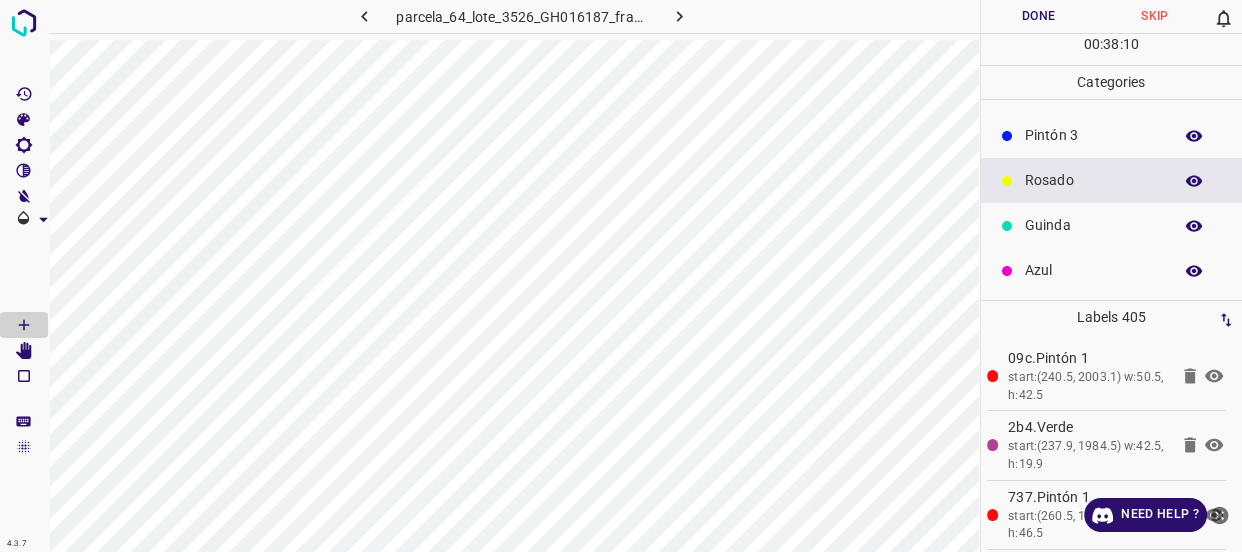 click on "Pintón 3" at bounding box center (1093, 135) 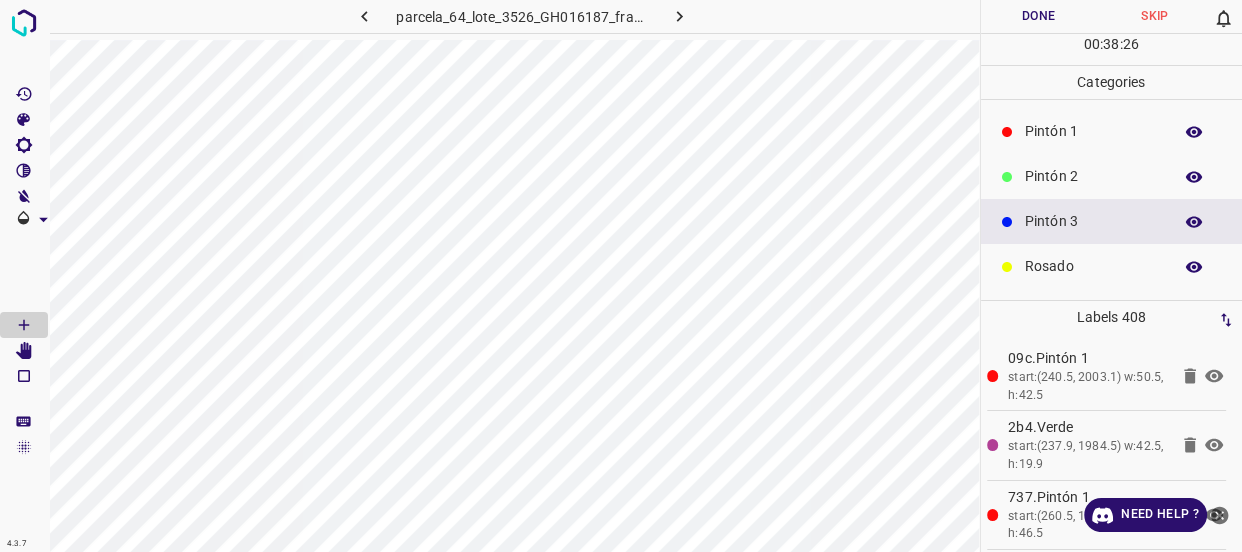 scroll, scrollTop: 84, scrollLeft: 0, axis: vertical 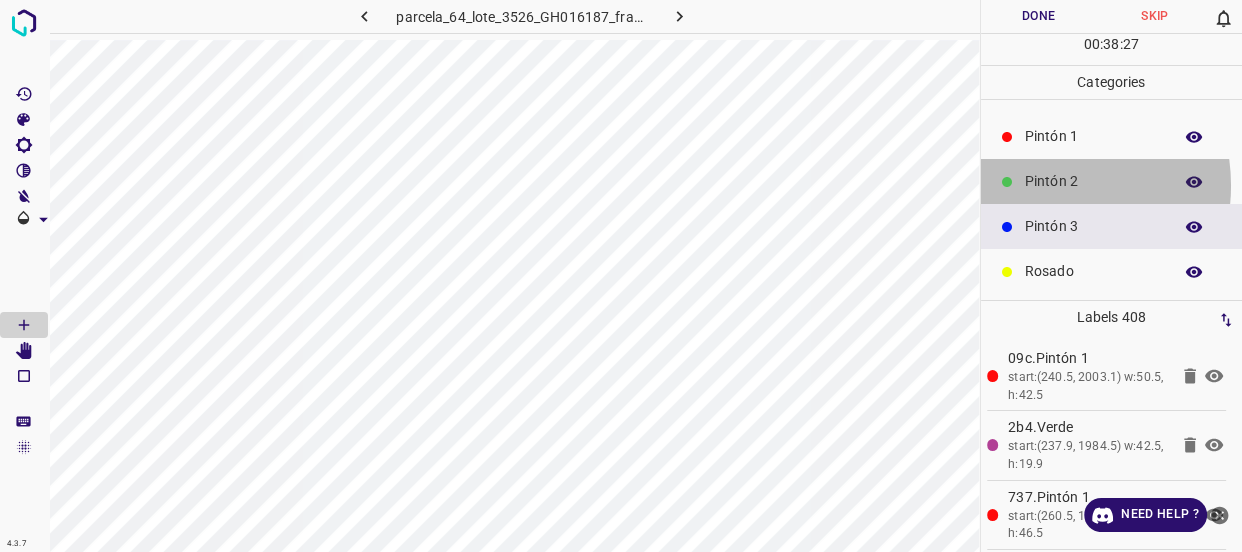 click on "Pintón 2" at bounding box center (1093, 181) 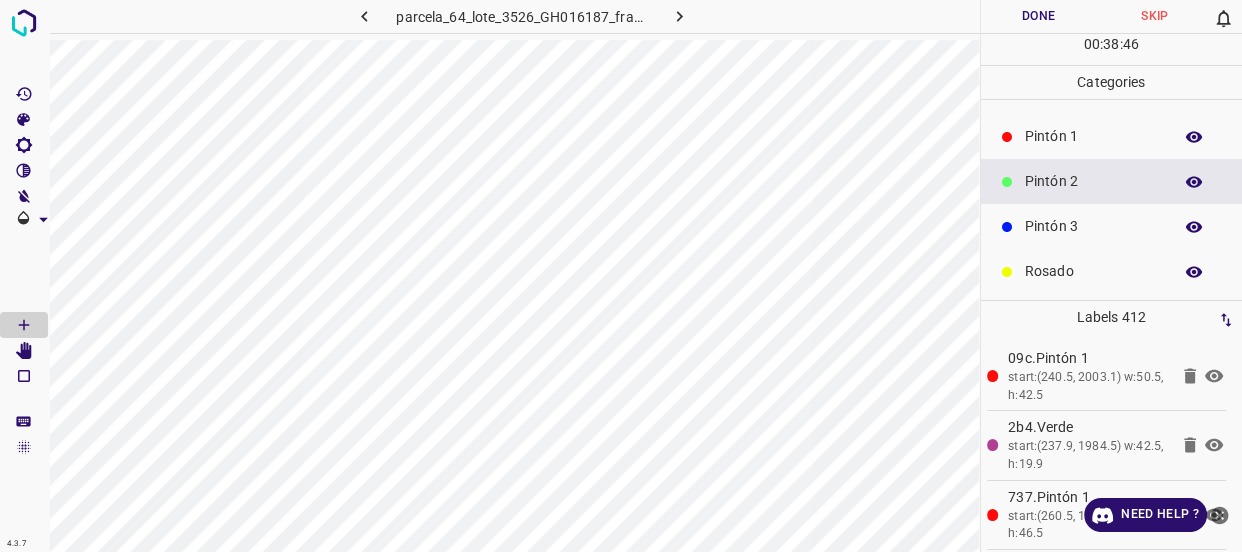 scroll, scrollTop: 175, scrollLeft: 0, axis: vertical 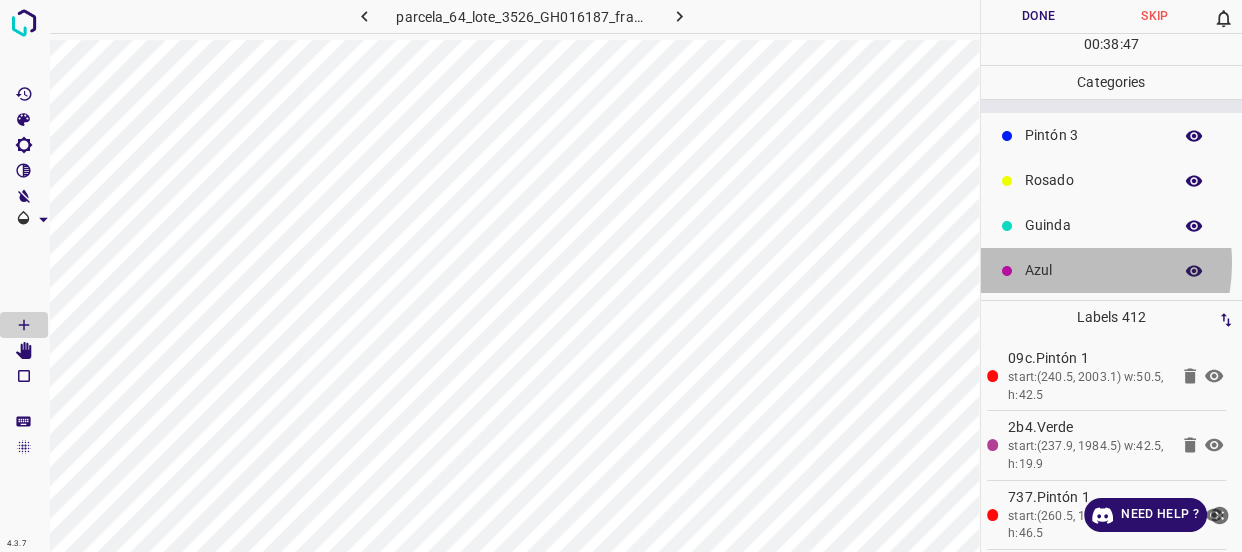 click on "Azul" at bounding box center (1093, 270) 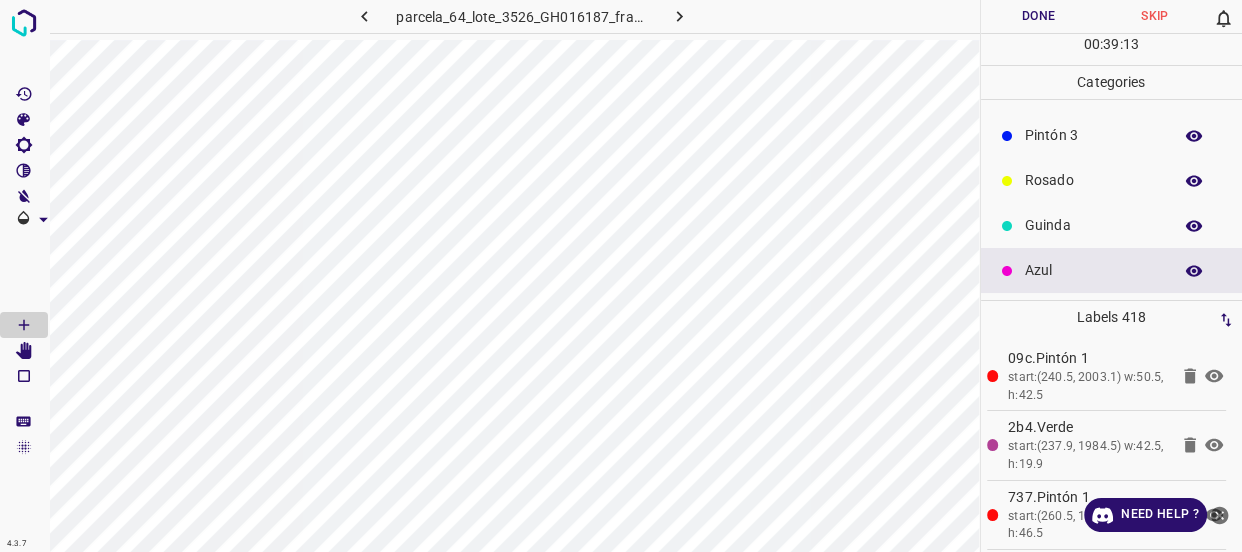 click on "Rosado" at bounding box center (1093, 180) 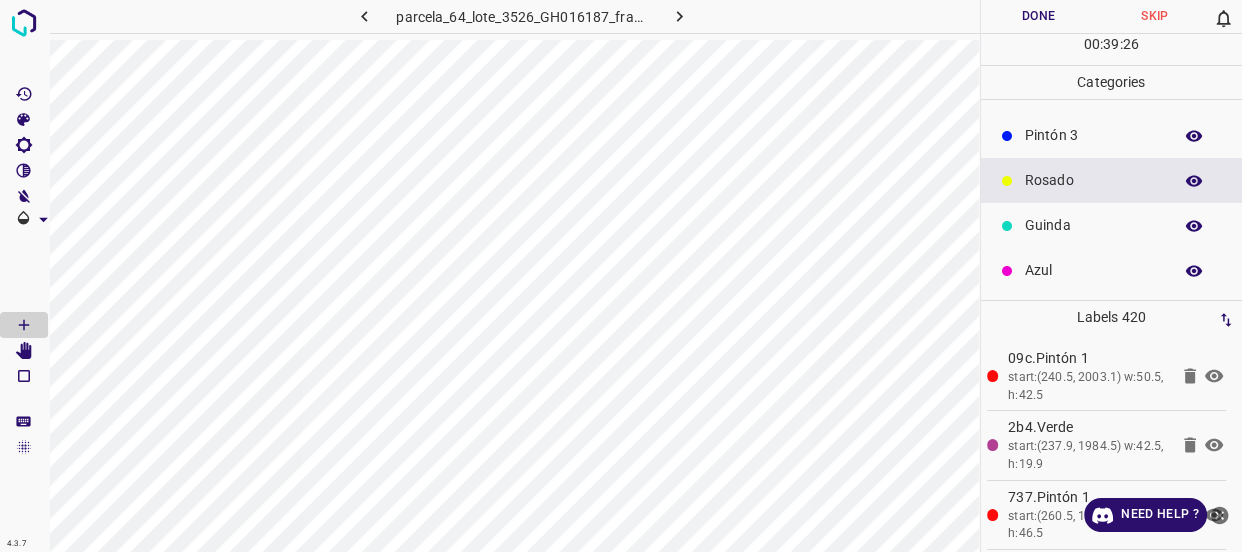 click on "Azul" at bounding box center [1093, 270] 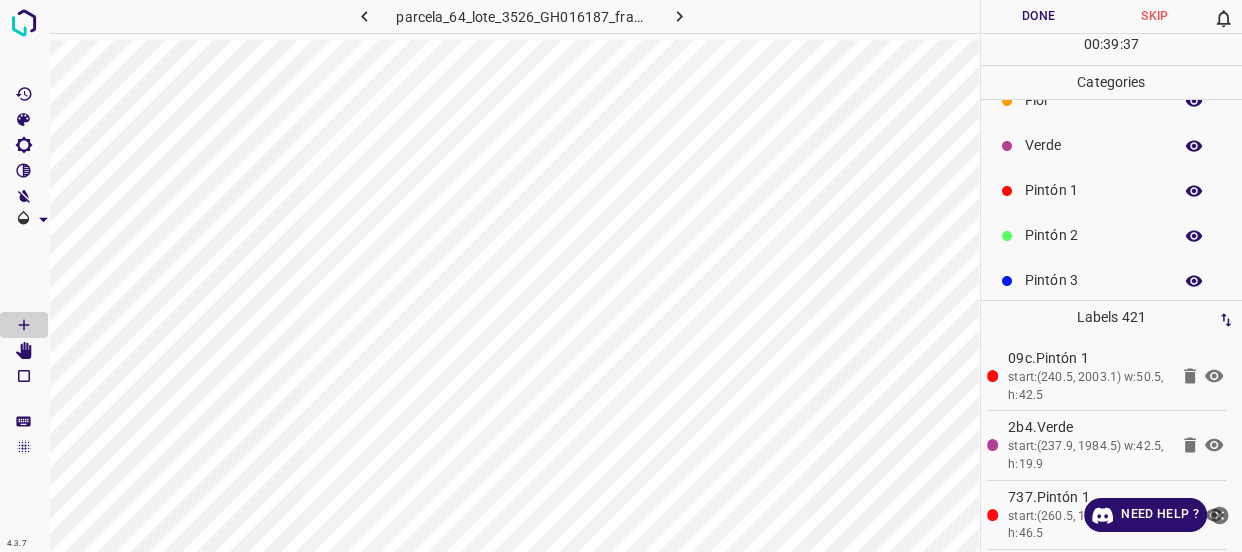 scroll, scrollTop: 0, scrollLeft: 0, axis: both 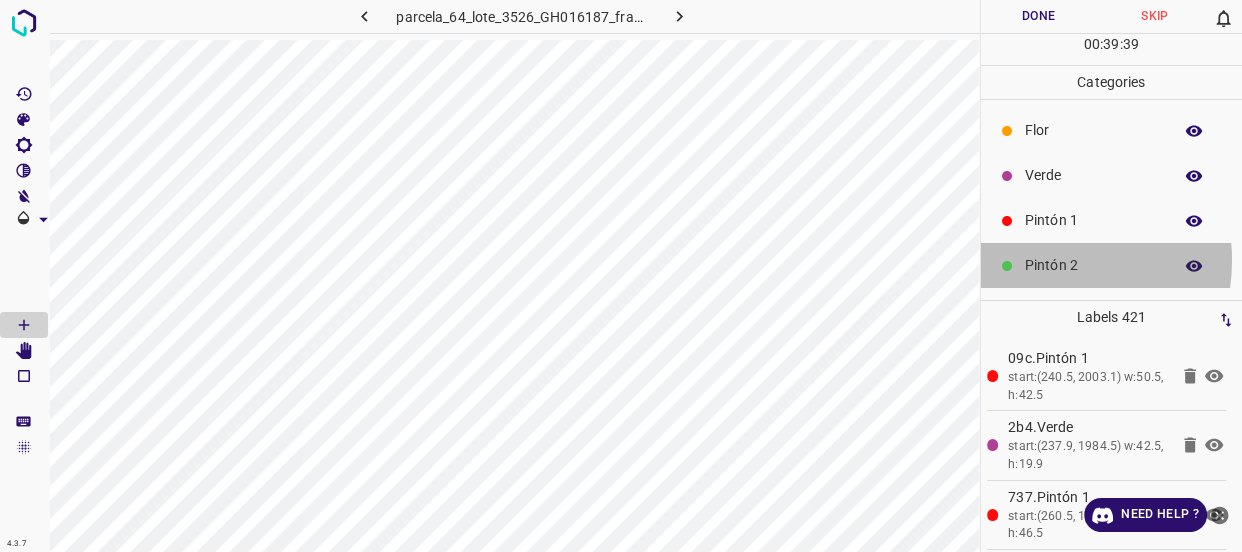 click on "Pintón 2" at bounding box center (1093, 265) 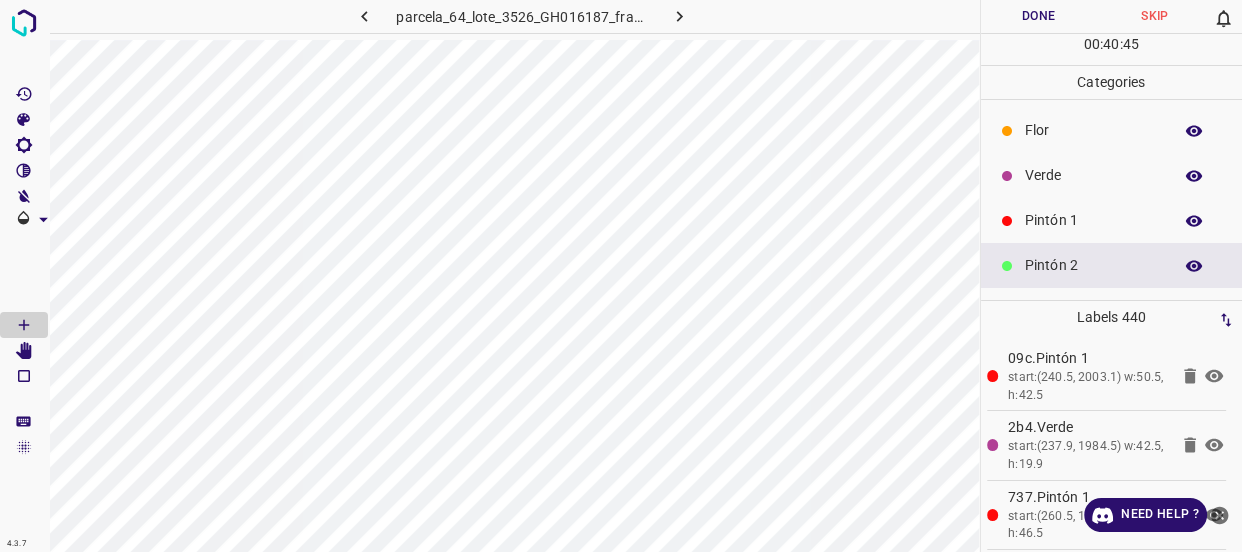 scroll, scrollTop: 175, scrollLeft: 0, axis: vertical 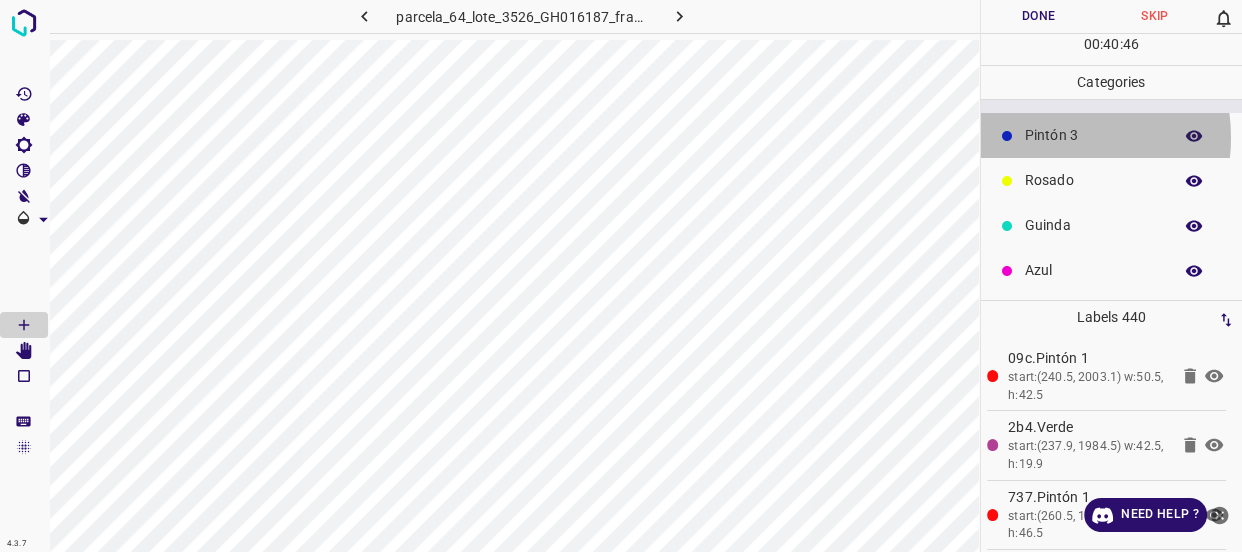 click on "Pintón 3" at bounding box center [1093, 135] 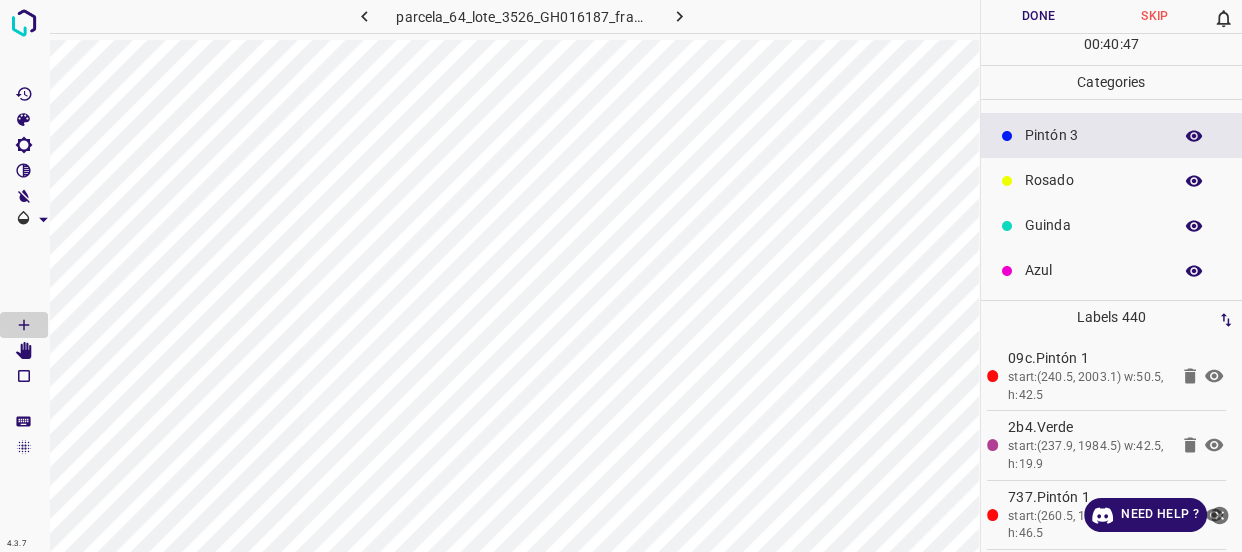 click on "Rosado" at bounding box center [1112, 180] 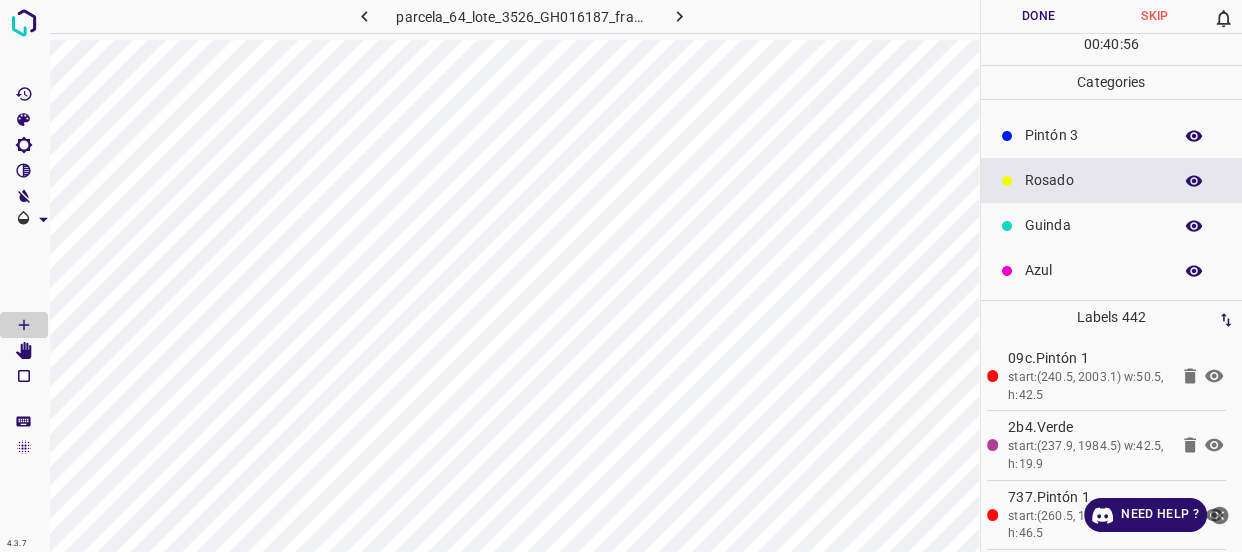 click on "Pintón 3" at bounding box center (1093, 135) 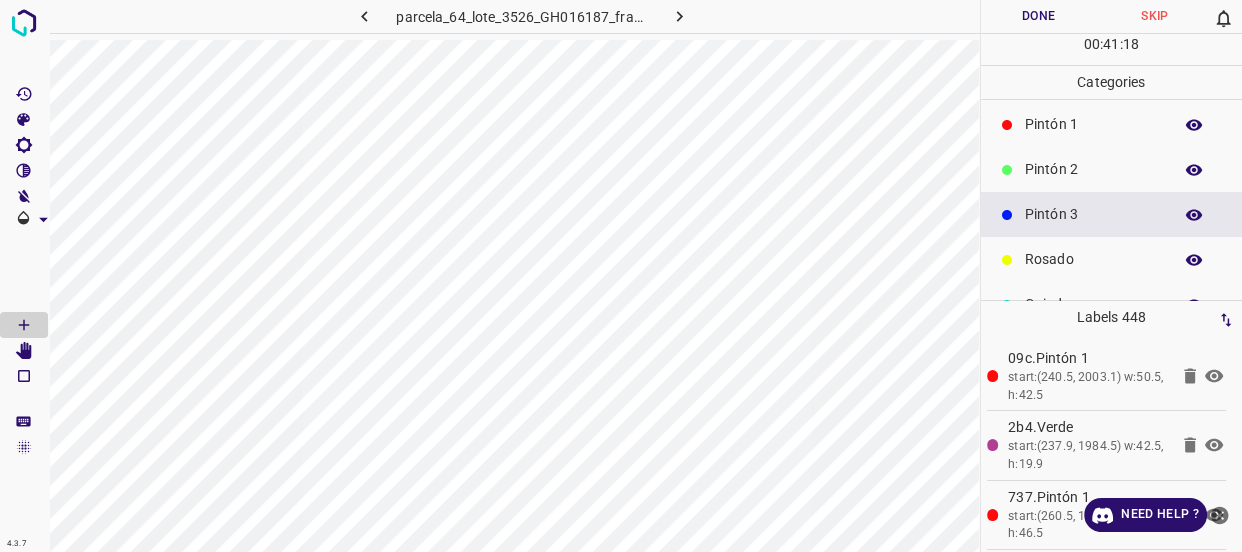 scroll, scrollTop: 0, scrollLeft: 0, axis: both 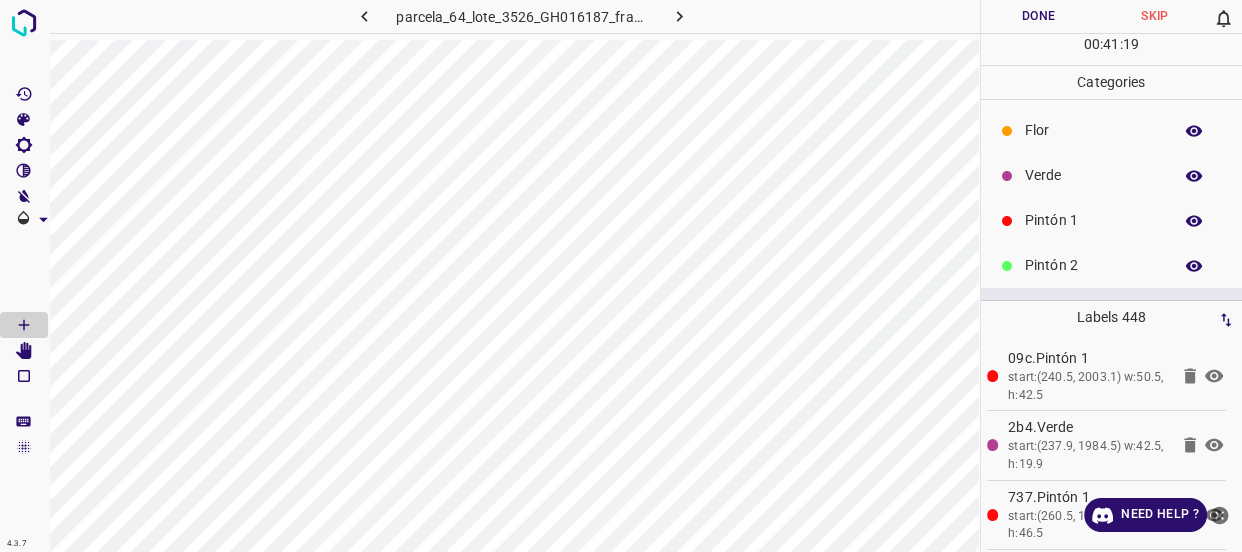 click on "Pintón 1" at bounding box center [1093, 220] 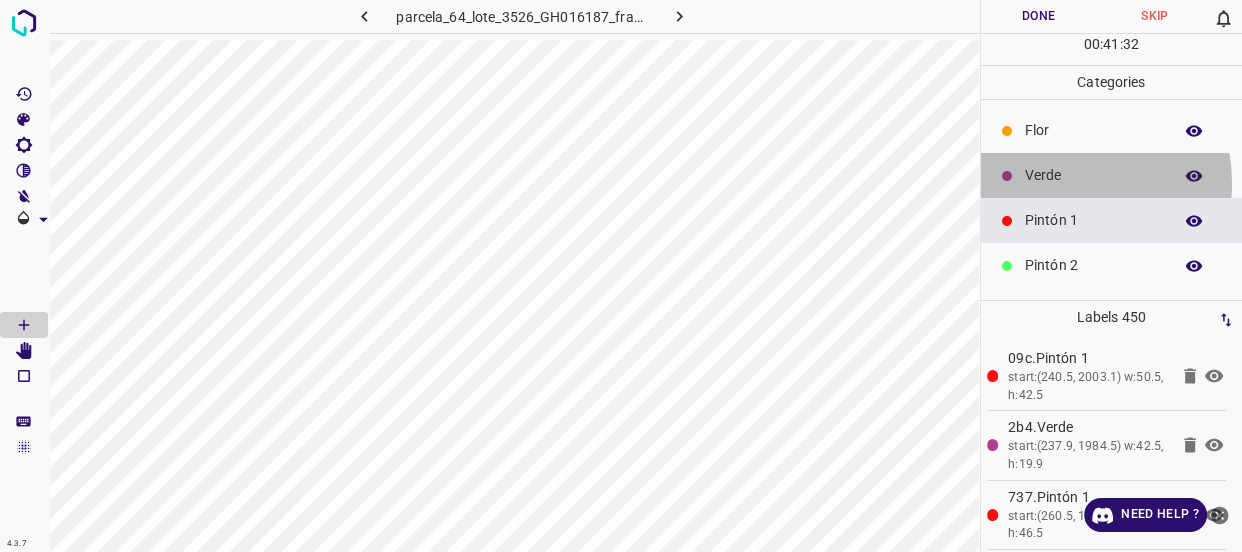 click on "Verde" at bounding box center (1093, 175) 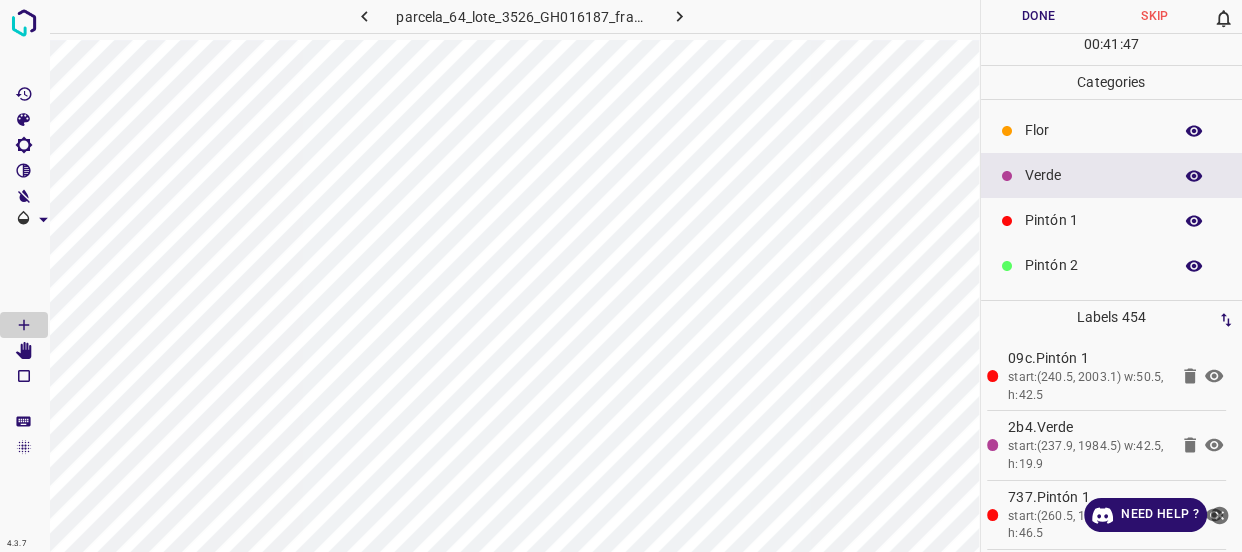 drag, startPoint x: 1057, startPoint y: 222, endPoint x: 0, endPoint y: 365, distance: 1066.6293 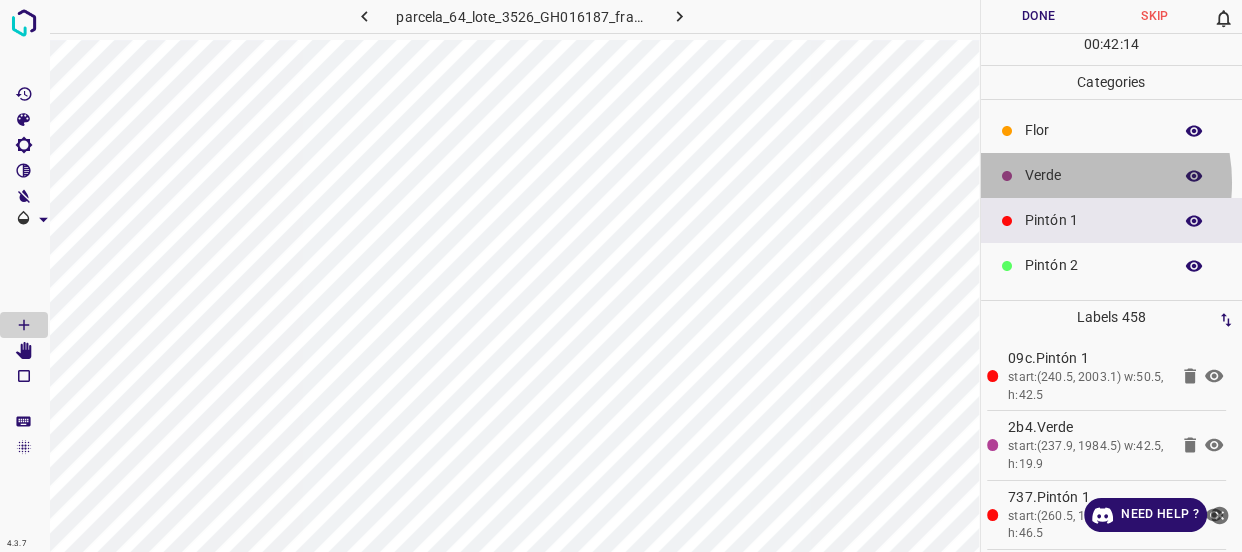 drag, startPoint x: 1053, startPoint y: 182, endPoint x: 1033, endPoint y: 185, distance: 20.22375 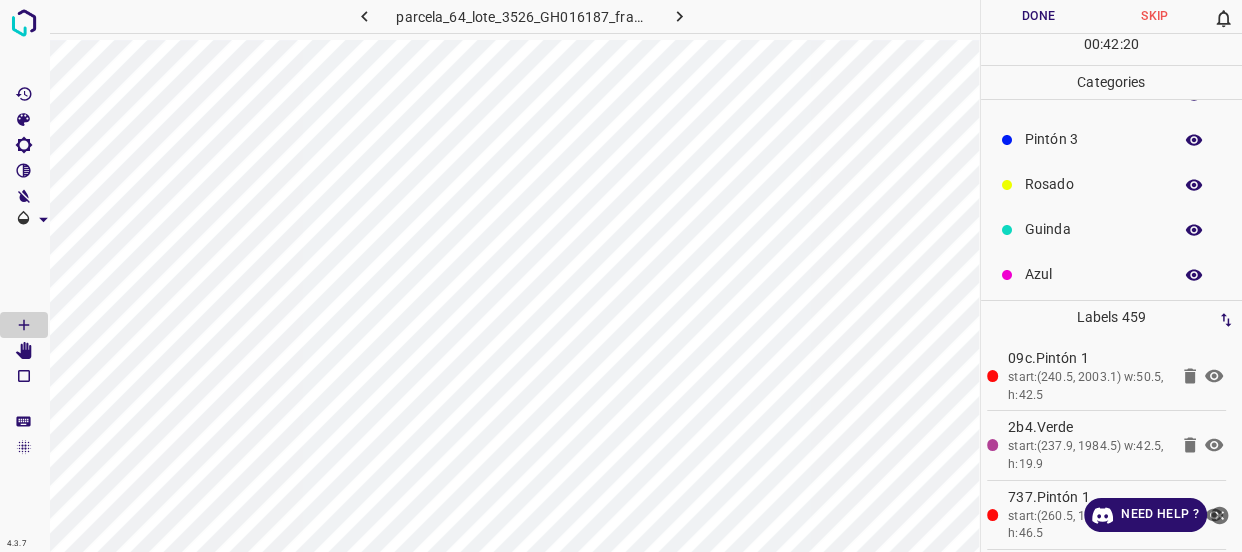 scroll, scrollTop: 175, scrollLeft: 0, axis: vertical 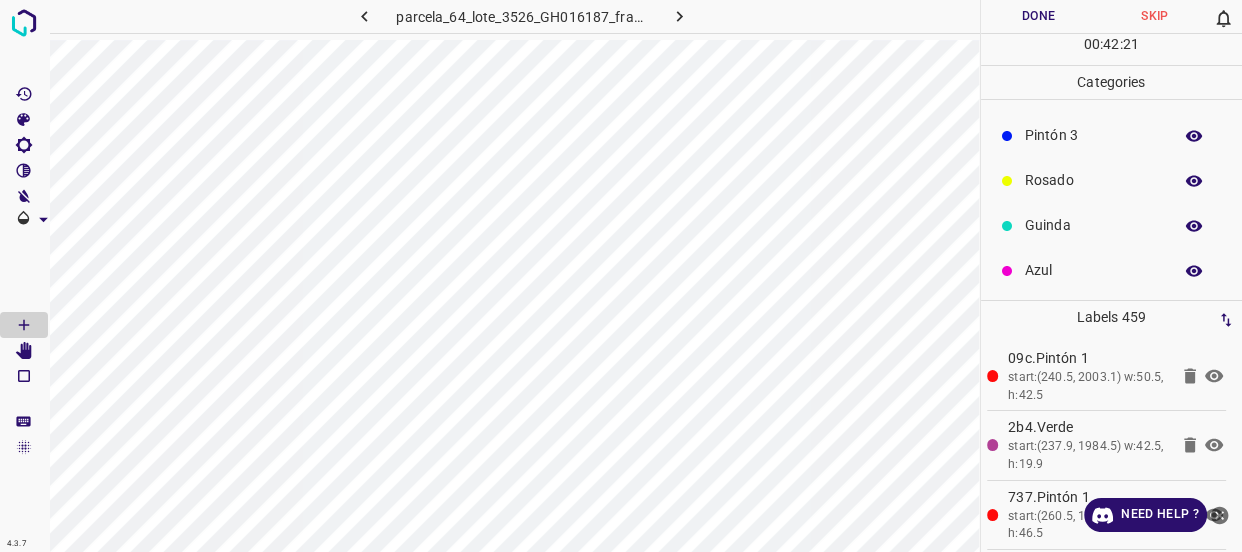 click on "Pintón 3" at bounding box center [1093, 135] 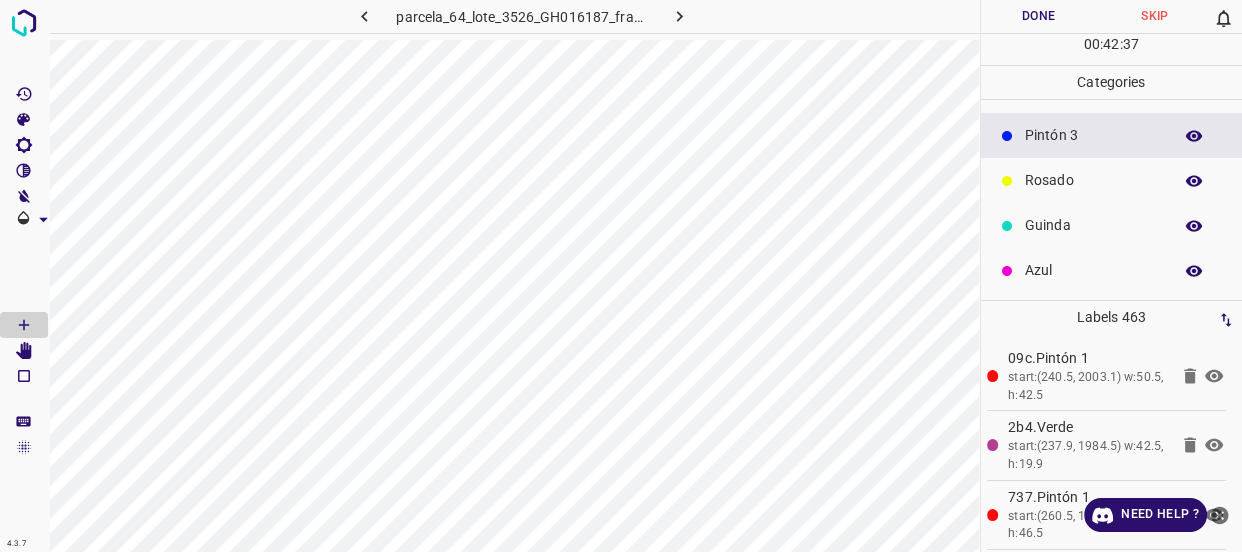 scroll, scrollTop: 84, scrollLeft: 0, axis: vertical 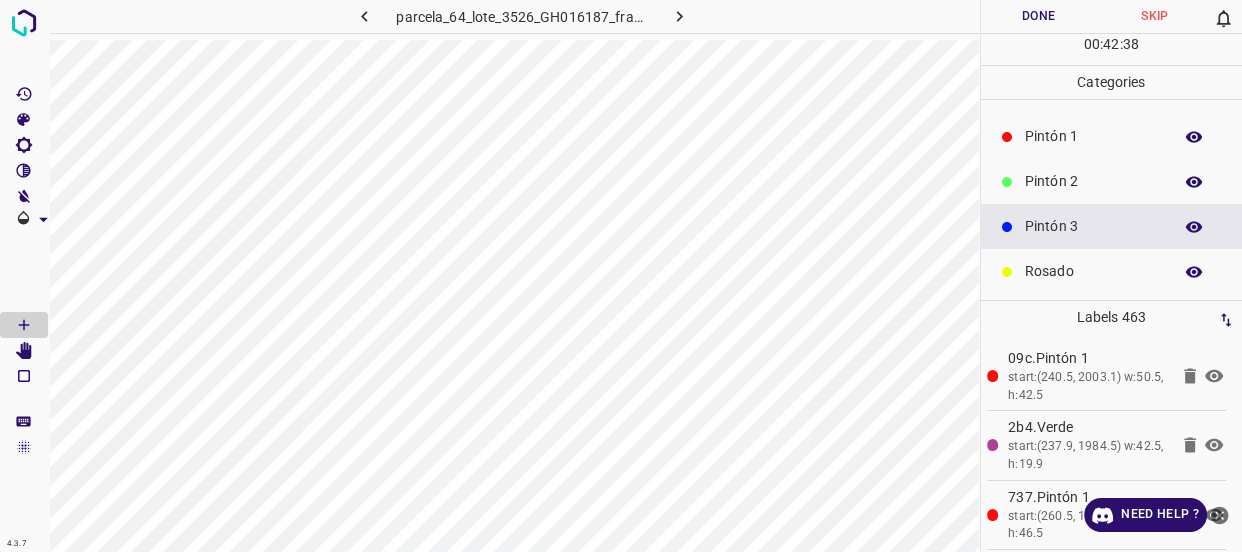 click on "Pintón 2" at bounding box center (1093, 181) 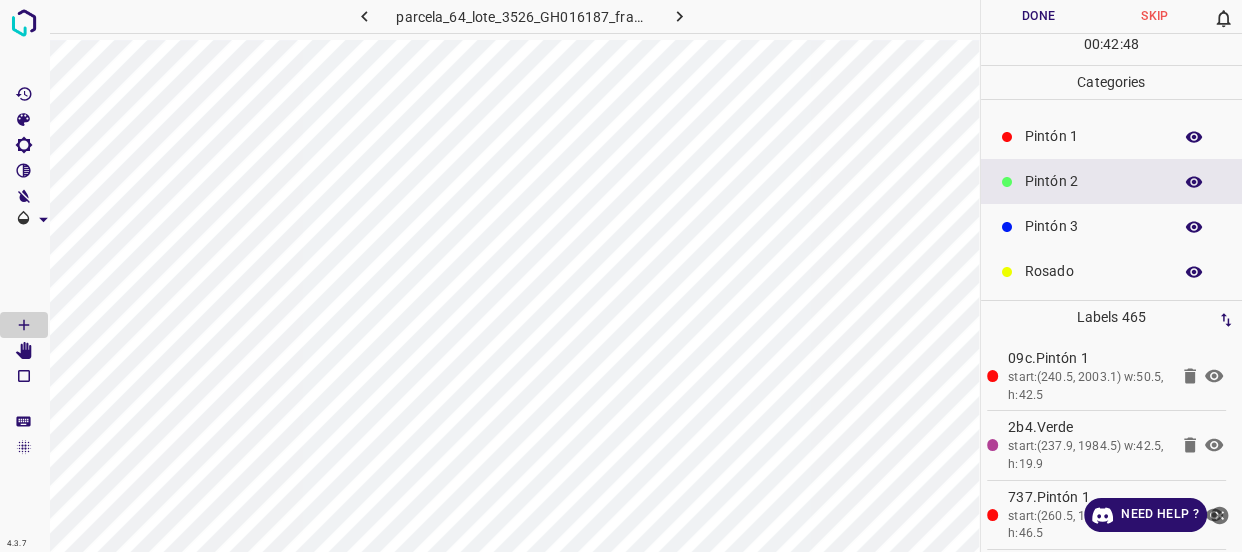 scroll, scrollTop: 0, scrollLeft: 0, axis: both 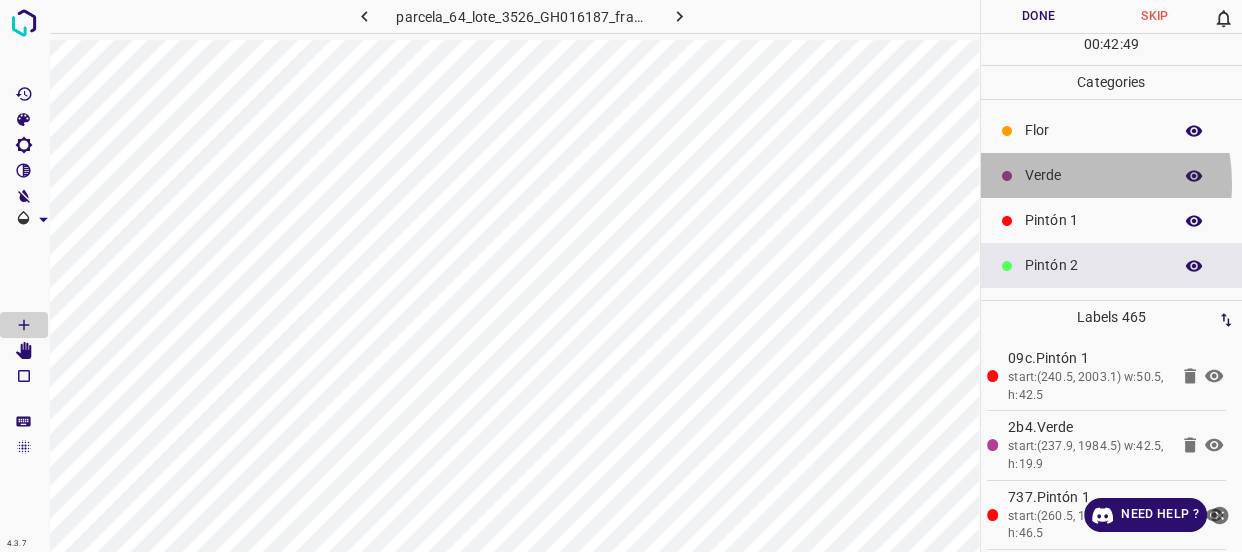 click on "Verde" at bounding box center [1093, 175] 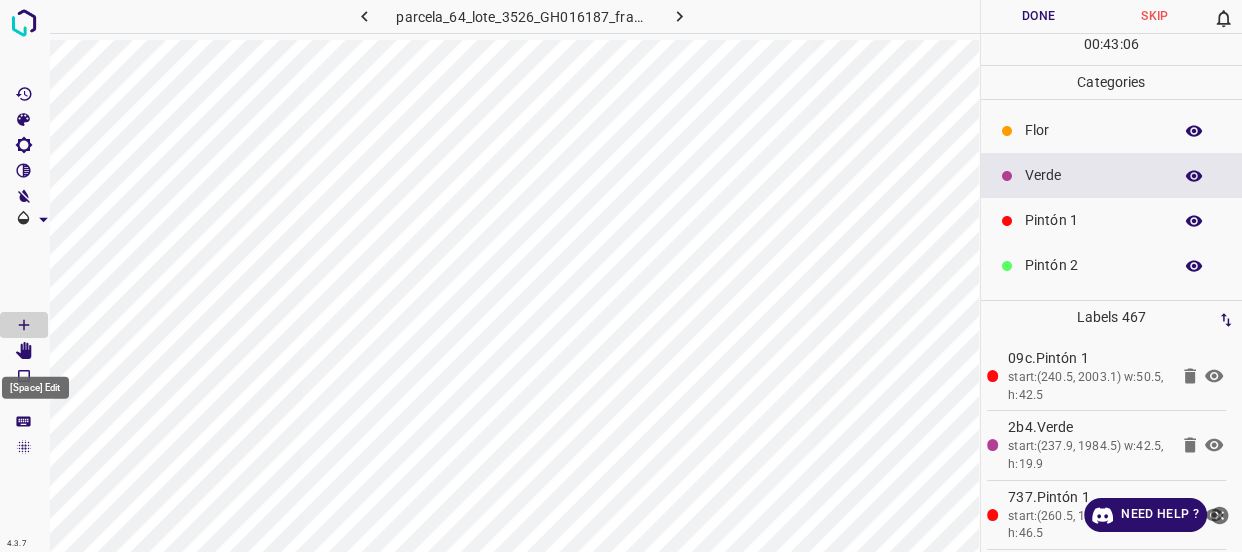 click 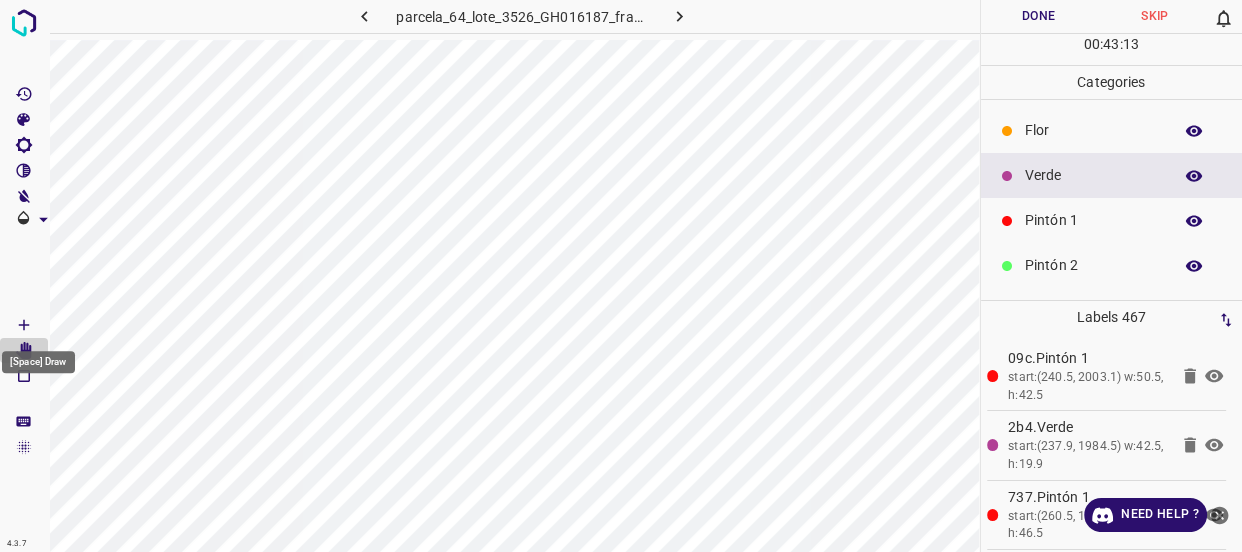 click 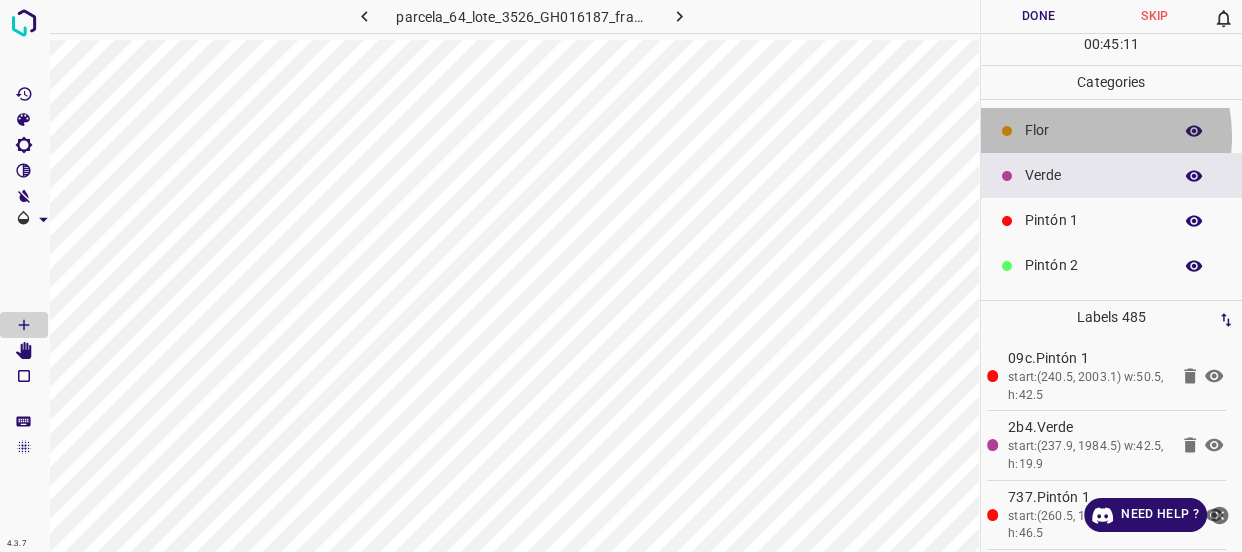 click on "Flor" at bounding box center (1093, 130) 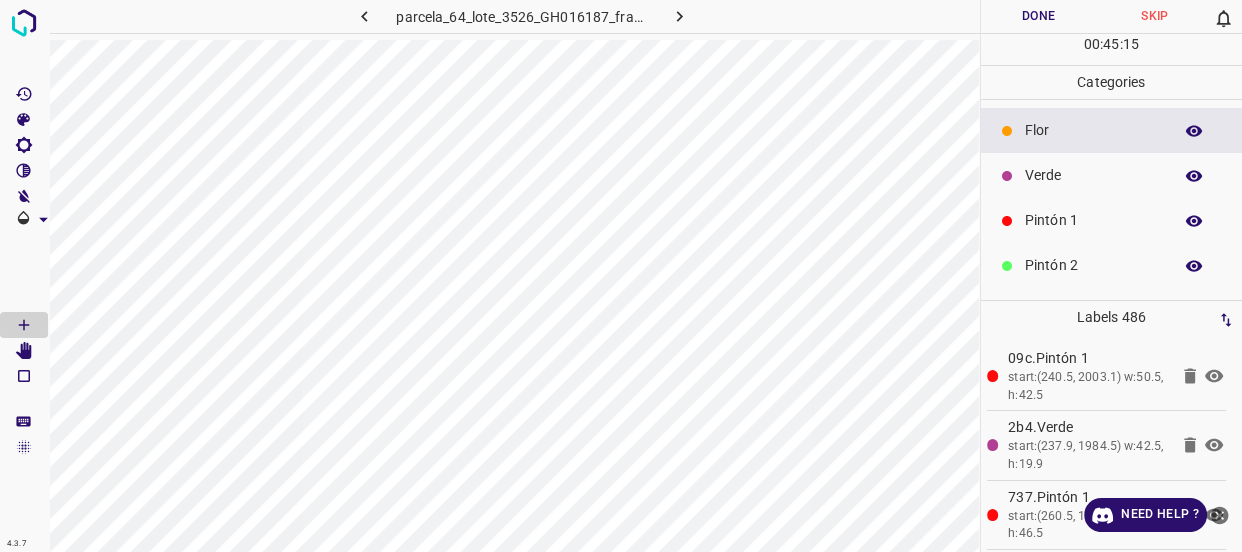 click on "Verde" at bounding box center [1093, 175] 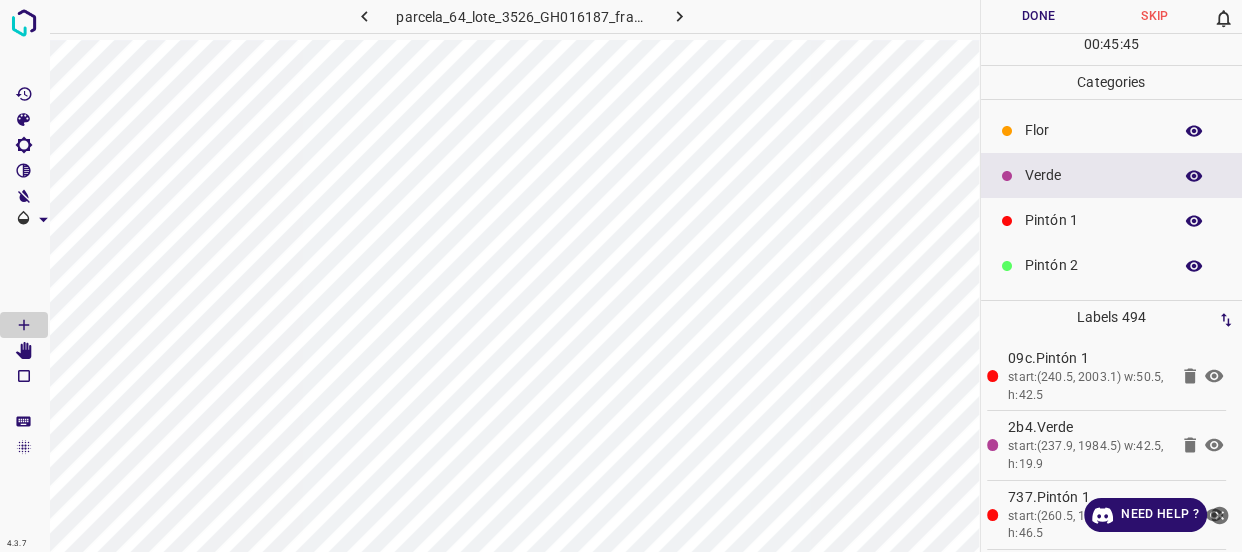 click on "Flor" at bounding box center (1093, 130) 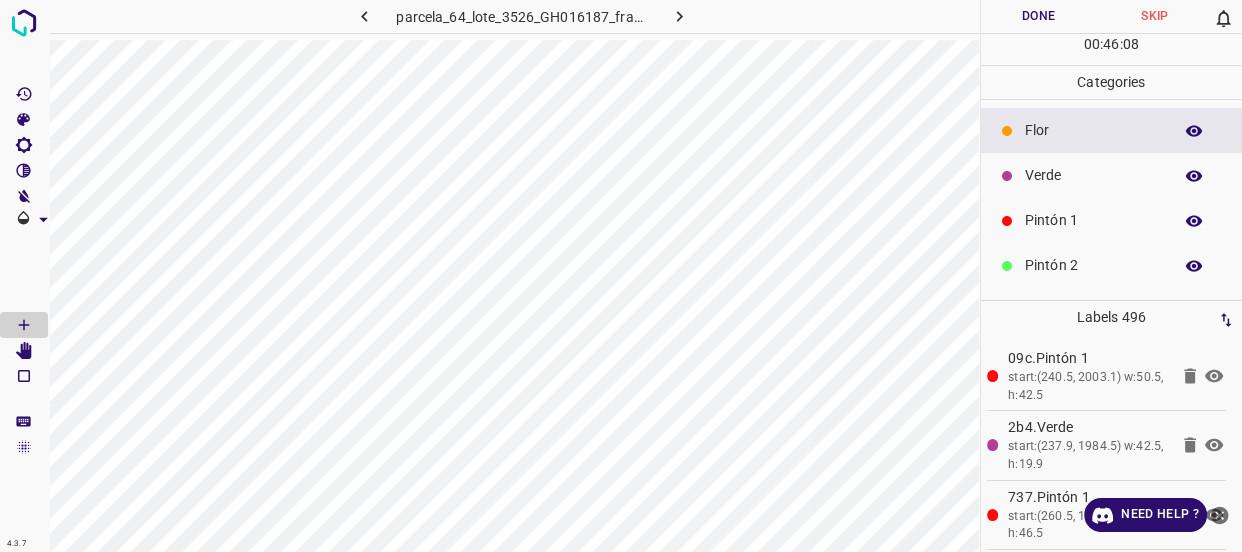 click on "Verde" at bounding box center (1093, 175) 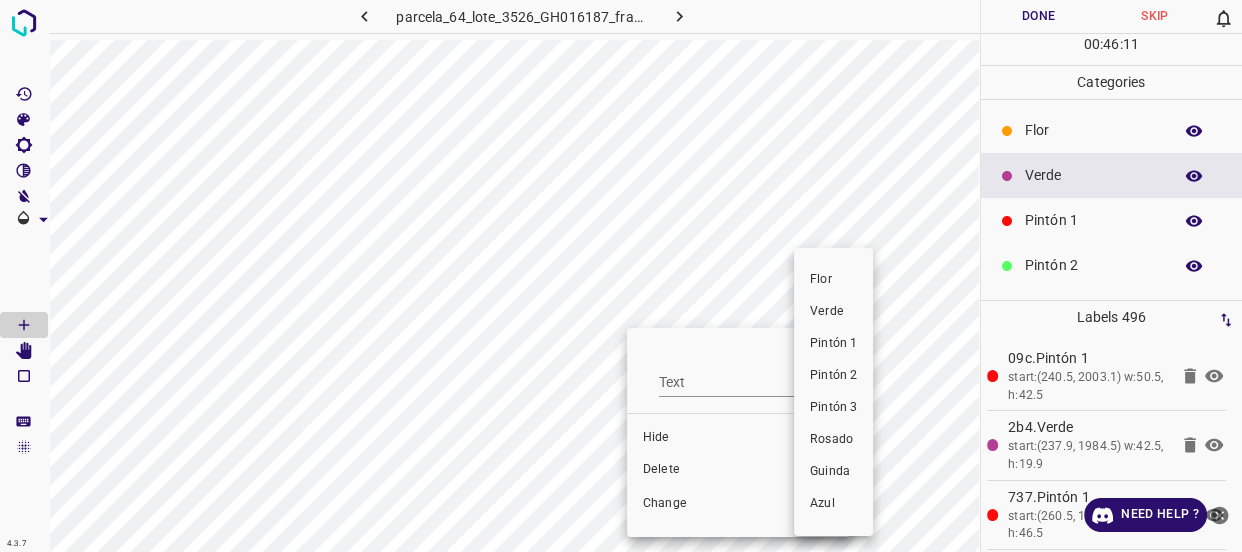 drag, startPoint x: 837, startPoint y: 312, endPoint x: 639, endPoint y: 468, distance: 252.07141 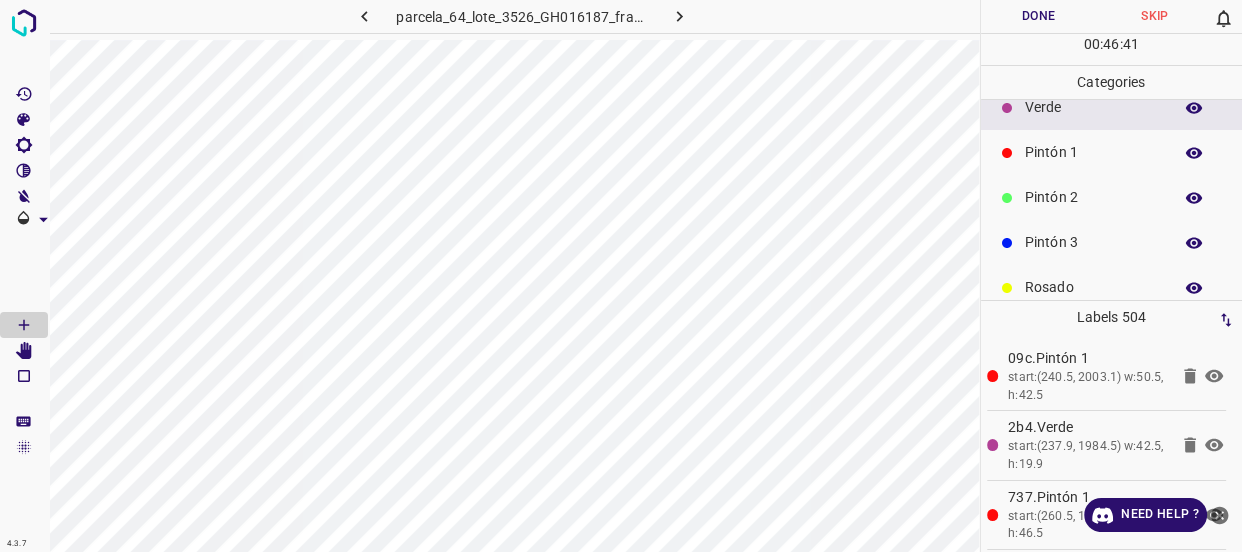 scroll, scrollTop: 175, scrollLeft: 0, axis: vertical 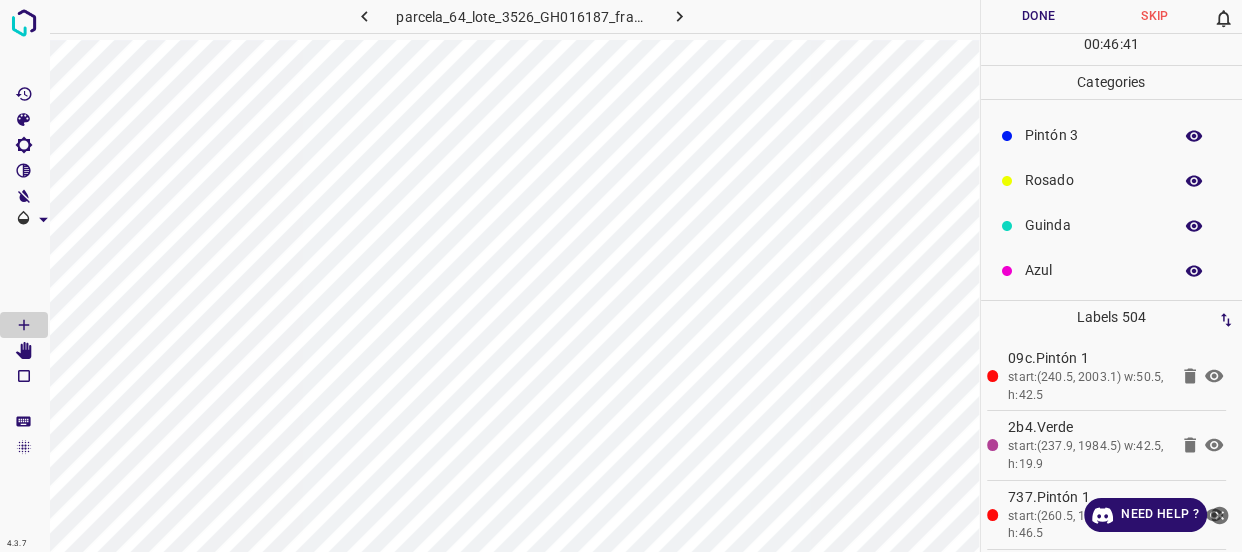 click on "Pintón 3" at bounding box center [1093, 135] 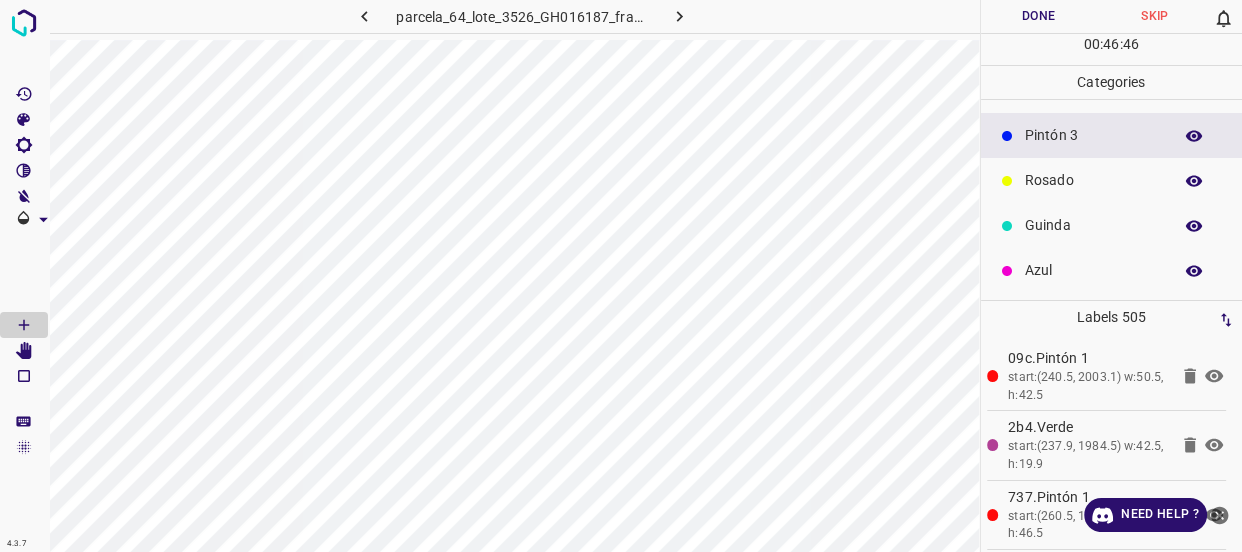 click on "Azul" at bounding box center [1093, 270] 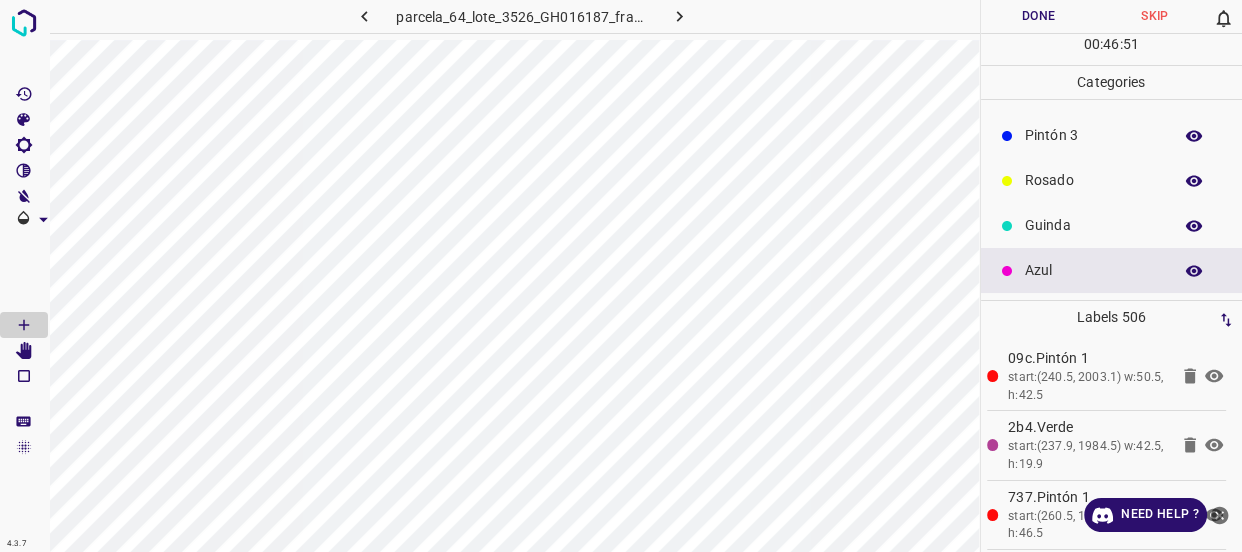 scroll, scrollTop: 0, scrollLeft: 0, axis: both 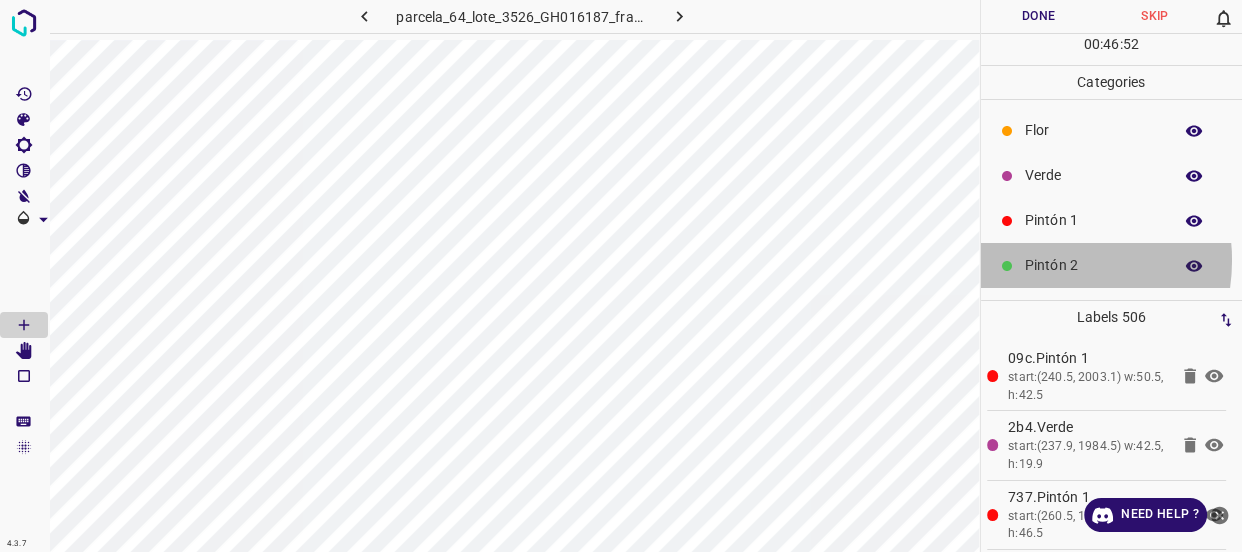 click on "Pintón 2" at bounding box center (1093, 265) 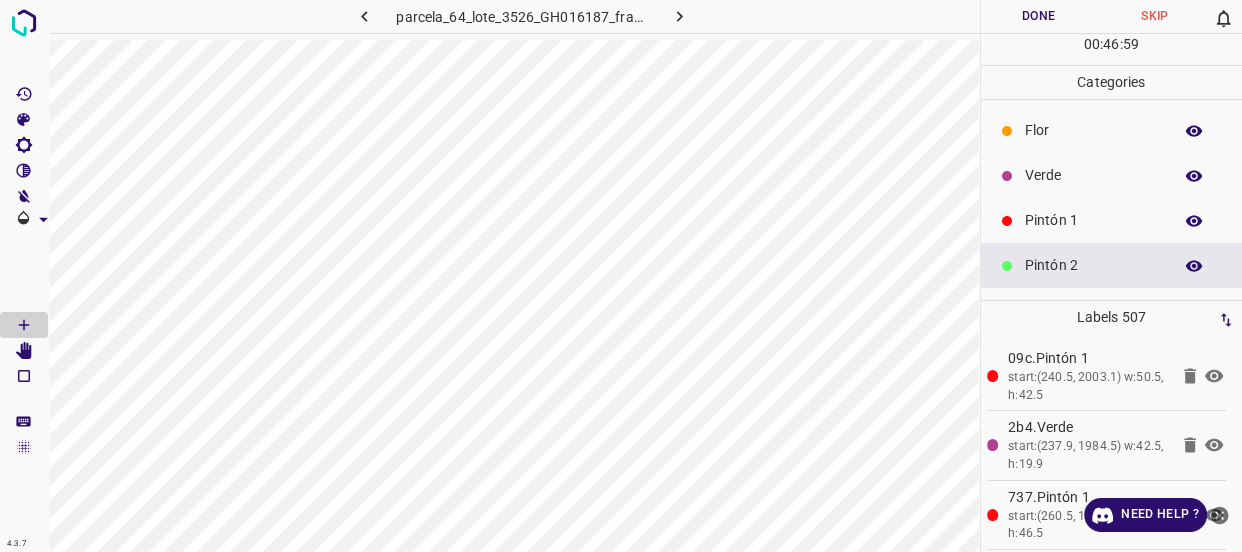 click on "Verde" at bounding box center [1112, 175] 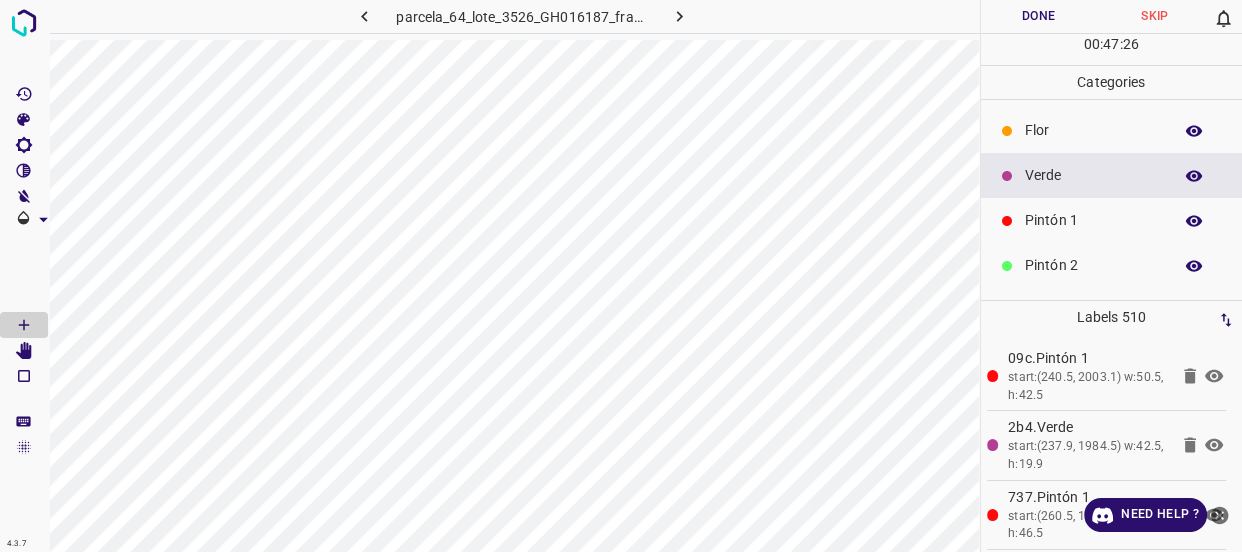 click on "Pintón 2" at bounding box center (1093, 265) 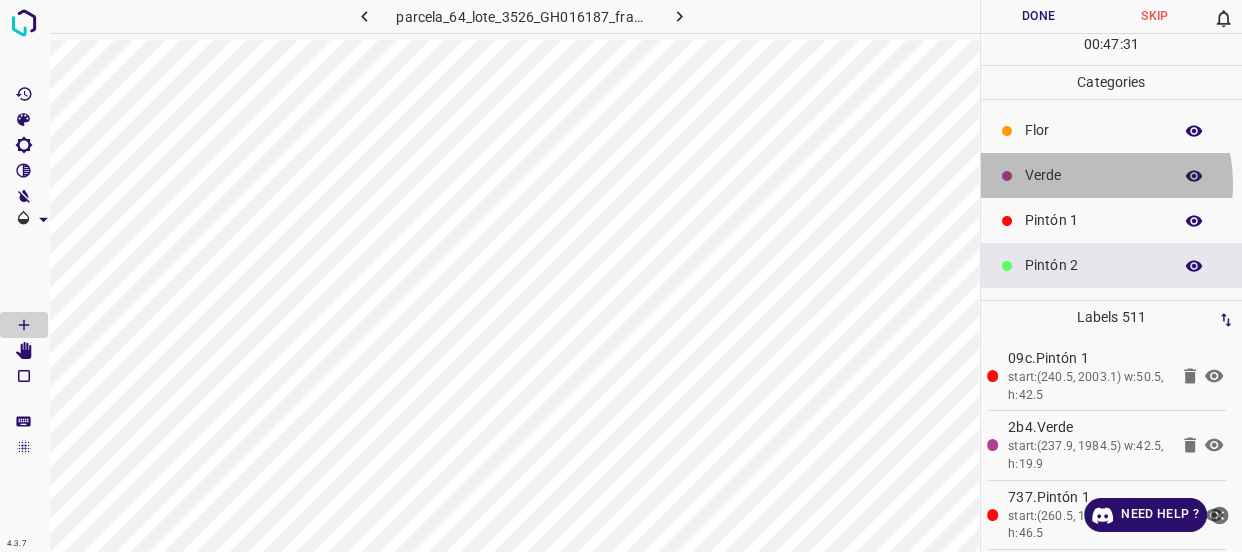 click on "Verde" at bounding box center [1093, 175] 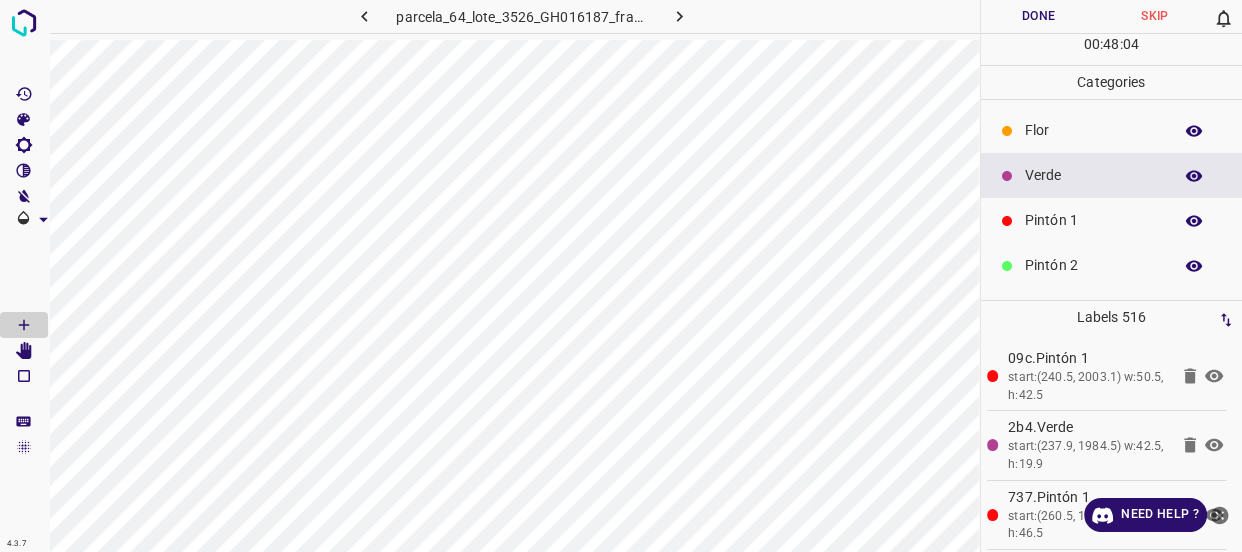 click on "Pintón 2" at bounding box center (1093, 265) 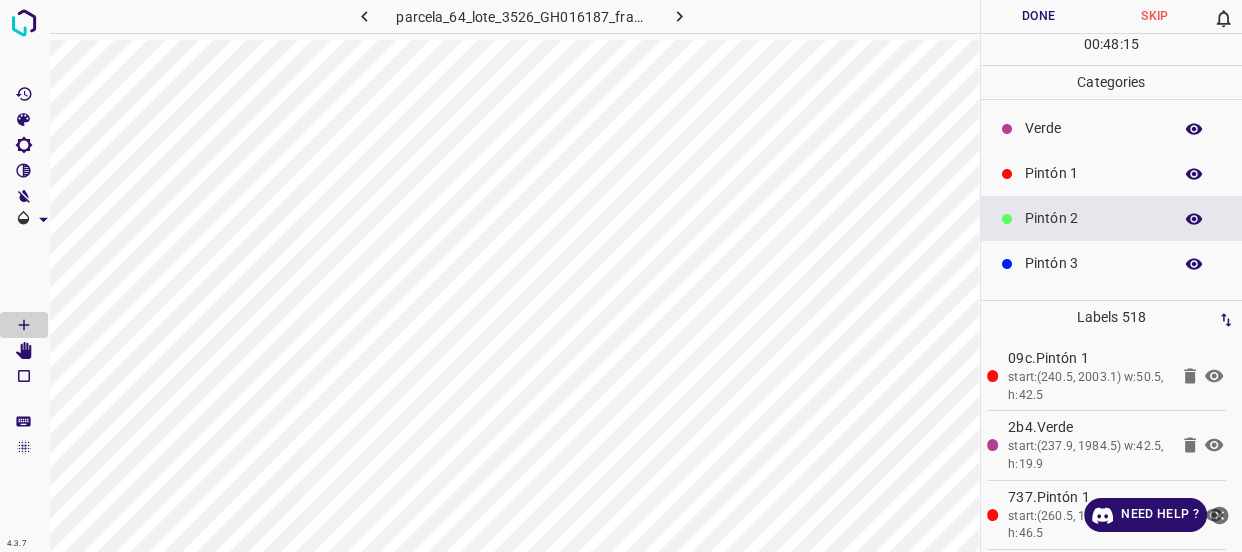 scroll, scrollTop: 90, scrollLeft: 0, axis: vertical 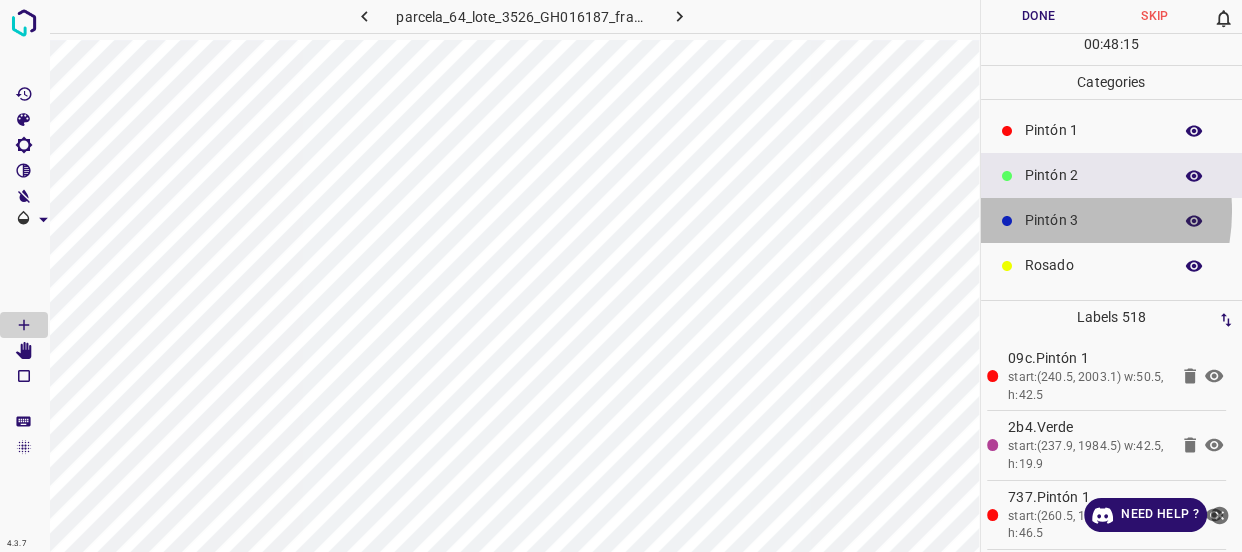click on "Pintón 3" at bounding box center (1093, 220) 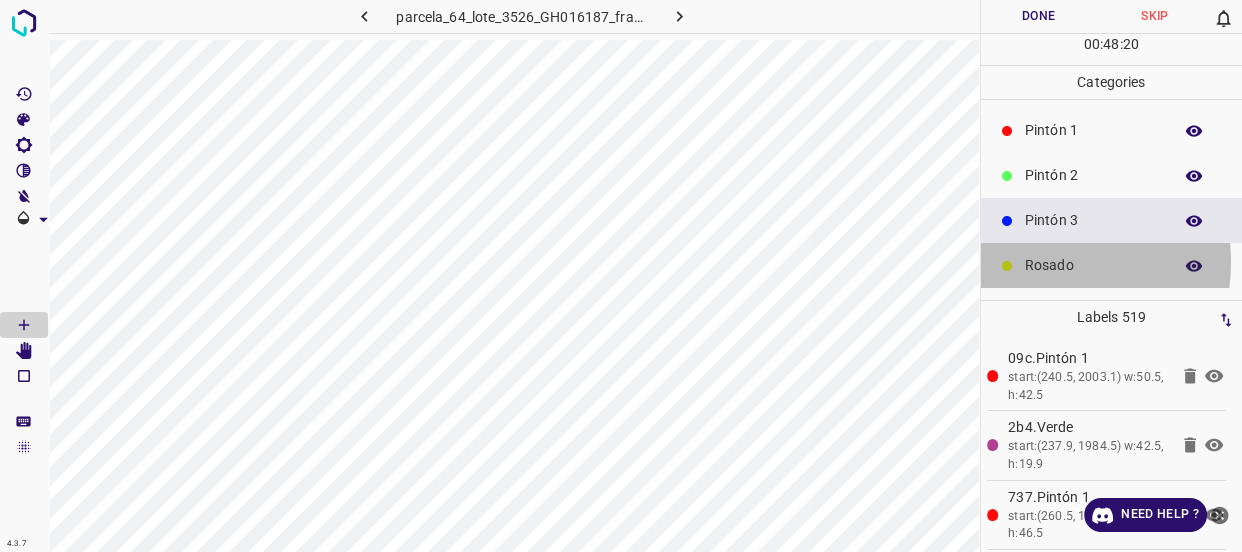 click on "Rosado" at bounding box center (1093, 265) 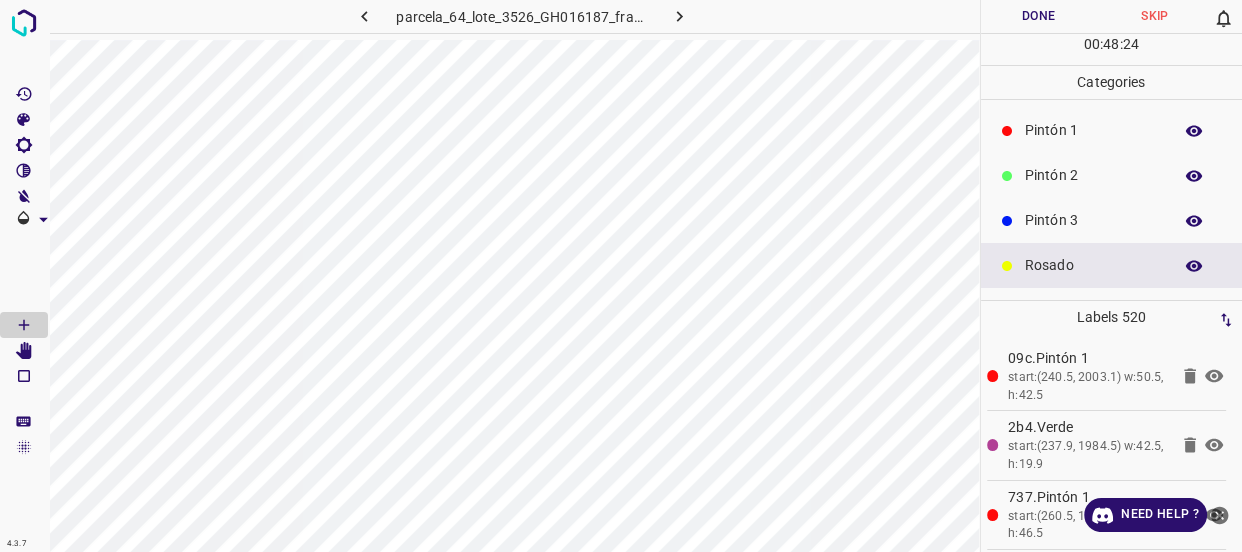 scroll, scrollTop: 175, scrollLeft: 0, axis: vertical 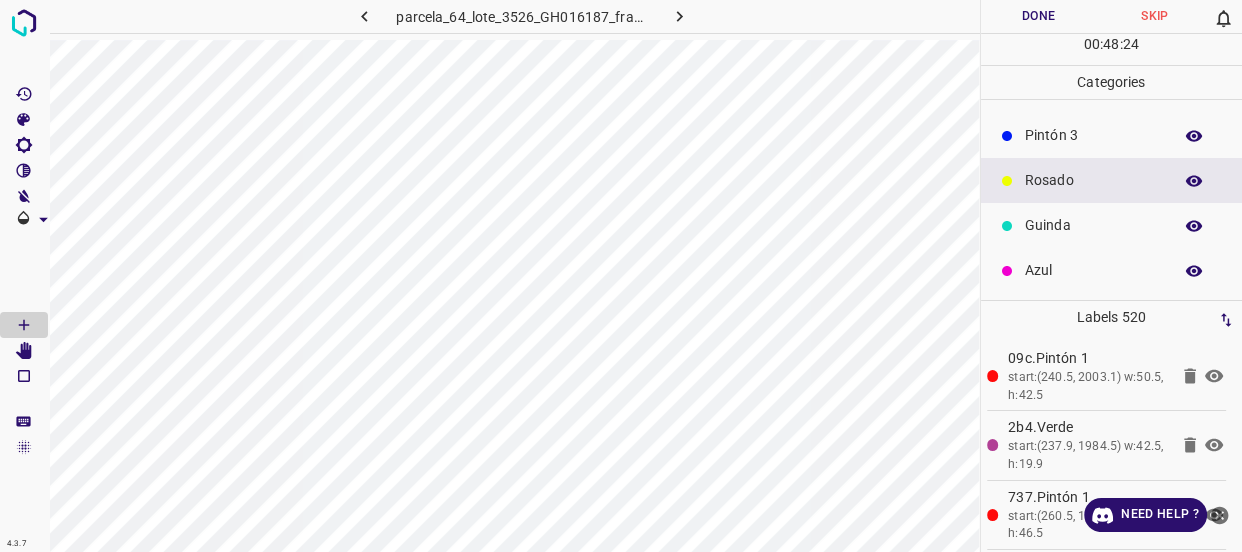 click on "Azul" at bounding box center [1093, 270] 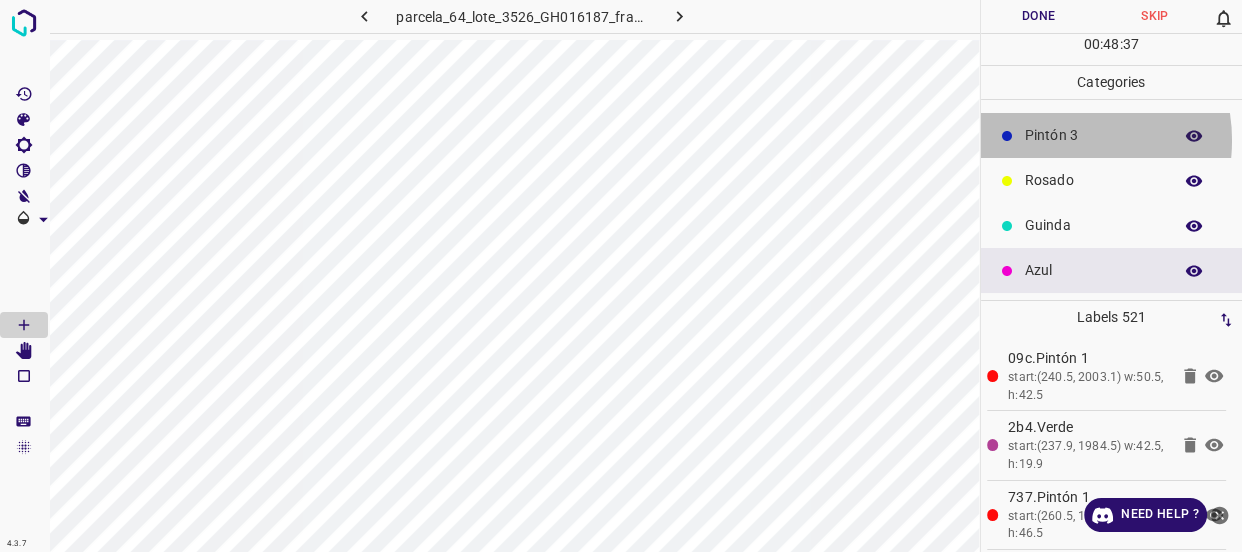 click on "Pintón 3" at bounding box center [1093, 135] 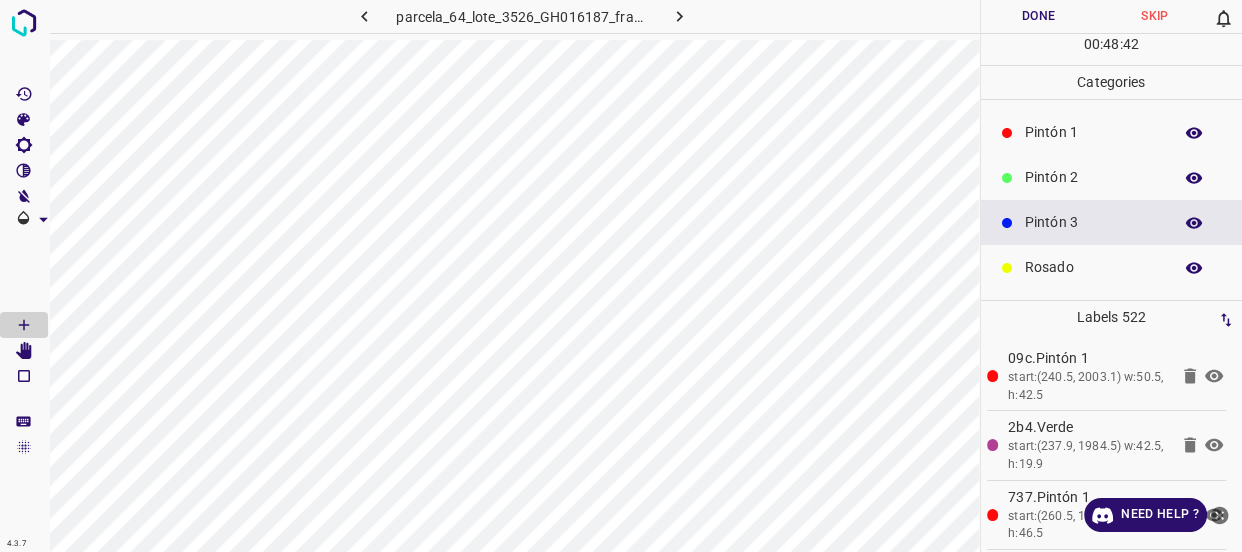 scroll, scrollTop: 84, scrollLeft: 0, axis: vertical 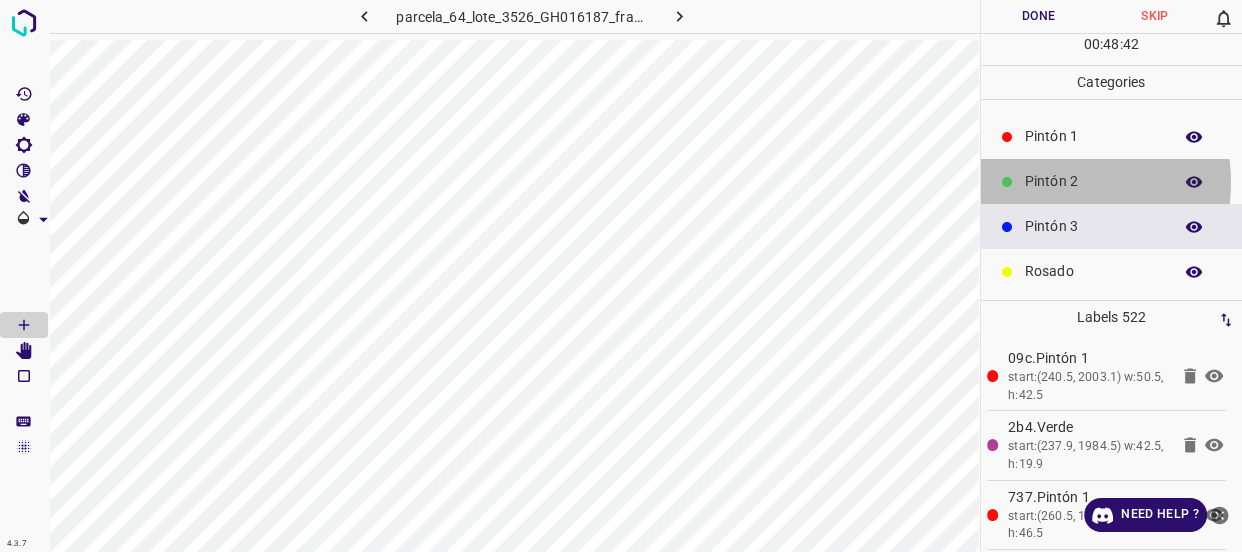 click on "Pintón 2" at bounding box center (1093, 181) 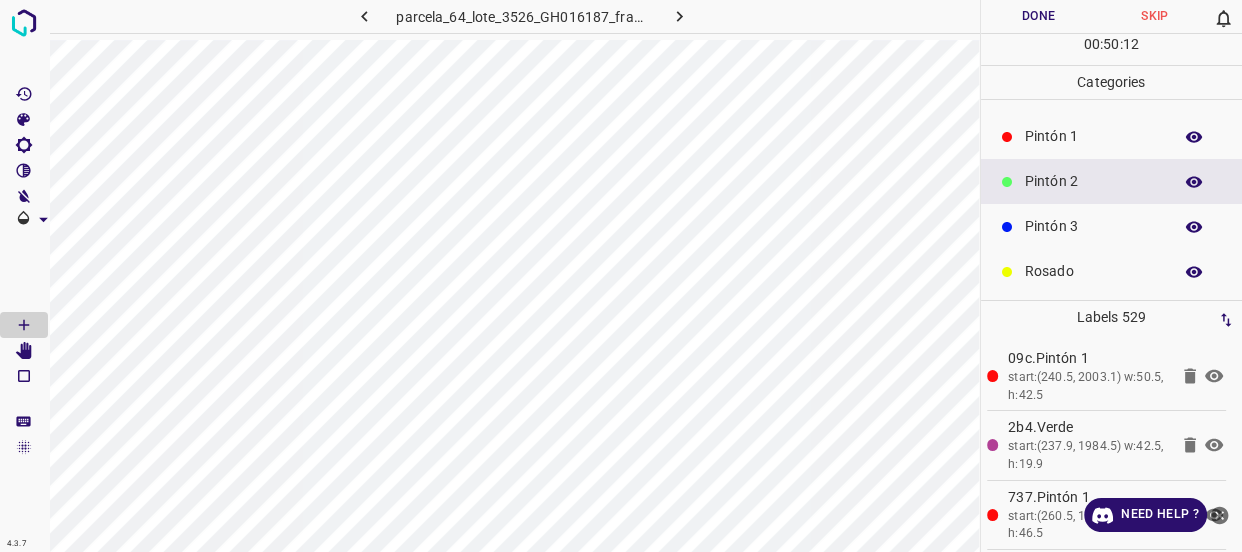 scroll, scrollTop: 0, scrollLeft: 0, axis: both 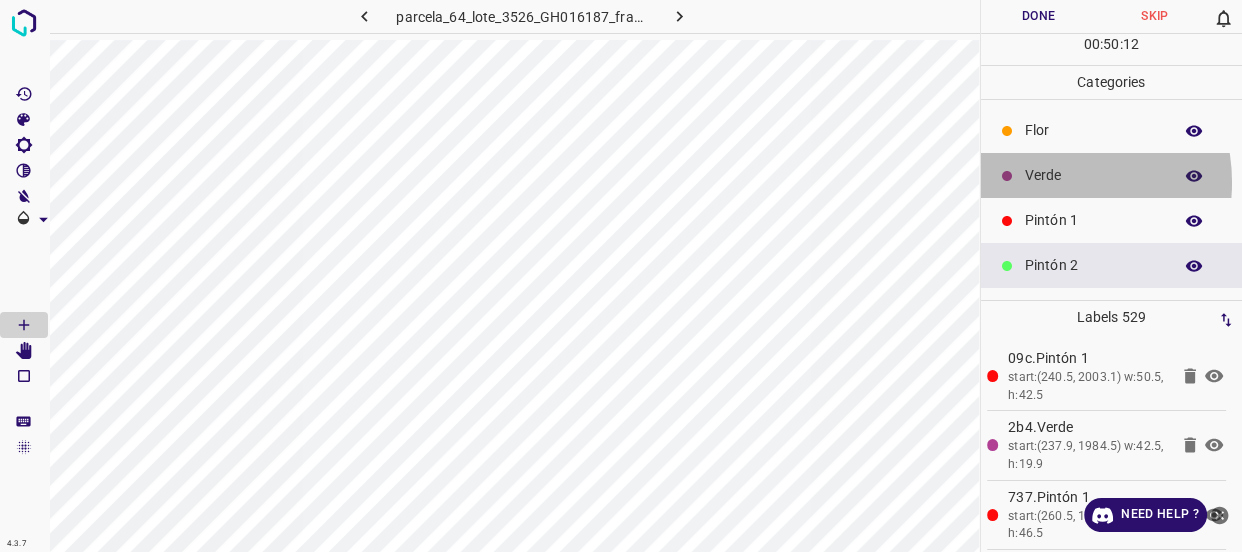 click on "Verde" at bounding box center (1093, 175) 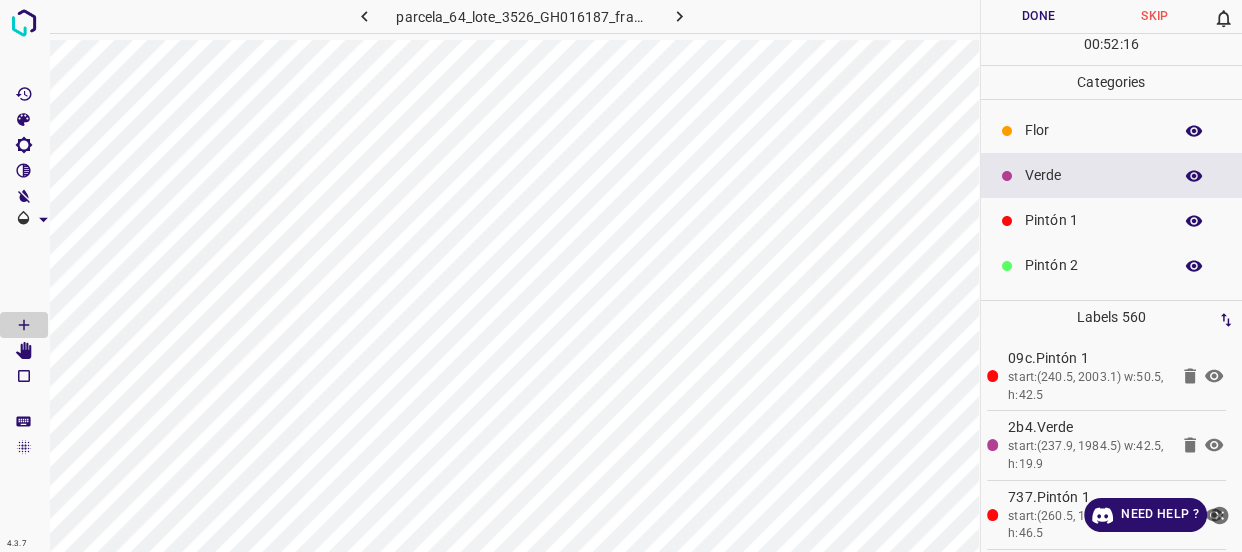 scroll, scrollTop: 90, scrollLeft: 0, axis: vertical 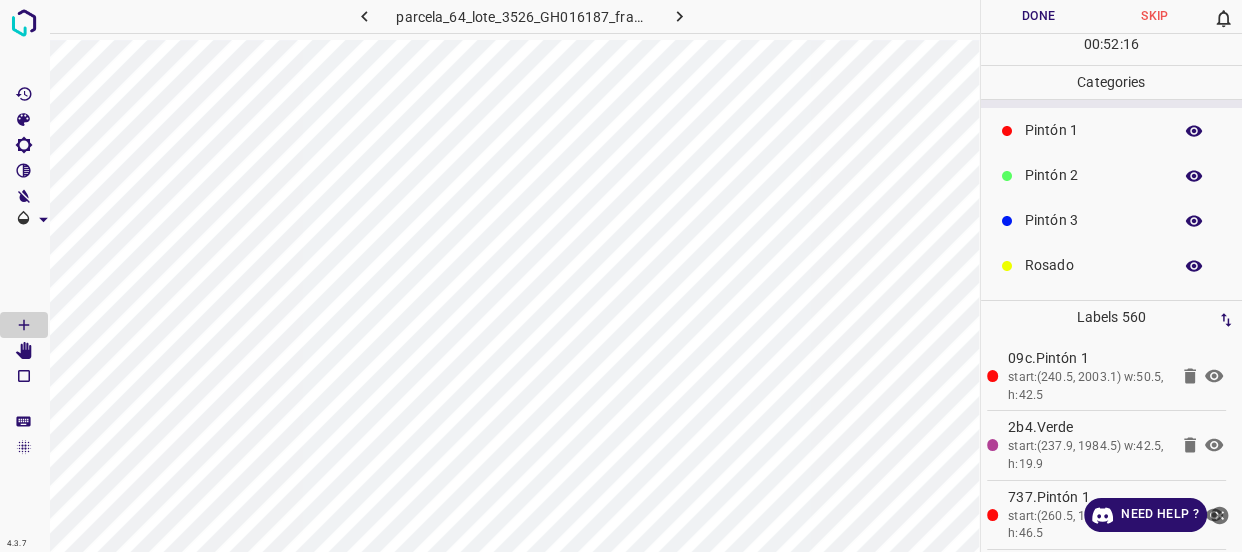 click on "Pintón 3" at bounding box center (1093, 220) 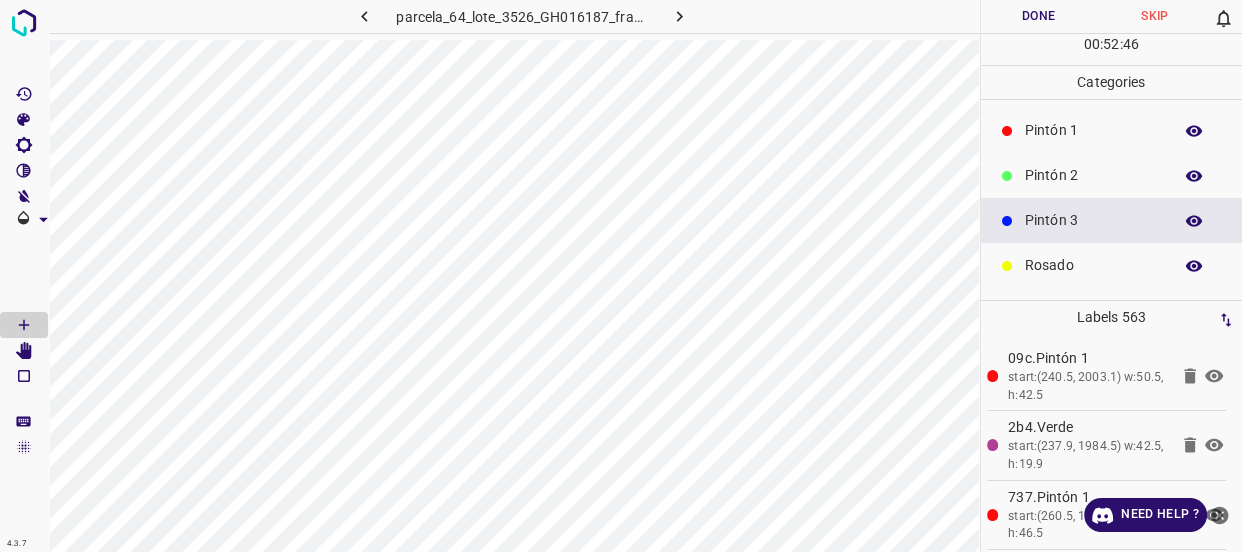 scroll, scrollTop: 0, scrollLeft: 0, axis: both 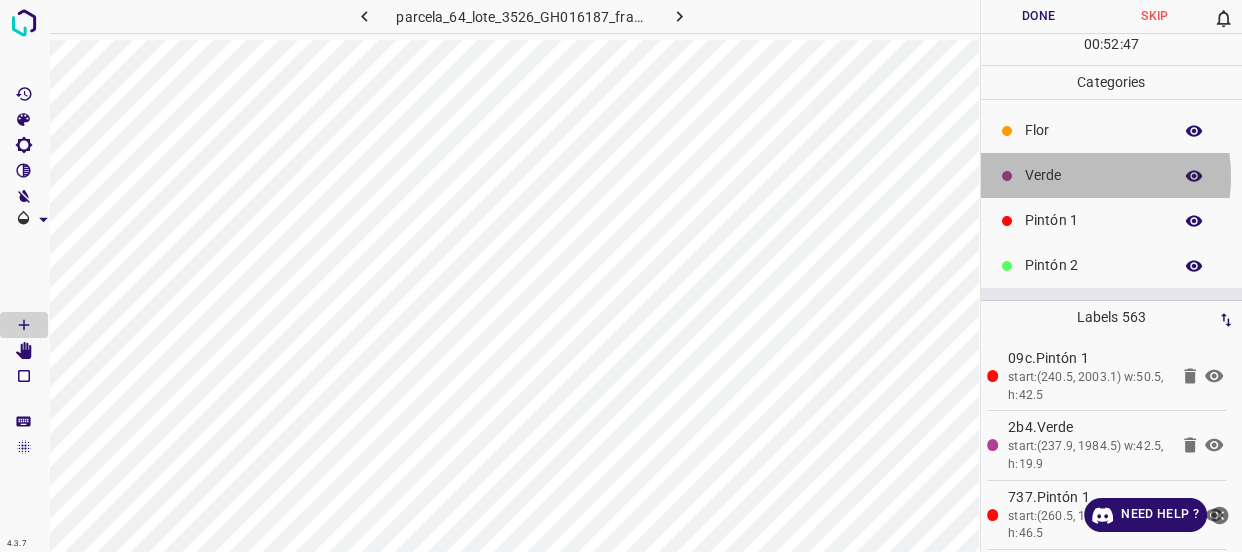click on "Verde" at bounding box center (1093, 175) 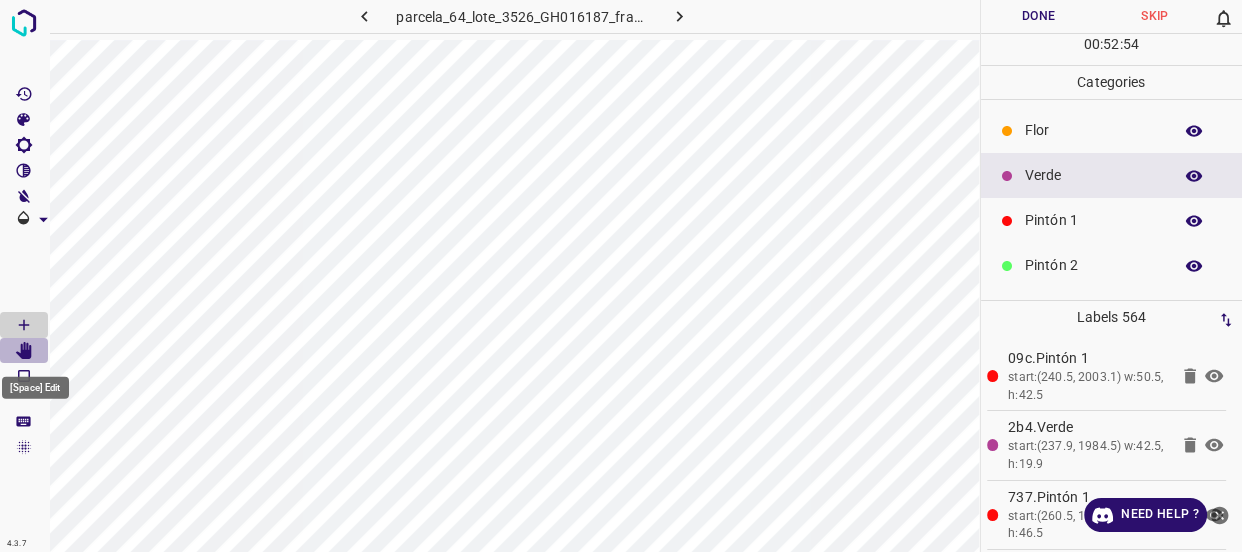 click 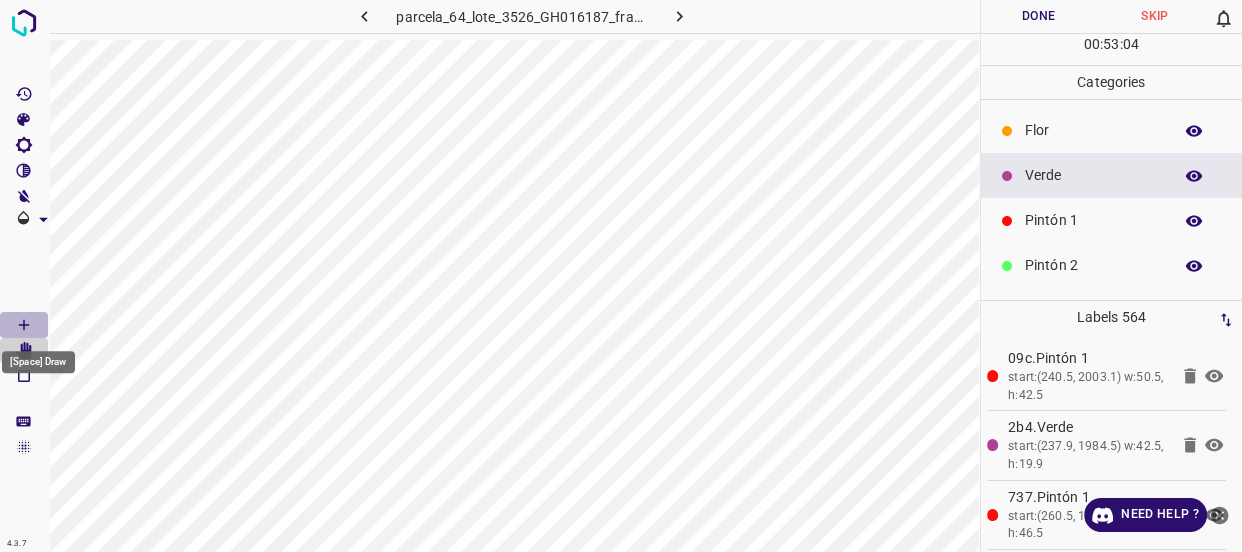 click 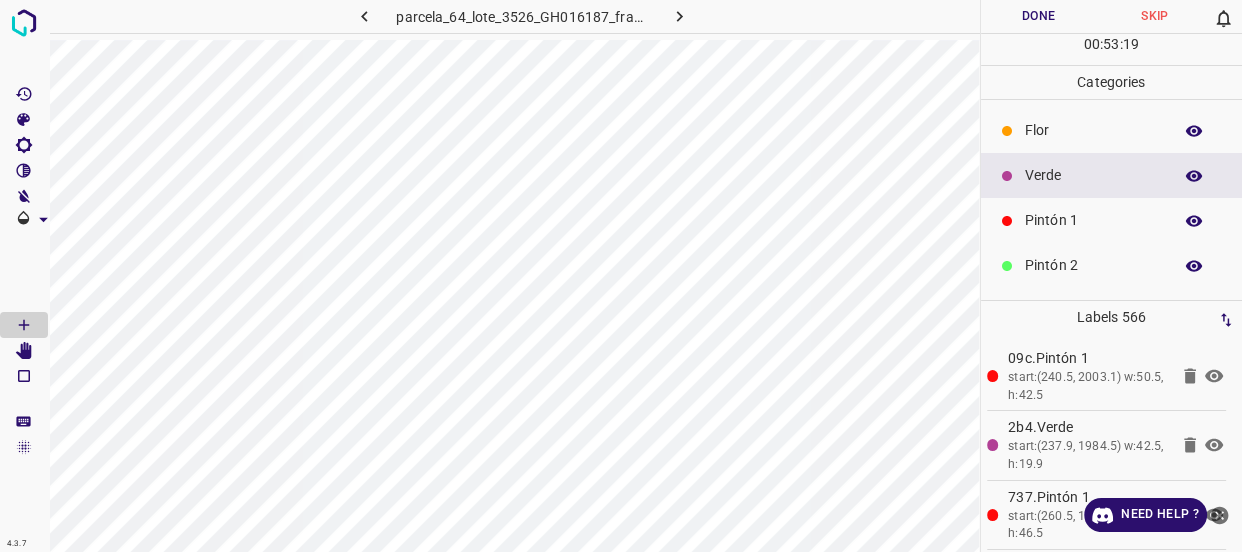 scroll, scrollTop: 90, scrollLeft: 0, axis: vertical 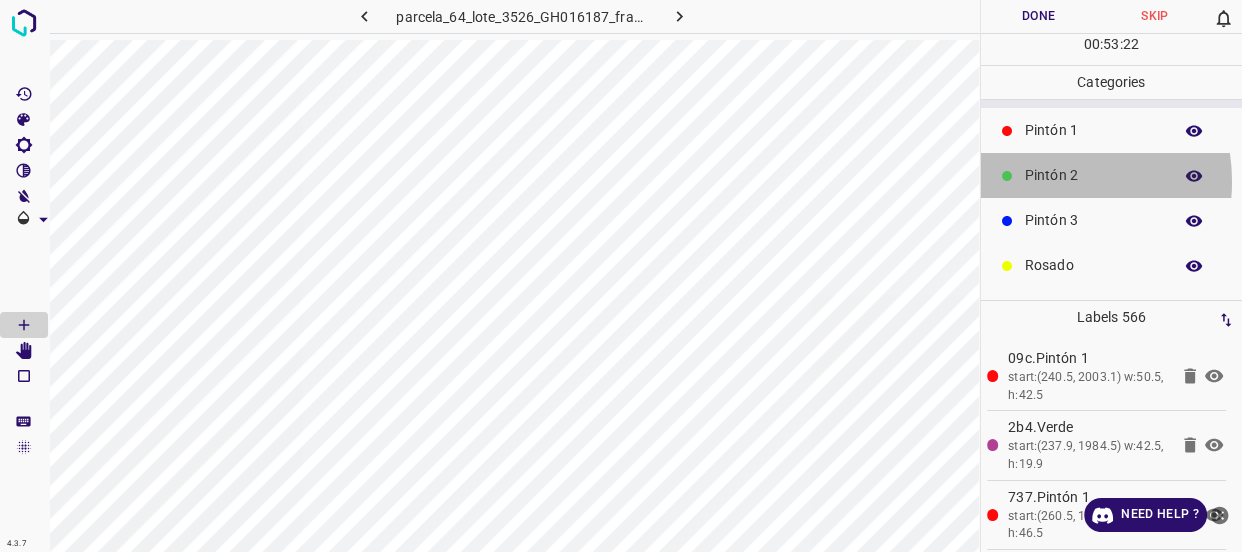 click on "Pintón 2" at bounding box center [1093, 175] 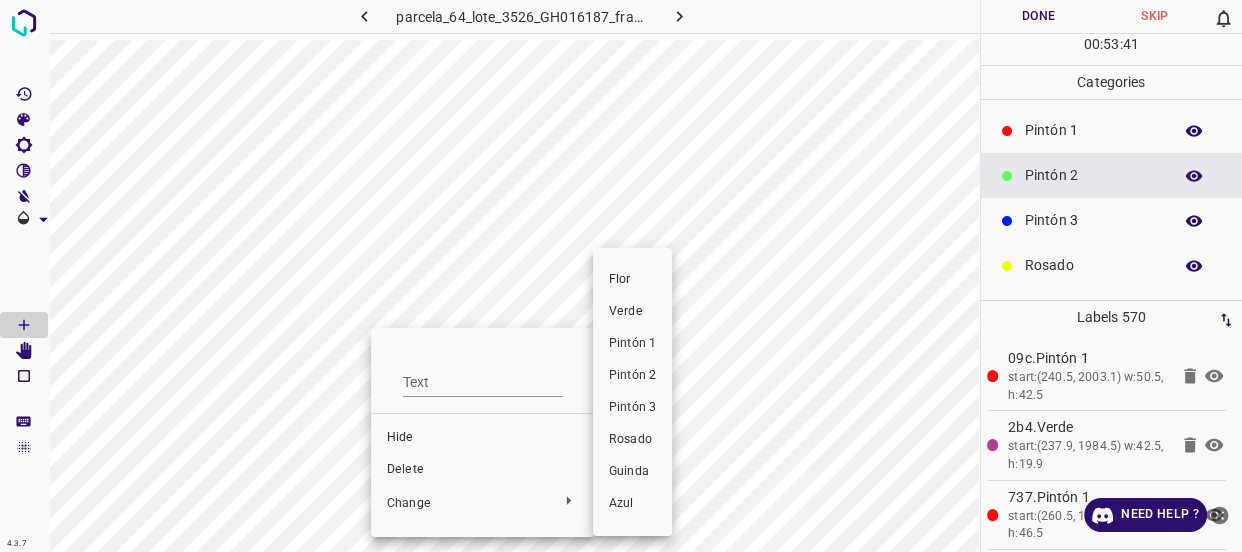 drag, startPoint x: 635, startPoint y: 411, endPoint x: 600, endPoint y: 164, distance: 249.46744 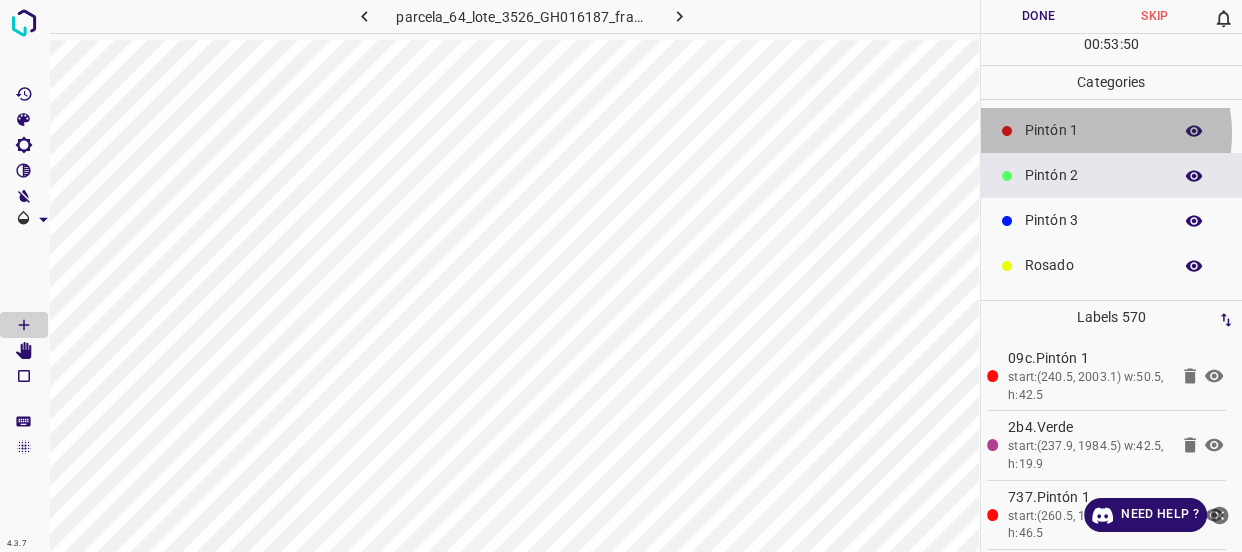 click on "Pintón 1" at bounding box center [1093, 130] 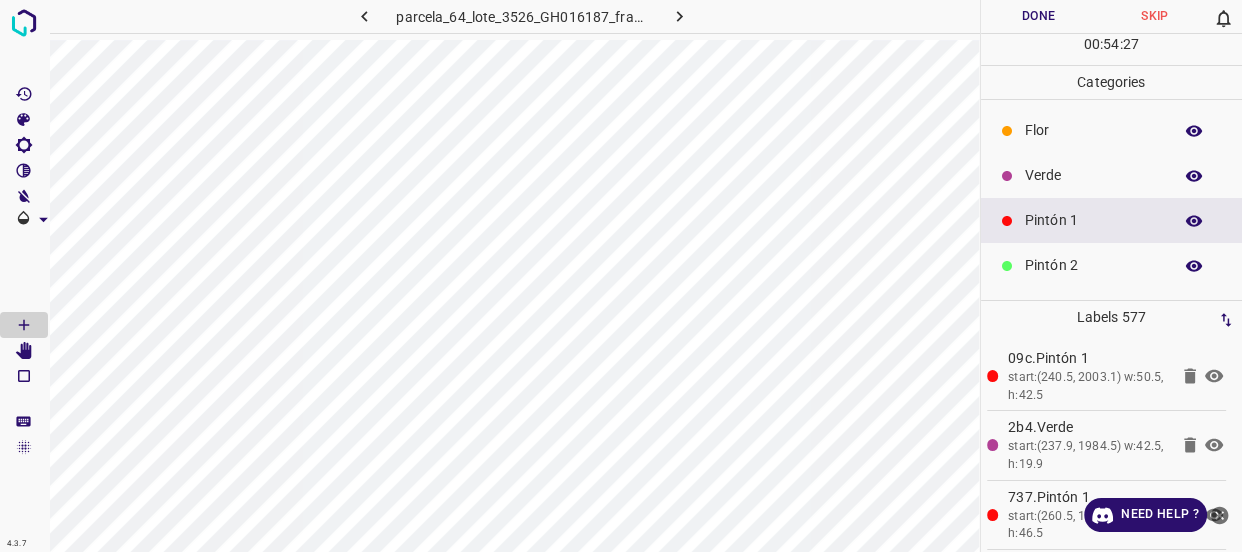 scroll, scrollTop: 90, scrollLeft: 0, axis: vertical 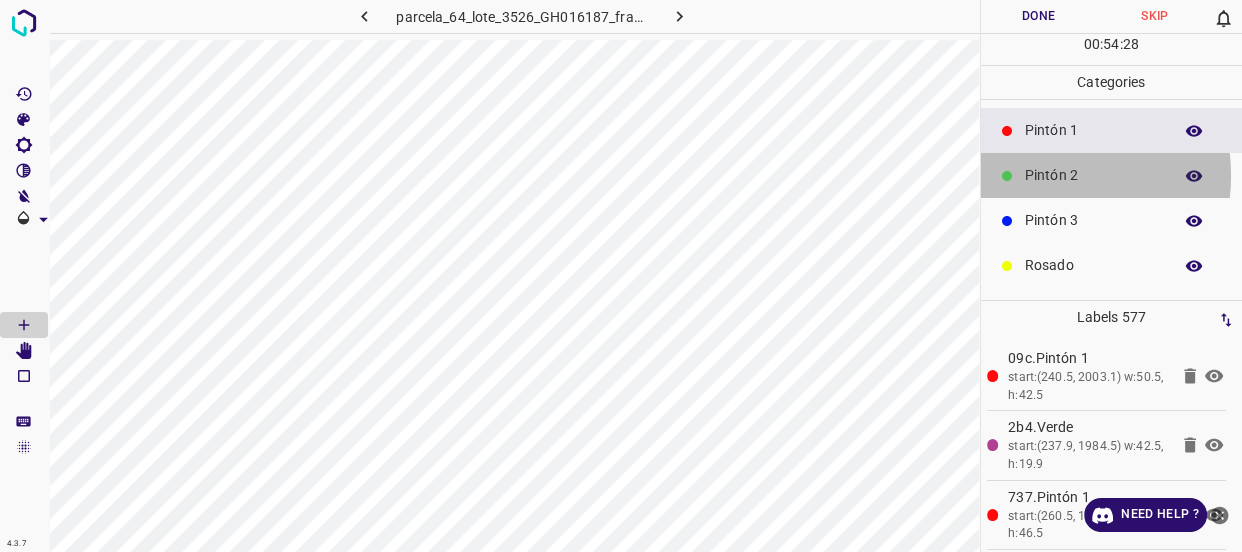 click on "Pintón 2" at bounding box center [1093, 175] 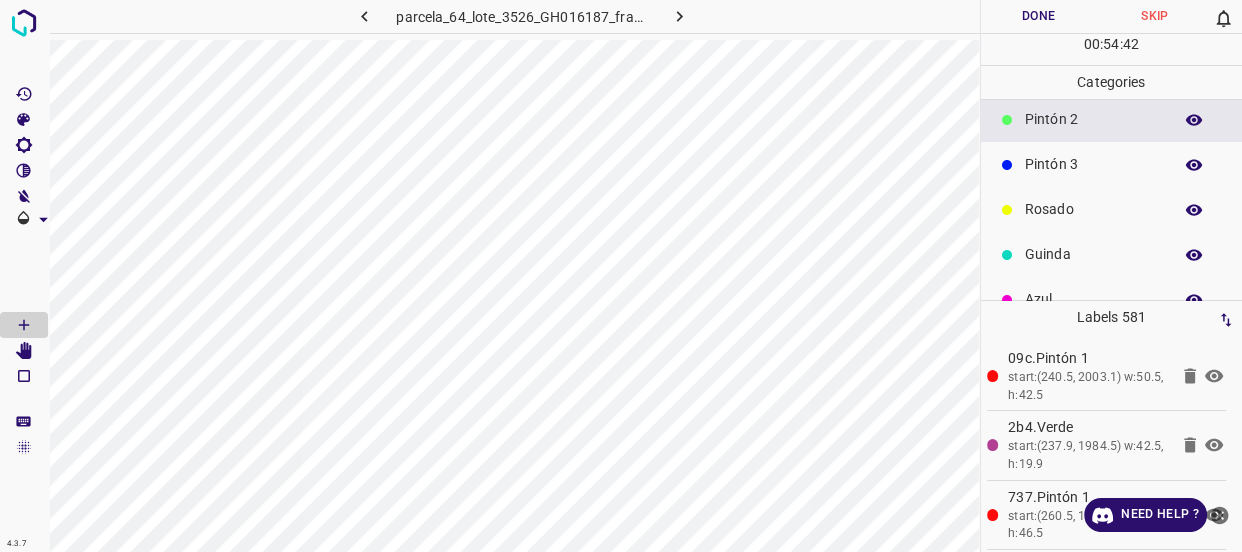 scroll, scrollTop: 175, scrollLeft: 0, axis: vertical 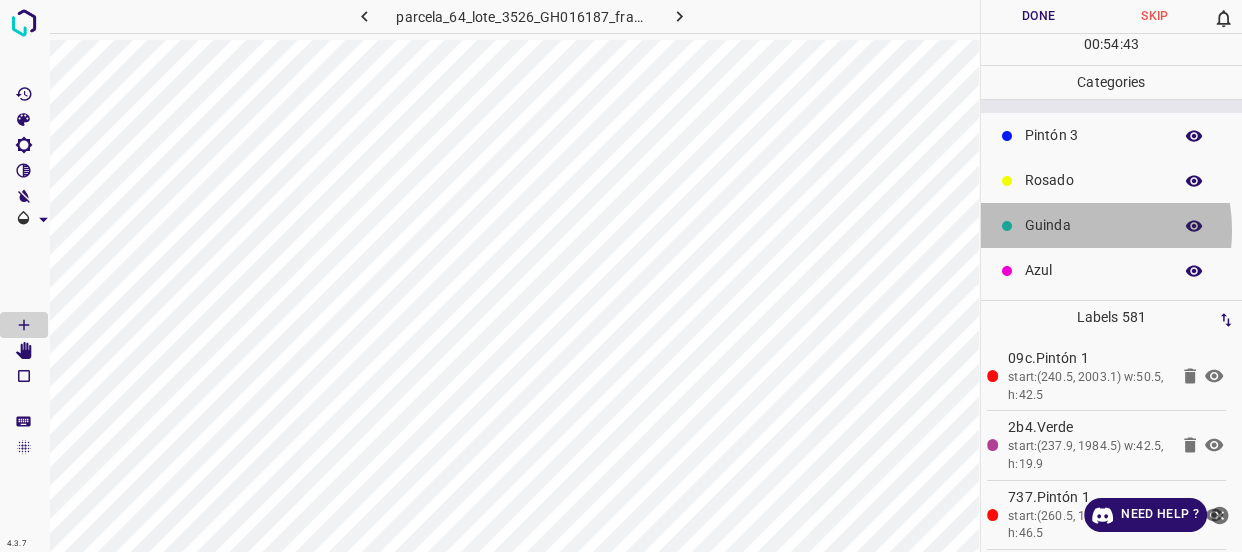 click on "Guinda" at bounding box center [1112, 225] 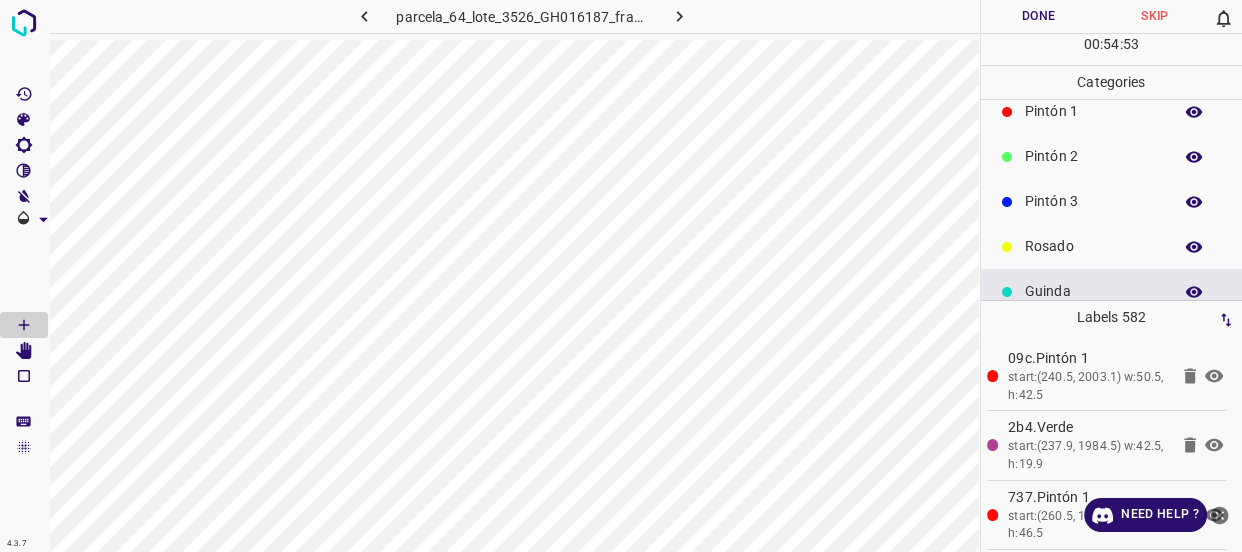 scroll, scrollTop: 0, scrollLeft: 0, axis: both 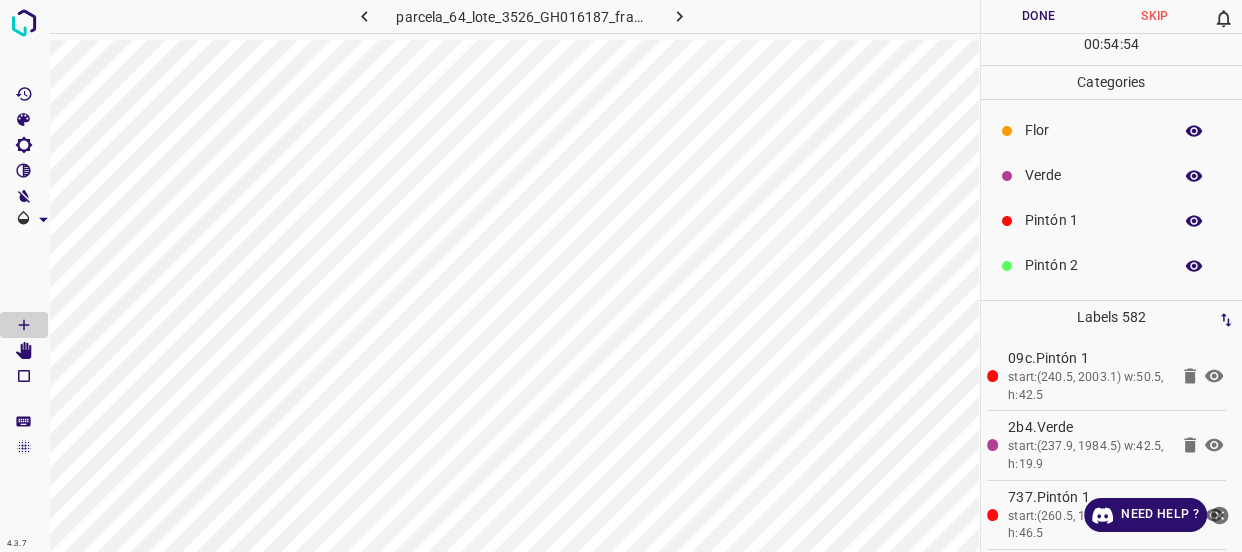 click on "Verde" at bounding box center (1093, 175) 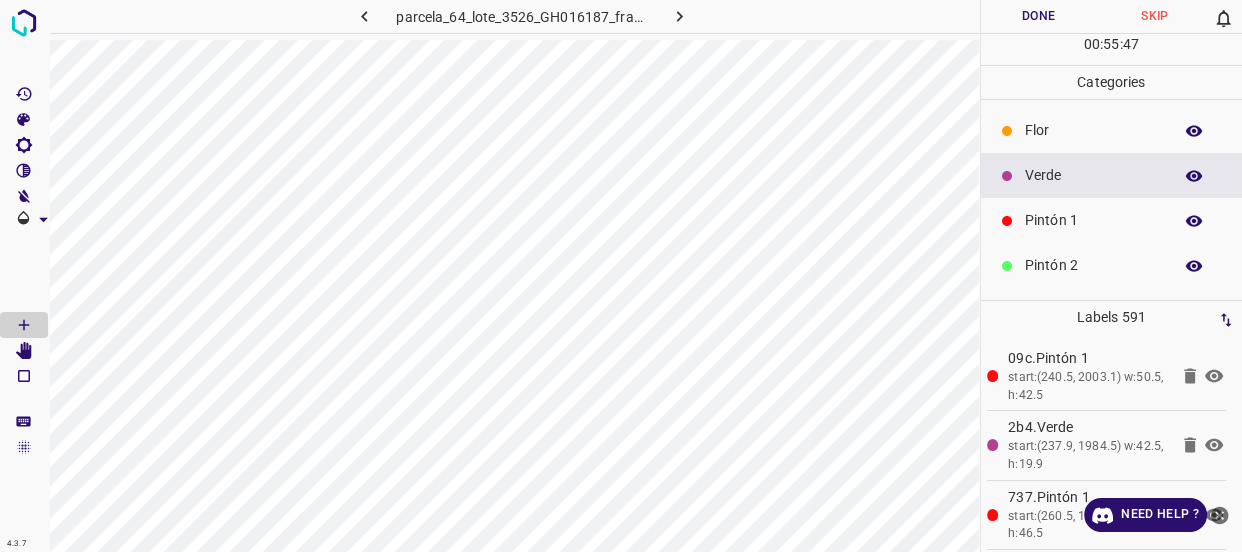 drag, startPoint x: 1054, startPoint y: 219, endPoint x: 1033, endPoint y: 174, distance: 49.658836 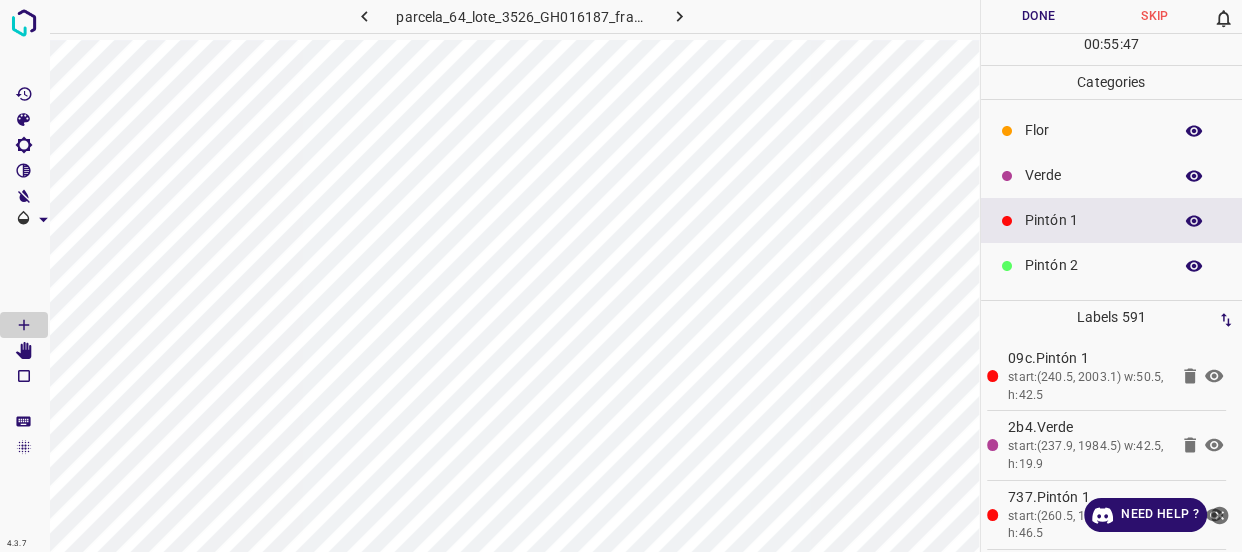 click on "Verde" at bounding box center (1093, 175) 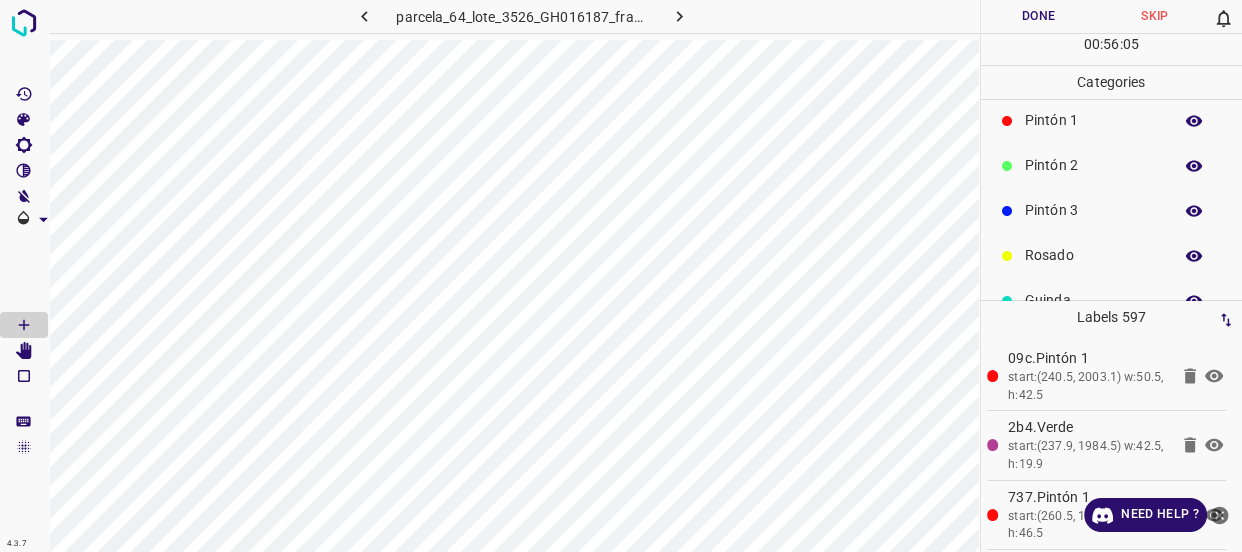 scroll, scrollTop: 175, scrollLeft: 0, axis: vertical 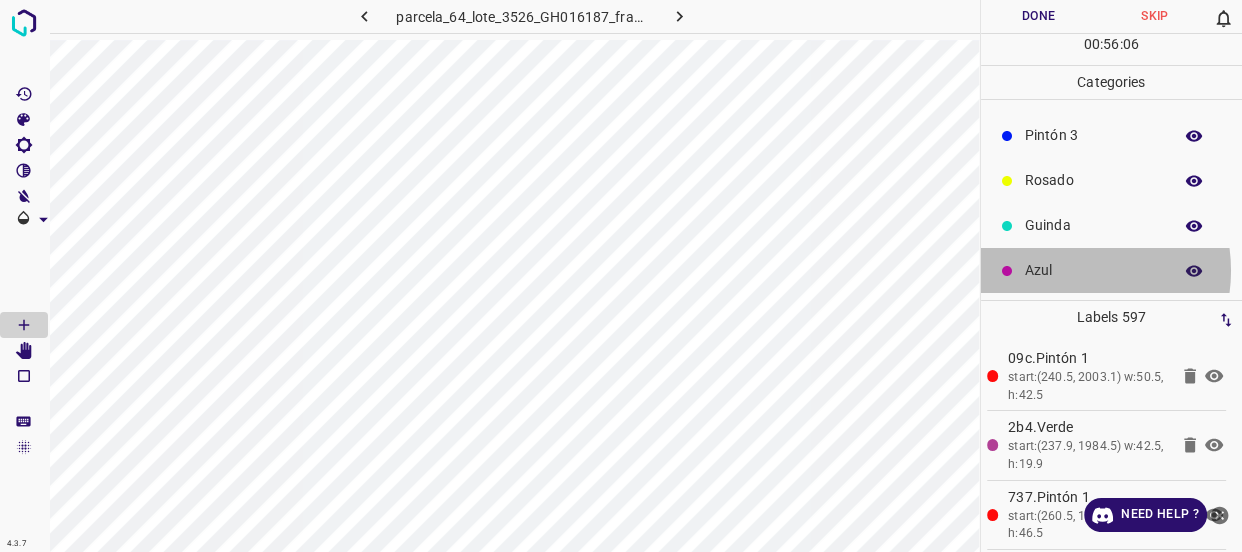 drag, startPoint x: 1062, startPoint y: 270, endPoint x: 1042, endPoint y: 266, distance: 20.396078 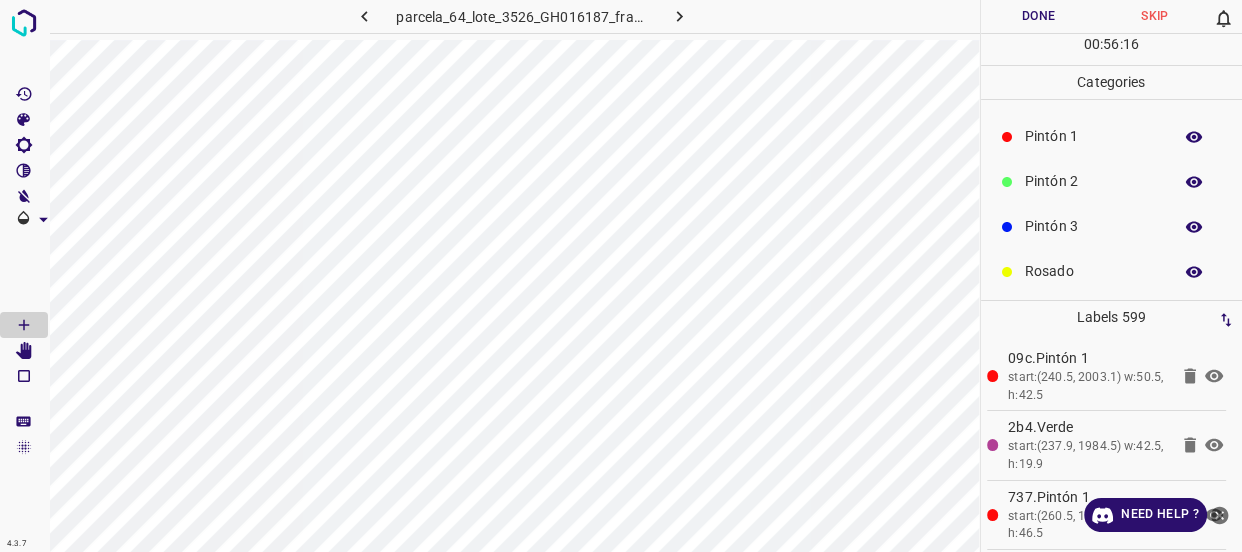 scroll, scrollTop: 175, scrollLeft: 0, axis: vertical 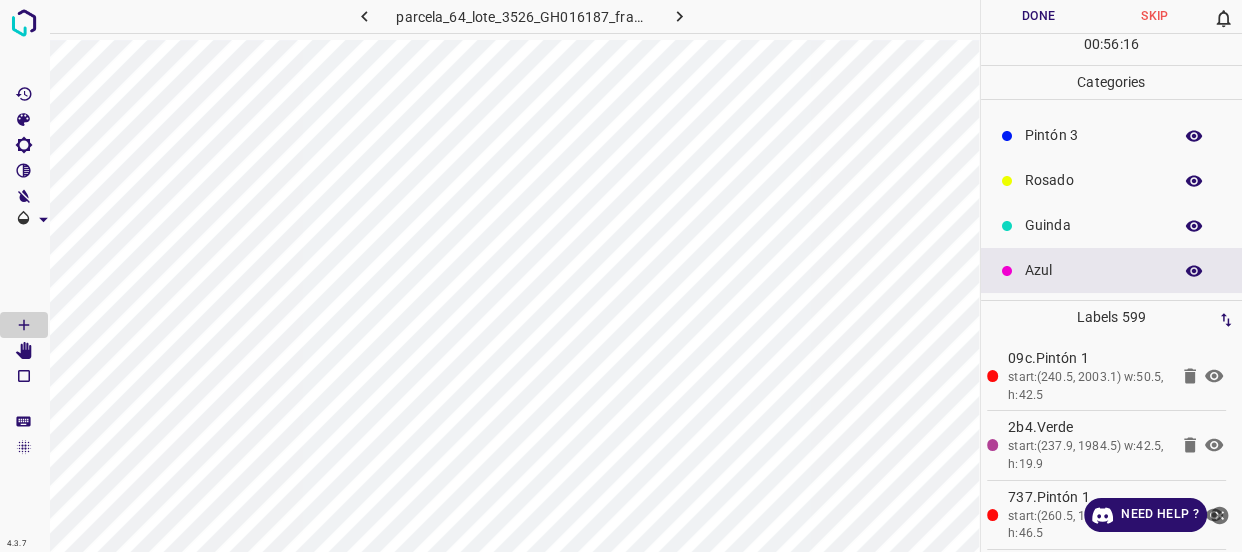 click on "Guinda" at bounding box center (1093, 225) 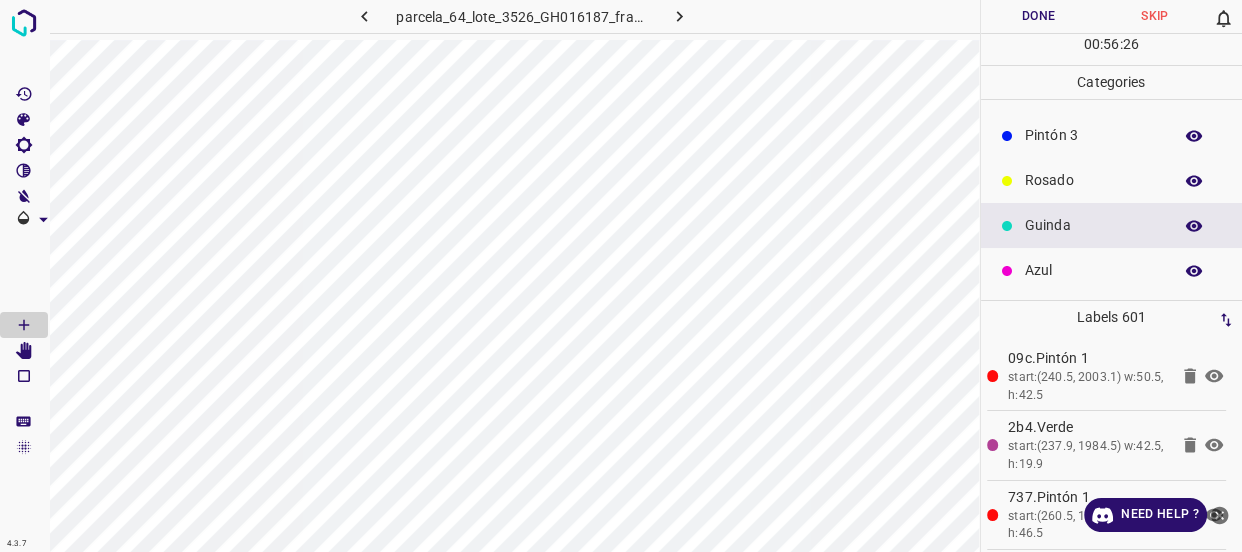 scroll, scrollTop: 0, scrollLeft: 0, axis: both 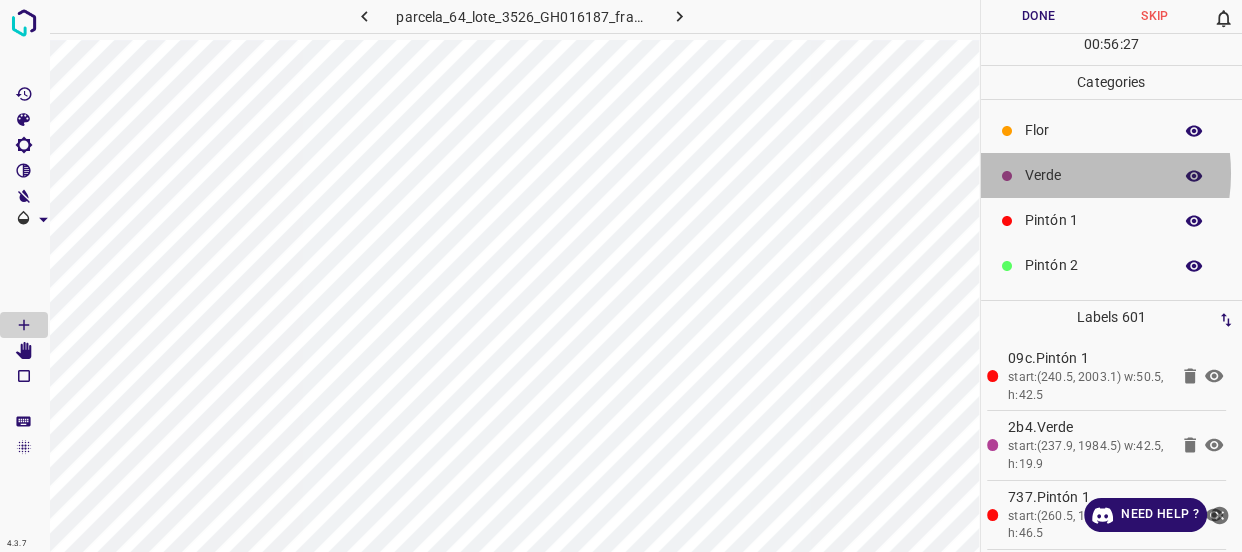 click on "Verde" at bounding box center (1093, 175) 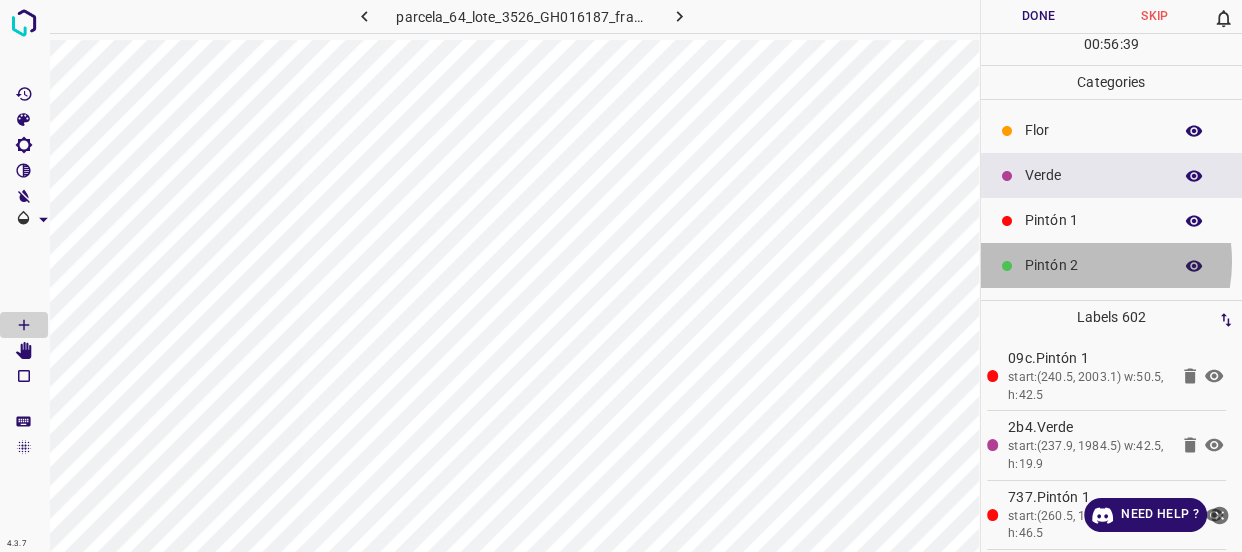 click on "Pintón 2" at bounding box center [1093, 265] 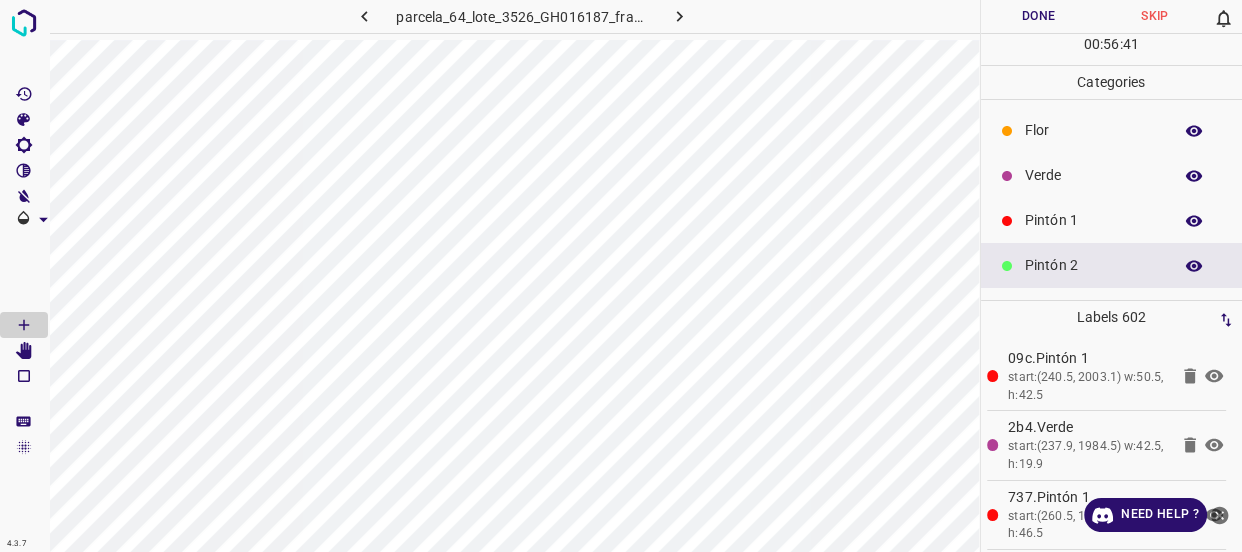 click on "Pintón 1" at bounding box center (1112, 220) 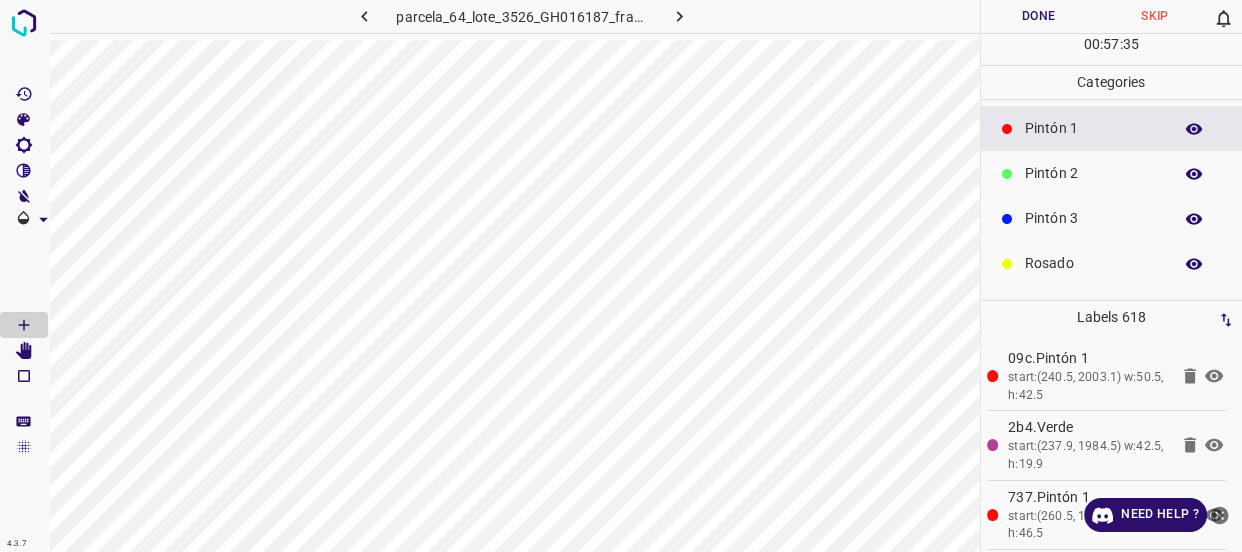 scroll, scrollTop: 175, scrollLeft: 0, axis: vertical 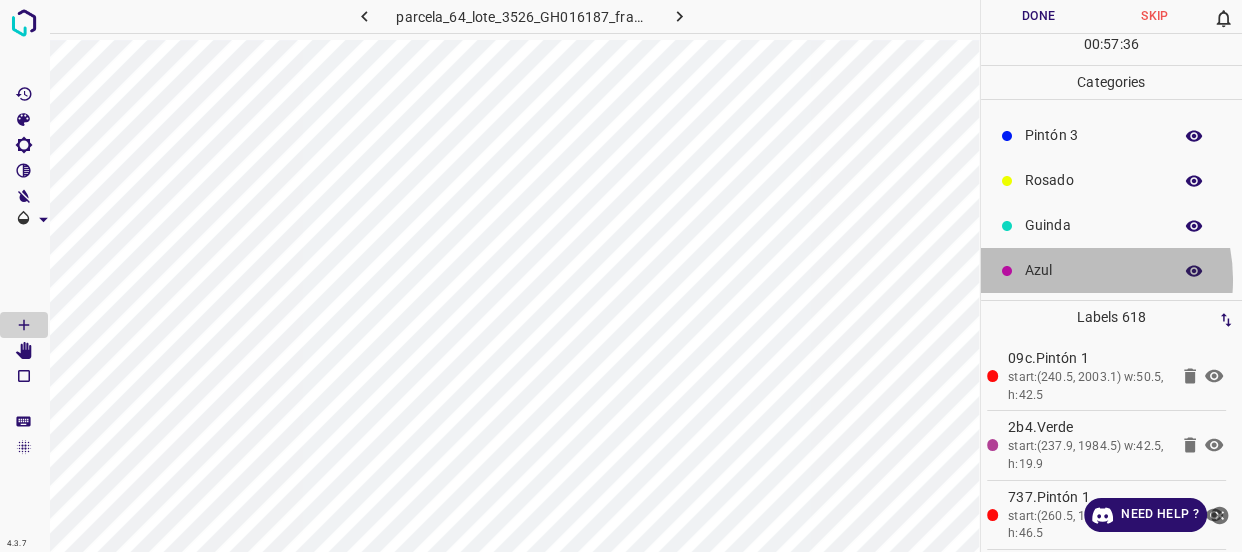 click on "Azul" at bounding box center (1093, 270) 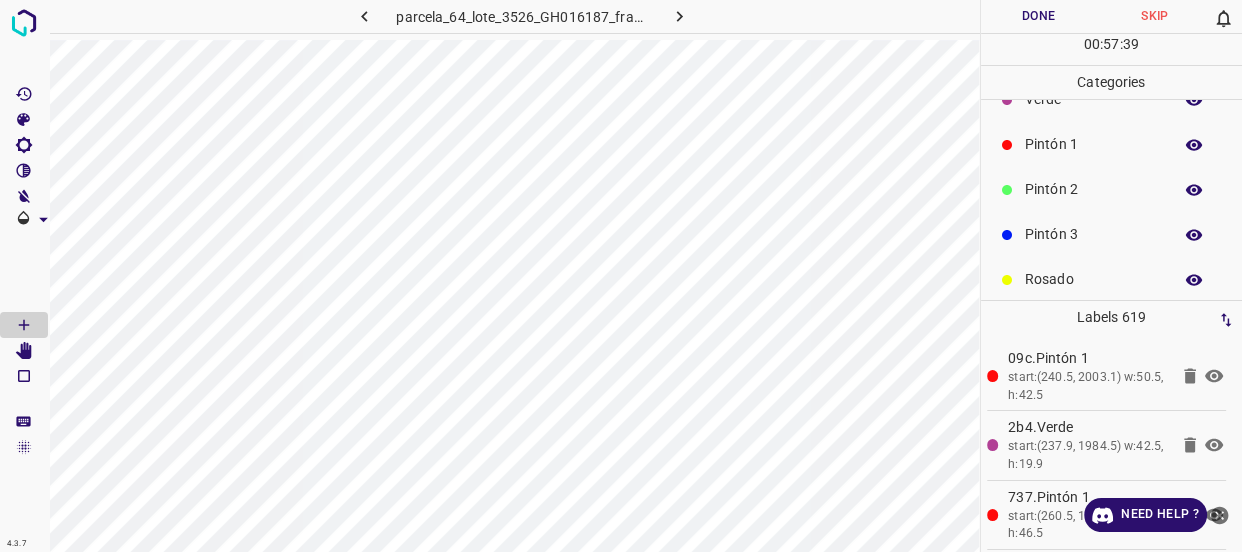 scroll, scrollTop: 0, scrollLeft: 0, axis: both 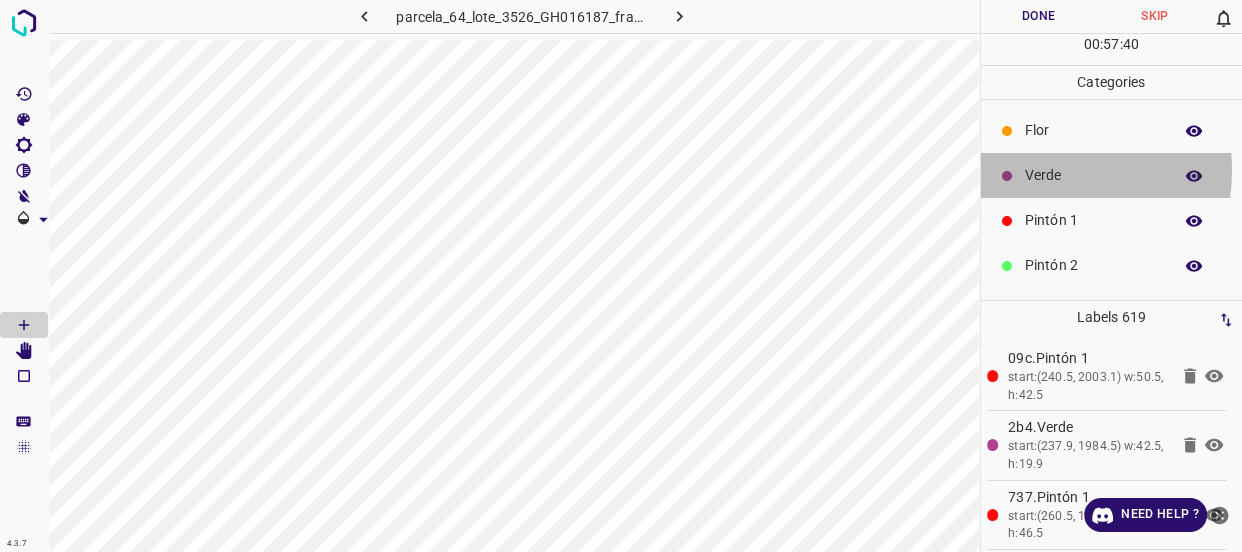 click on "Verde" at bounding box center (1093, 175) 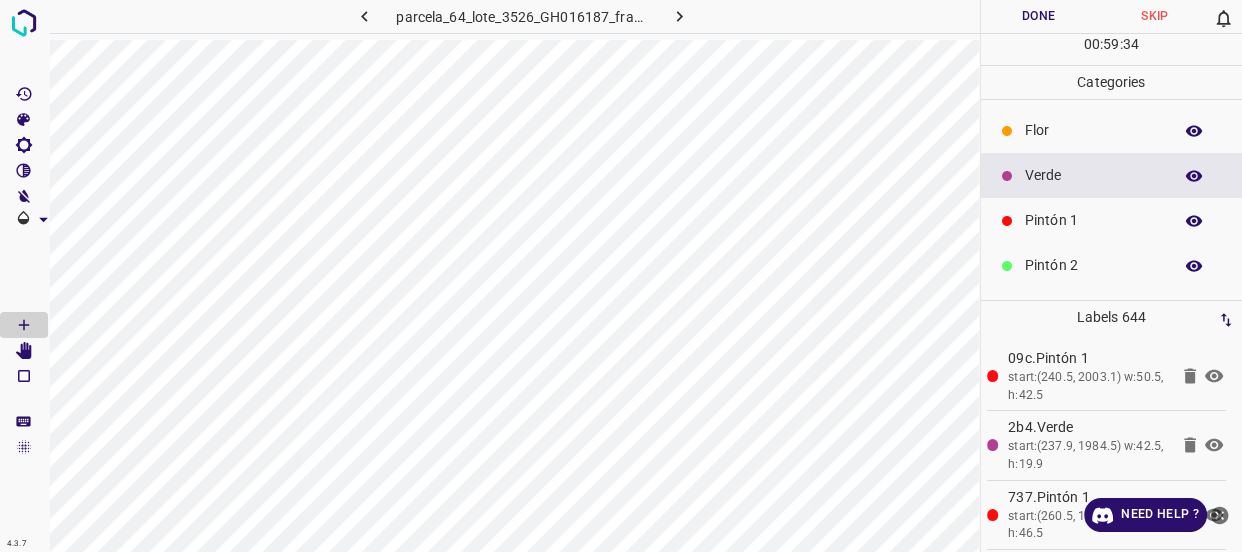 scroll, scrollTop: 90, scrollLeft: 0, axis: vertical 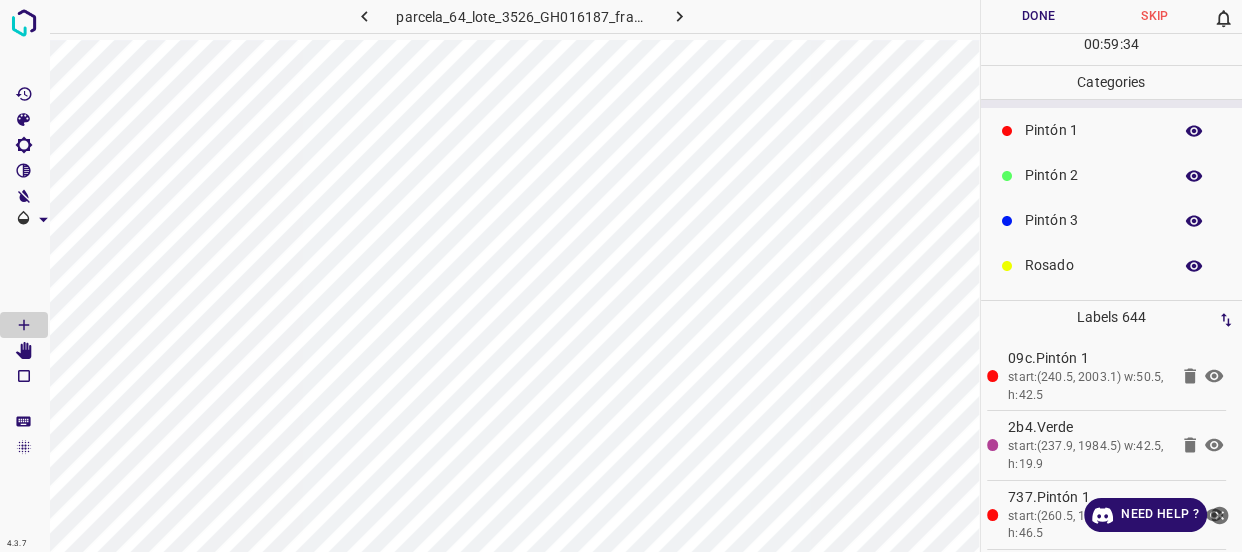 click on "Pintón 3" at bounding box center [1093, 220] 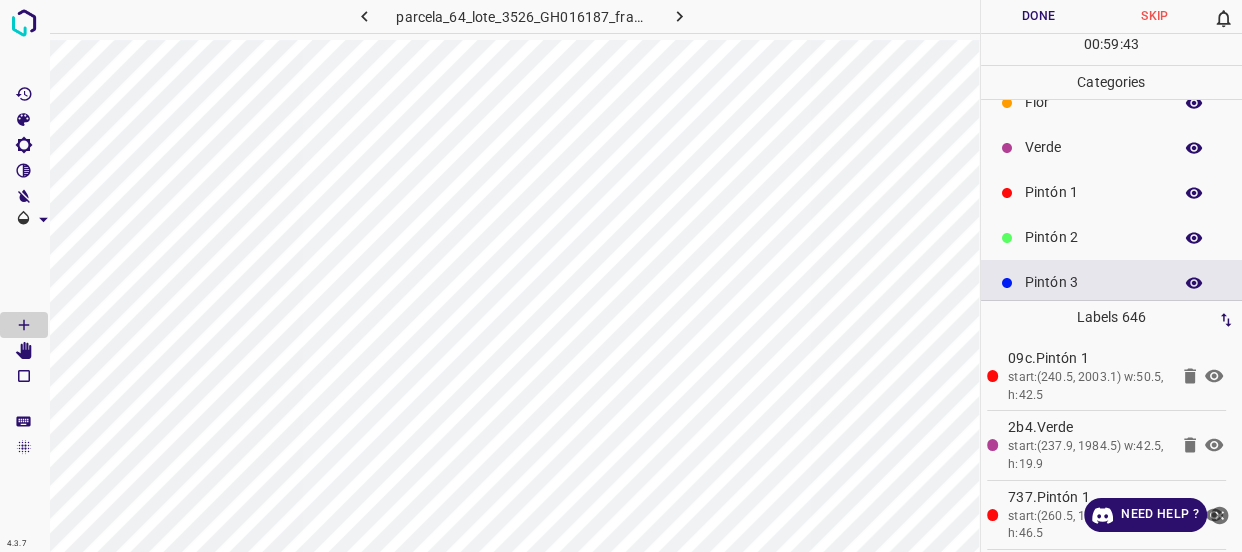 scroll, scrollTop: 0, scrollLeft: 0, axis: both 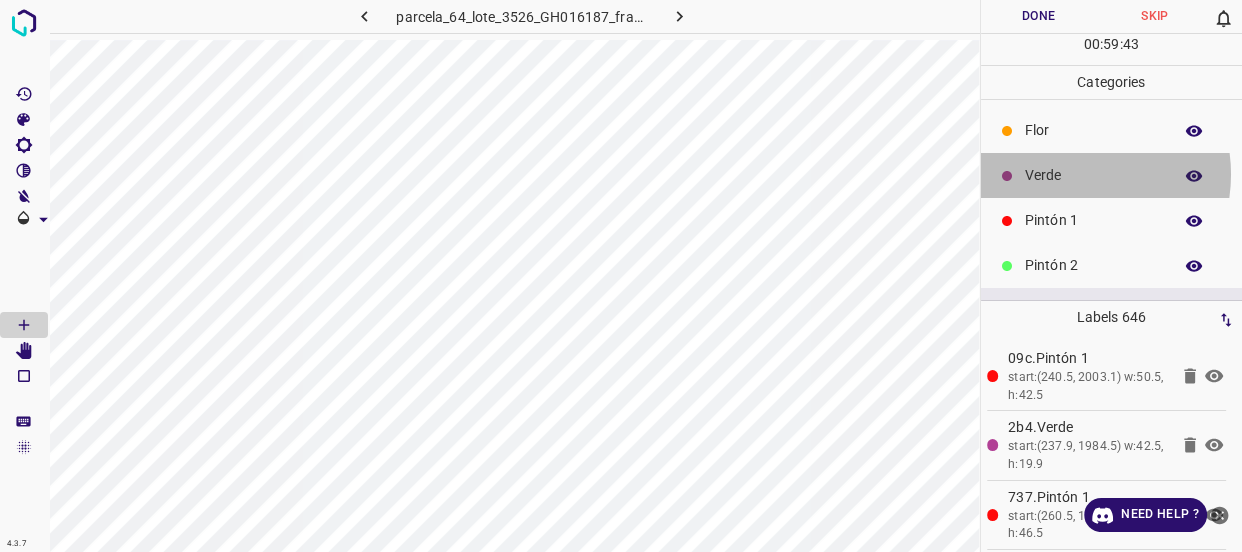 click on "Verde" at bounding box center (1093, 175) 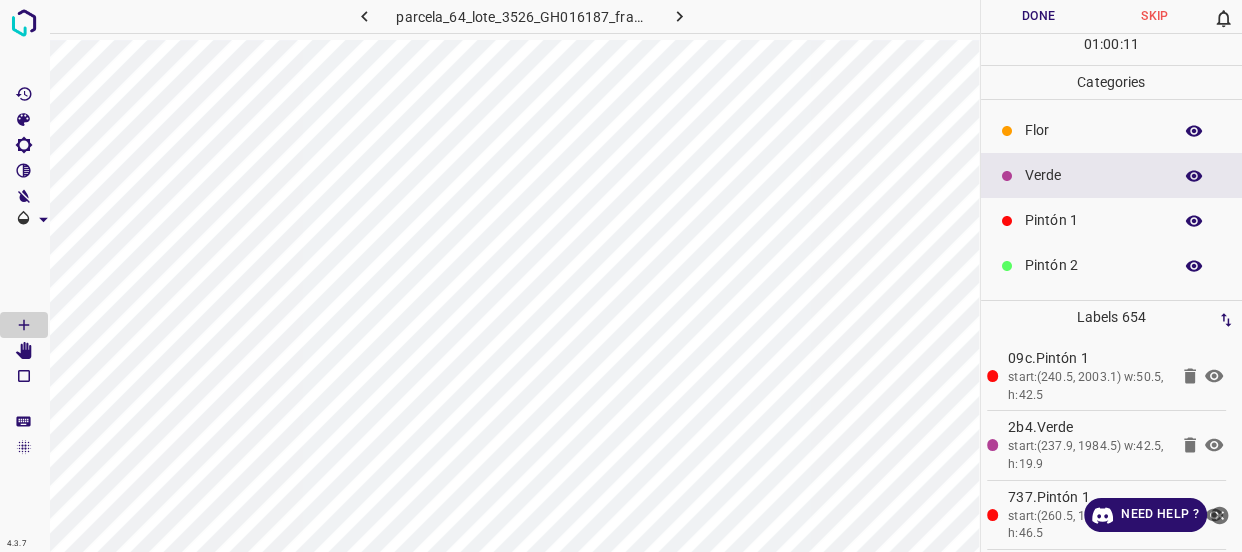 click on "Pintón 2" at bounding box center (1112, 265) 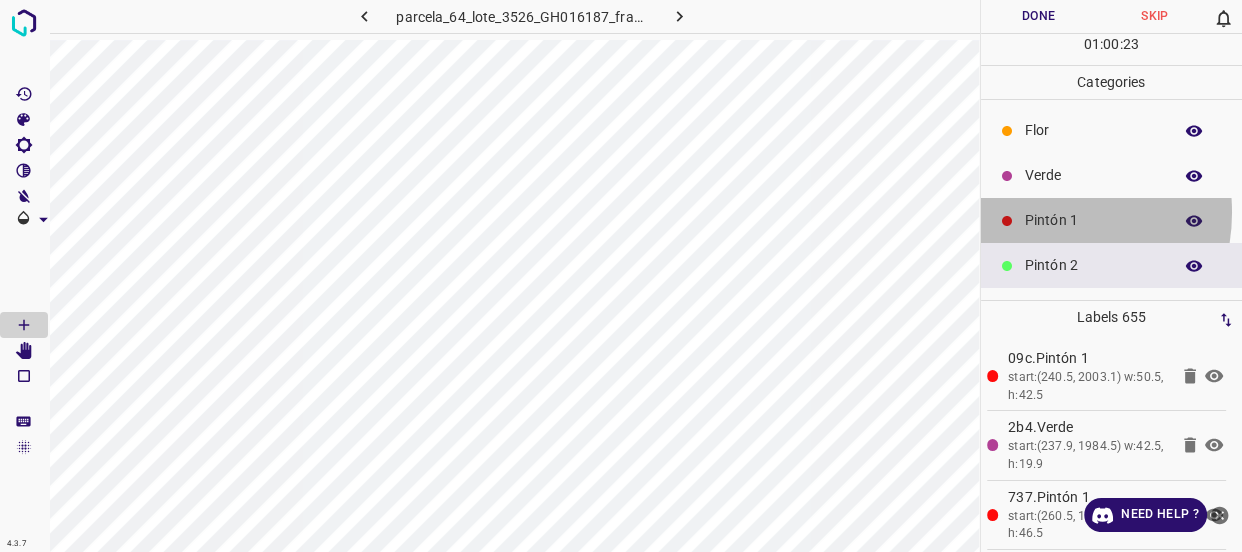click on "Pintón 1" at bounding box center [1093, 220] 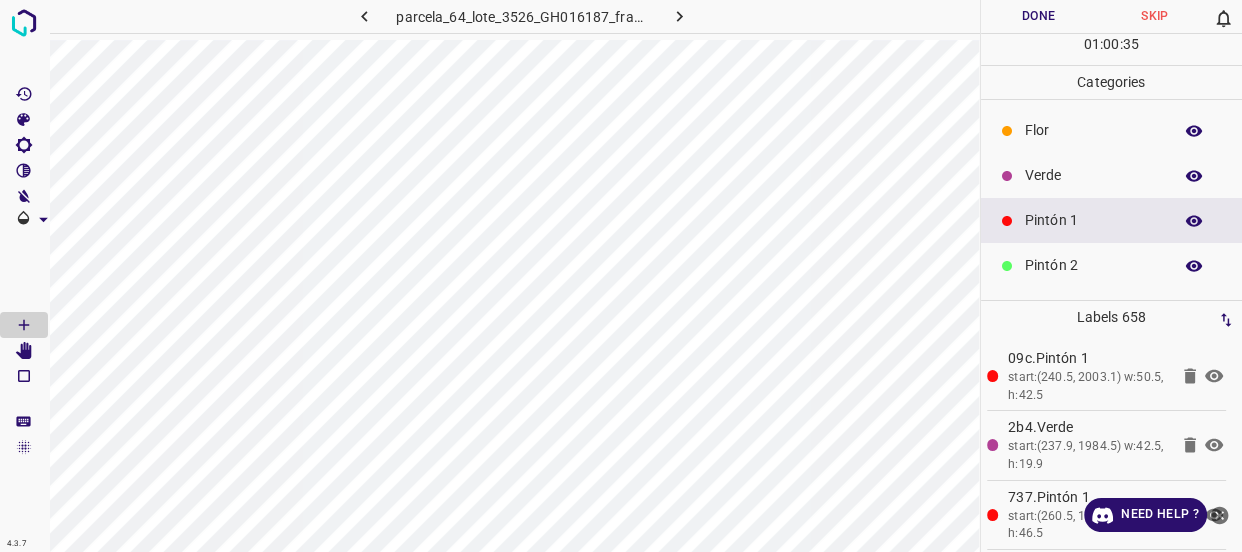 click on "Verde" at bounding box center (1093, 175) 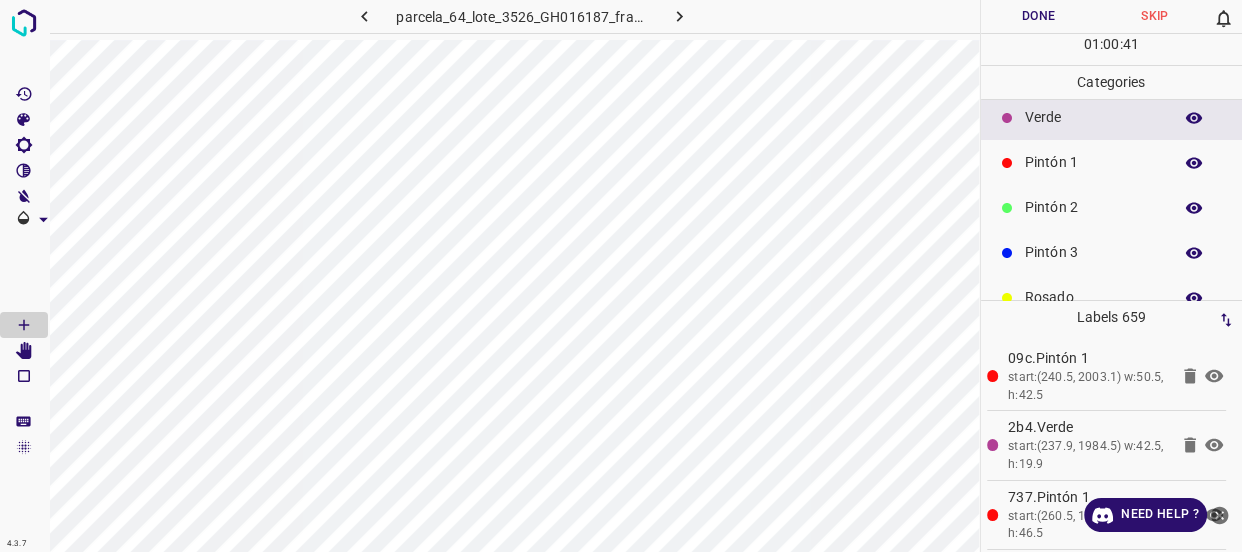 scroll, scrollTop: 90, scrollLeft: 0, axis: vertical 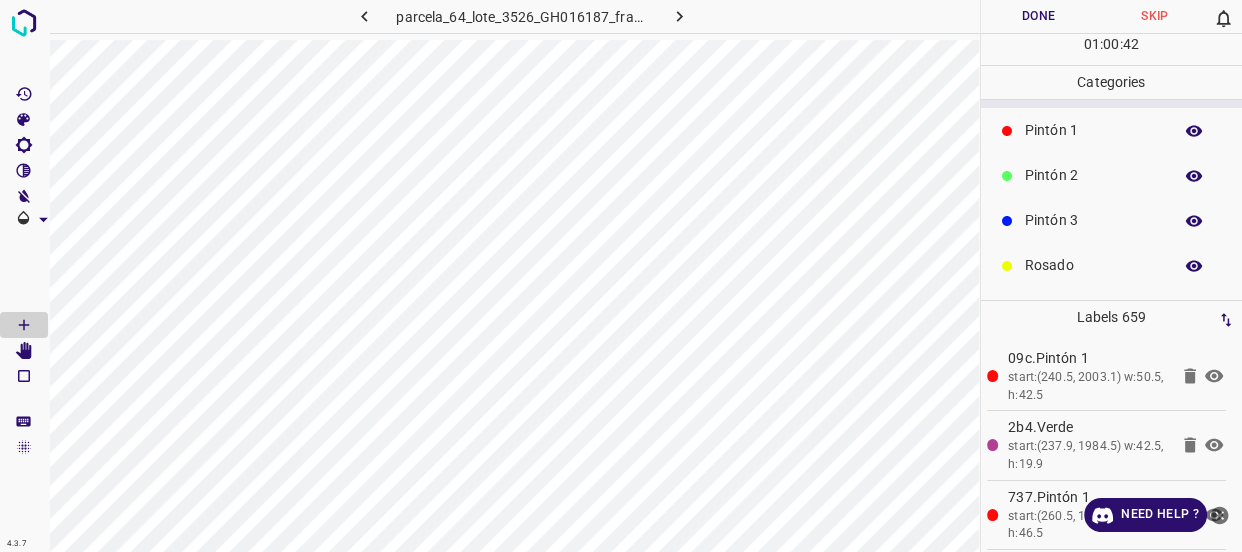 click on "Pintón 2" at bounding box center (1093, 175) 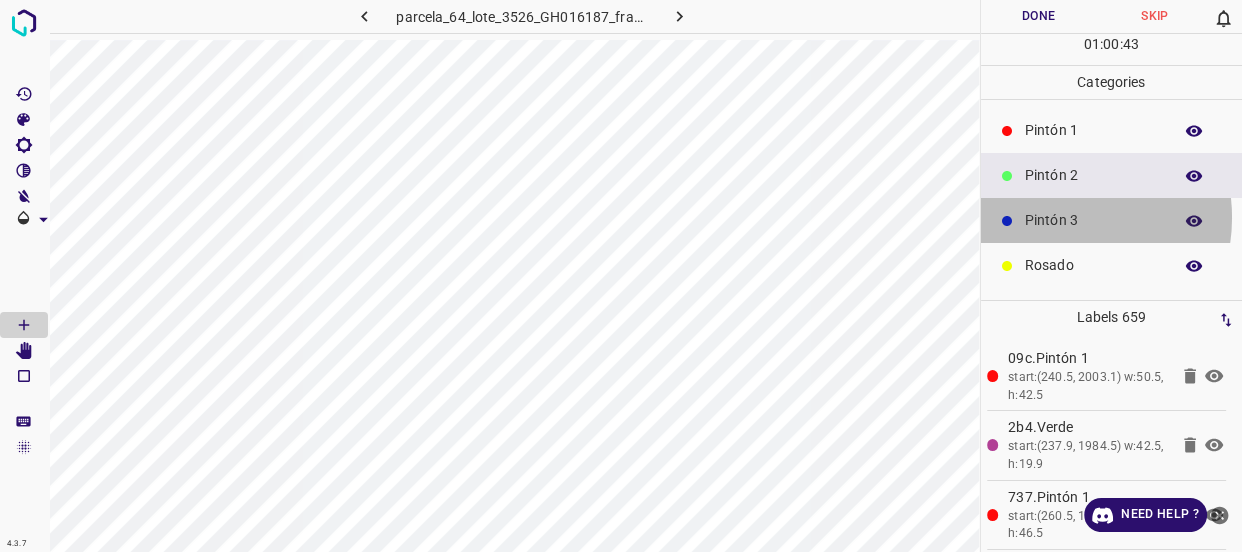 click on "Pintón 3" at bounding box center (1093, 220) 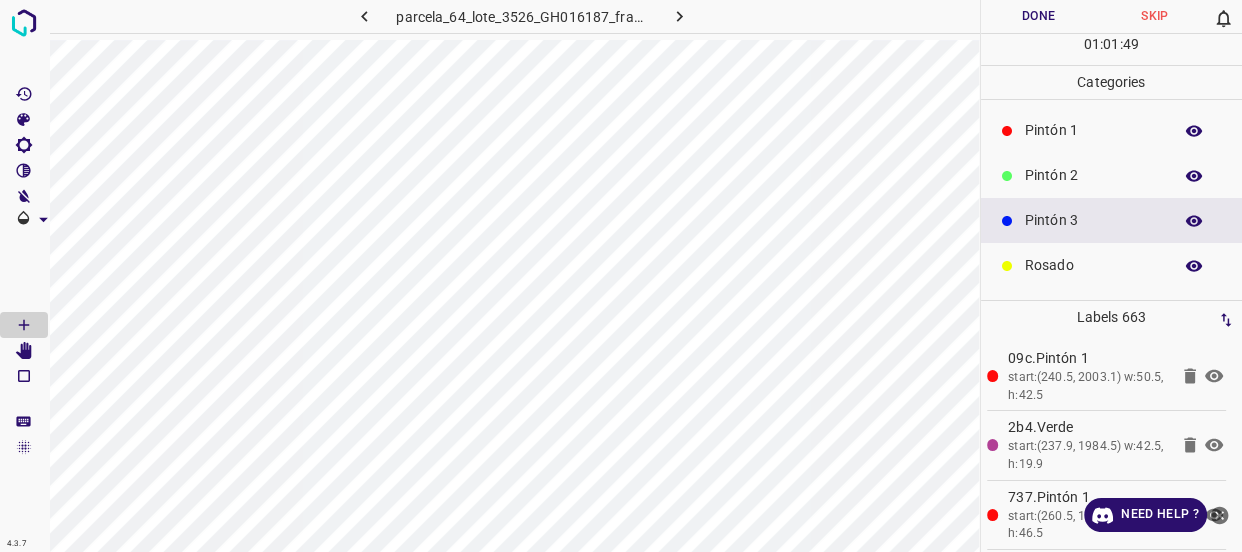 scroll, scrollTop: 0, scrollLeft: 0, axis: both 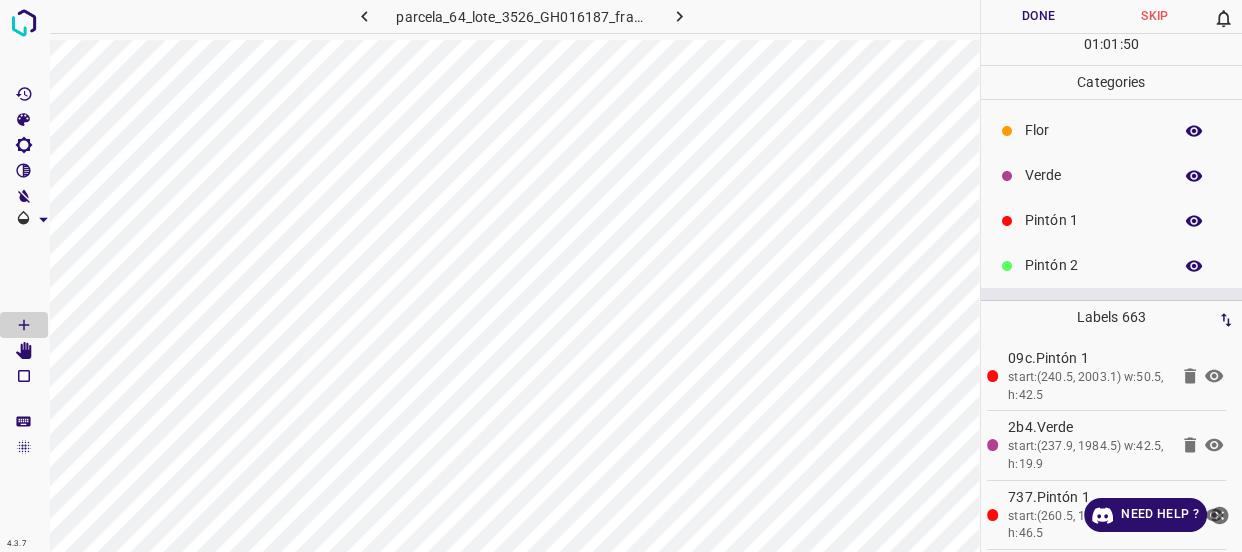 click on "Verde" at bounding box center (1093, 175) 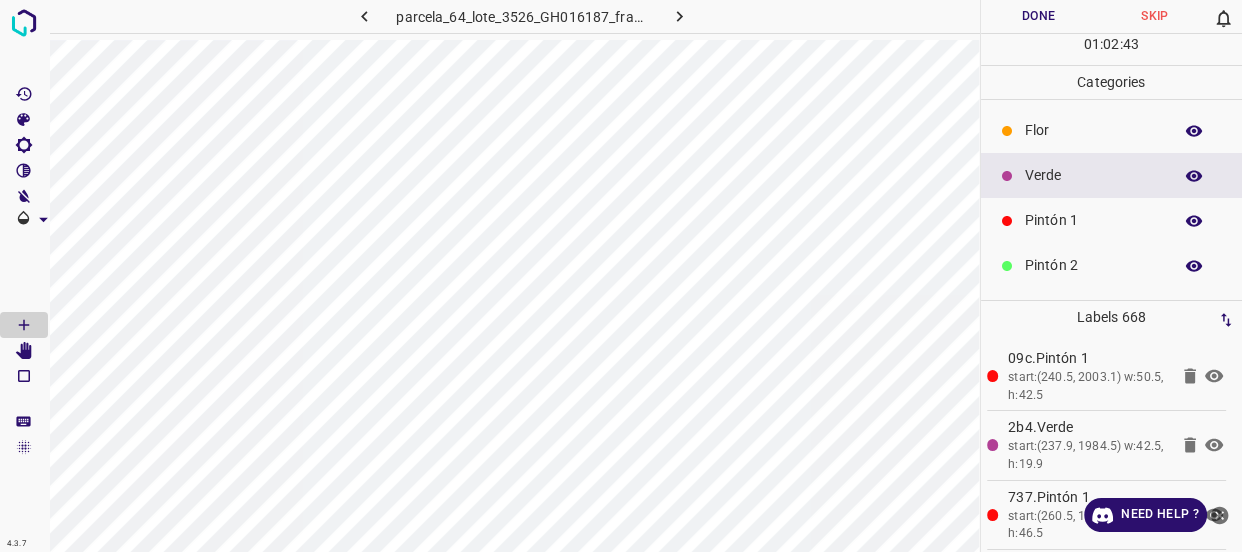 click on "Pintón 2" at bounding box center [1093, 265] 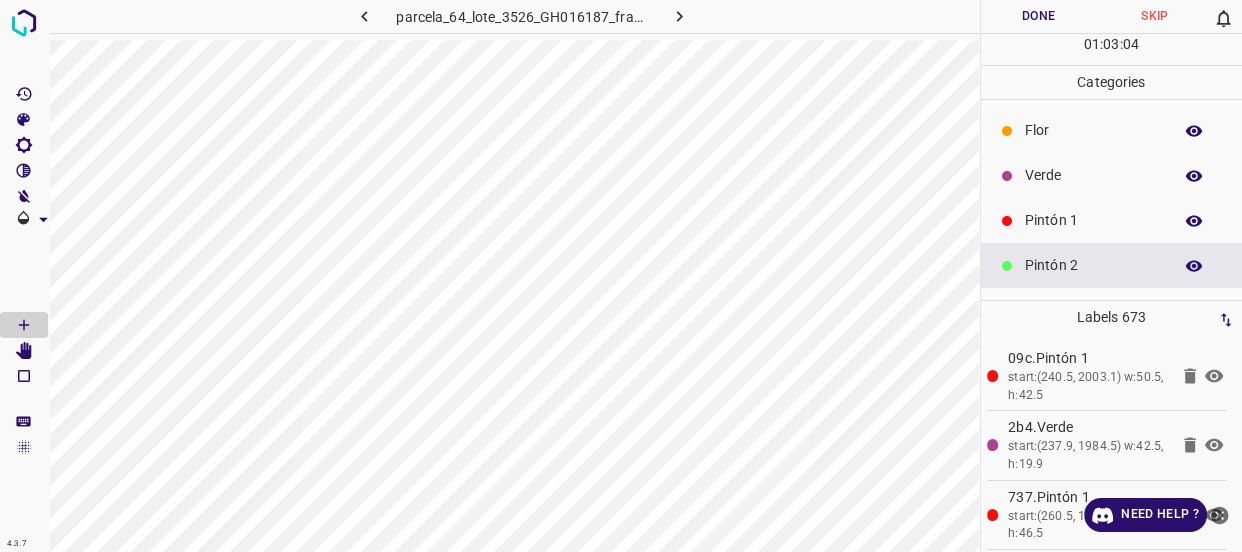 click on "Verde" at bounding box center (1093, 175) 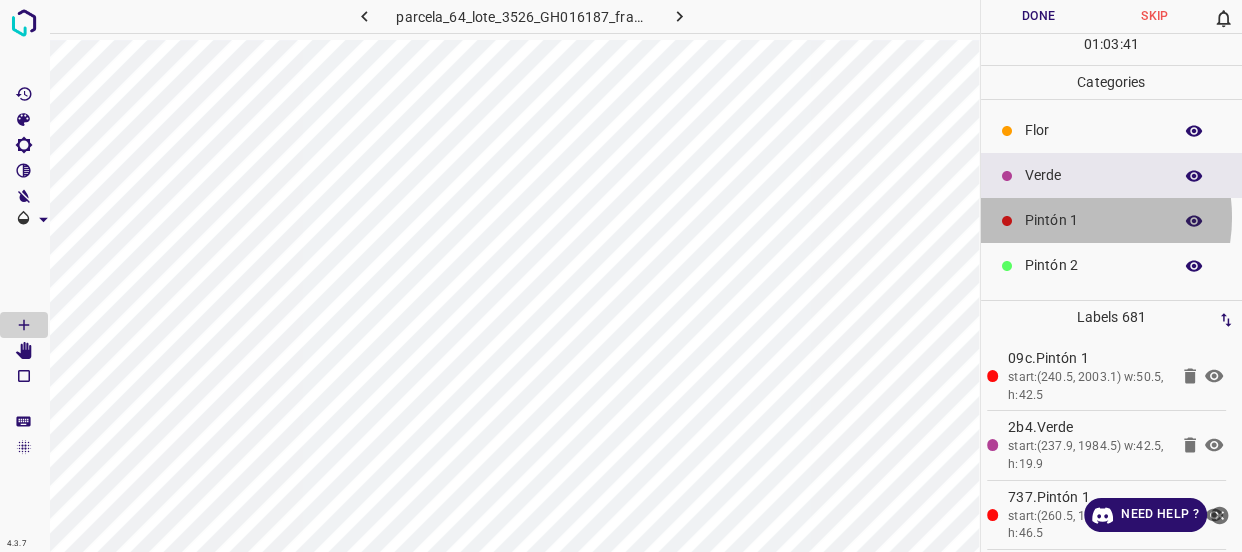 click on "Pintón 1" at bounding box center [1093, 220] 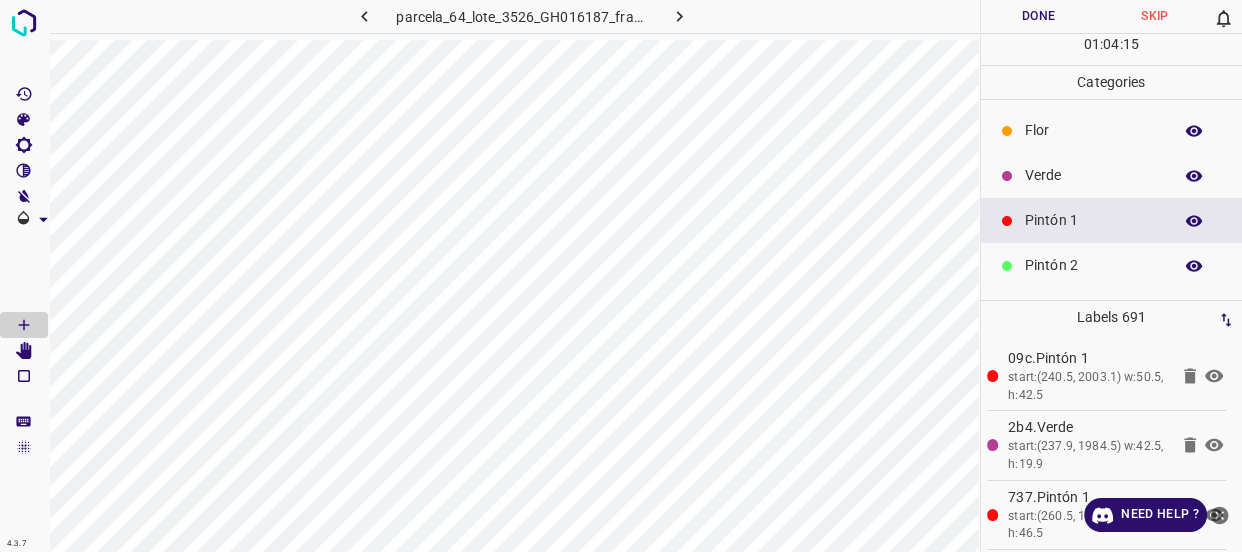 click on "Verde" at bounding box center (1093, 175) 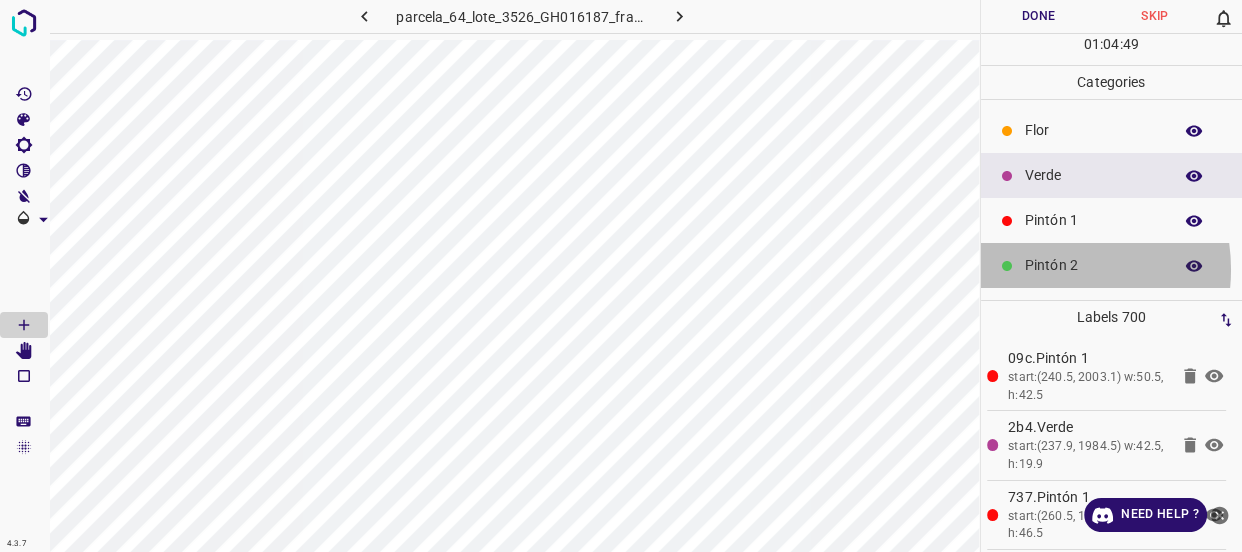 click on "Pintón 2" at bounding box center [1093, 265] 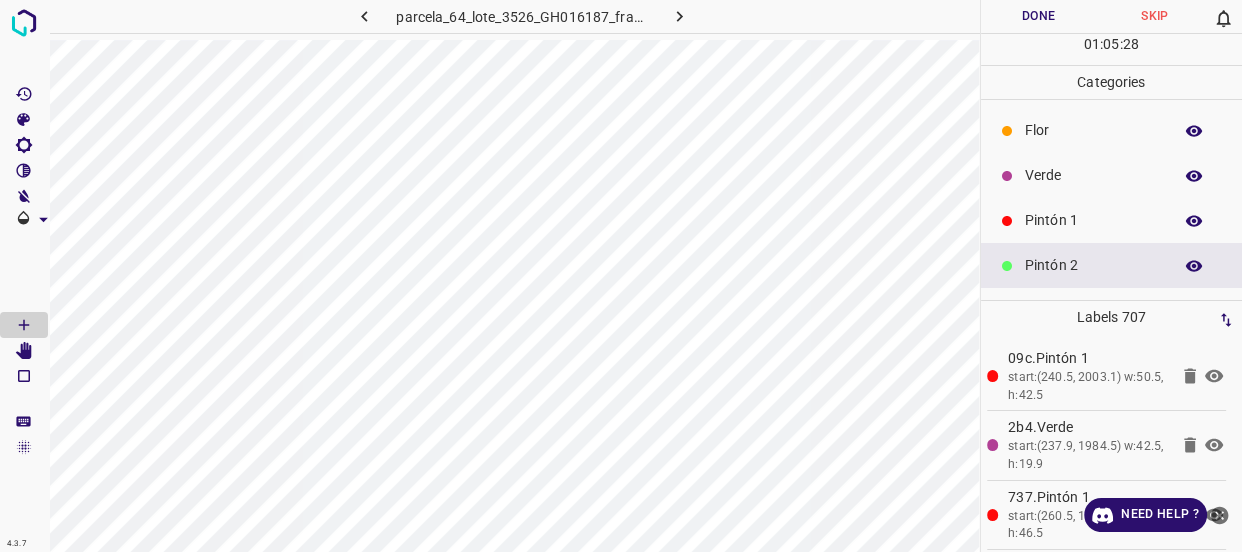 click on "Verde" at bounding box center (1093, 175) 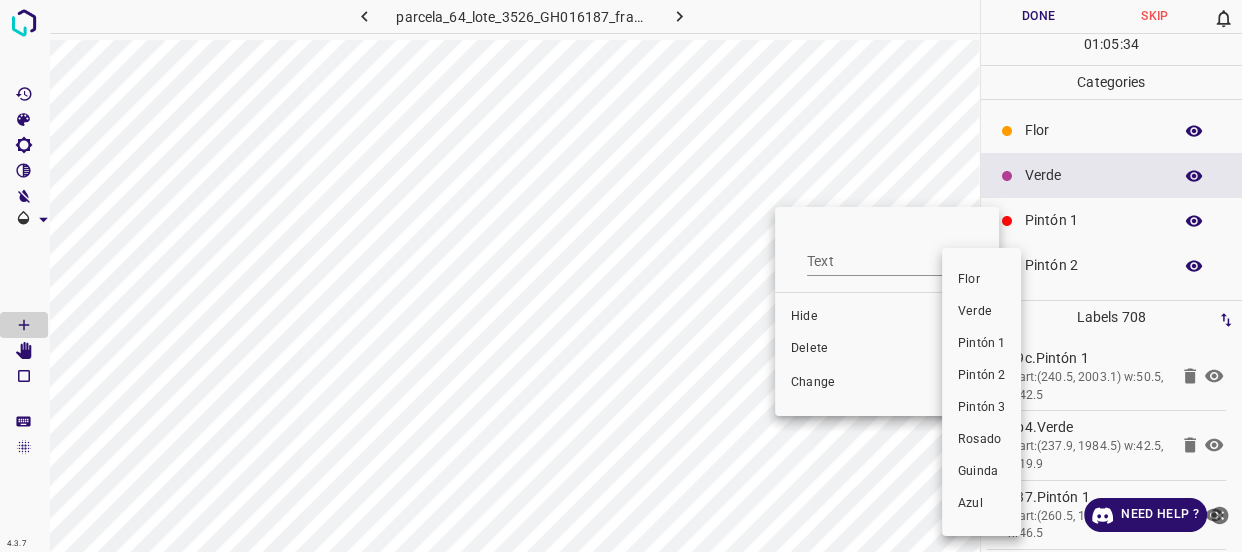 drag, startPoint x: 979, startPoint y: 315, endPoint x: 820, endPoint y: 272, distance: 164.71187 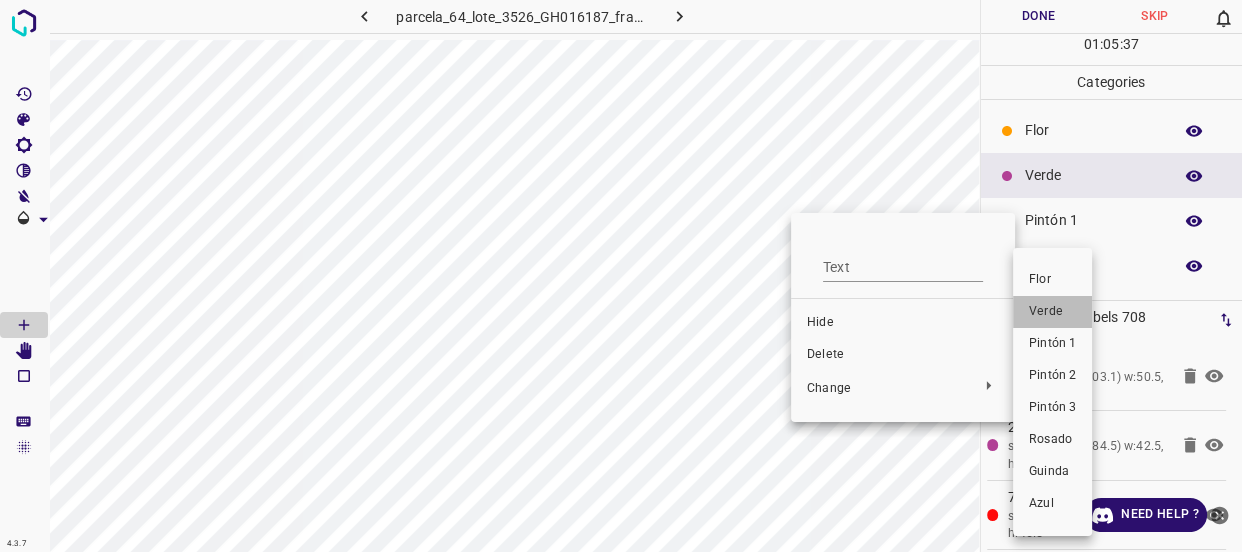 drag, startPoint x: 1020, startPoint y: 312, endPoint x: 850, endPoint y: 238, distance: 185.40765 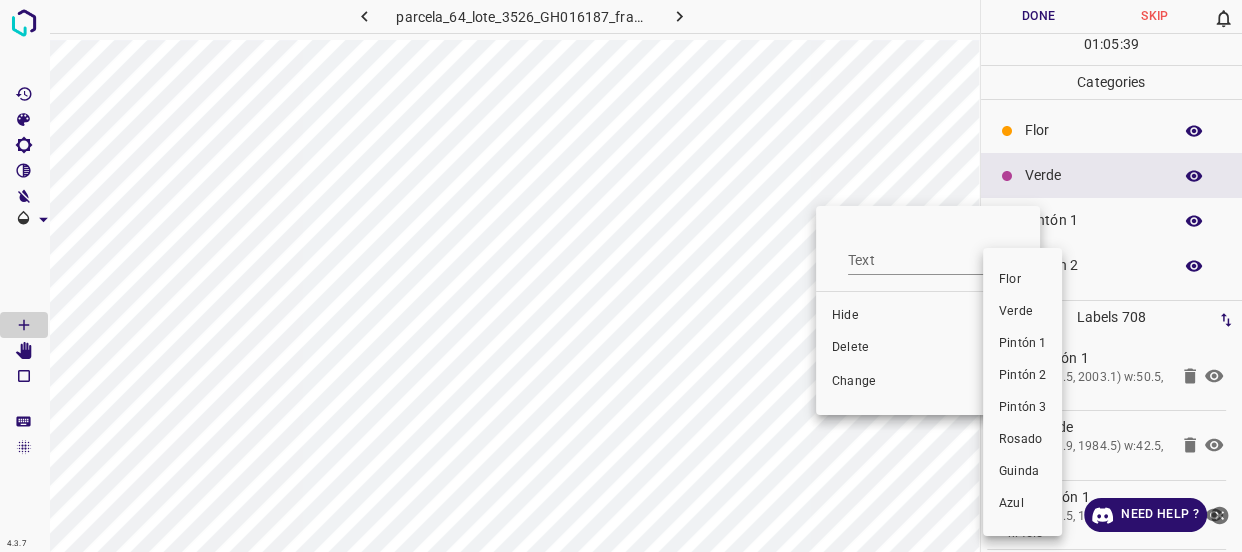 click on "Verde" at bounding box center (1022, 312) 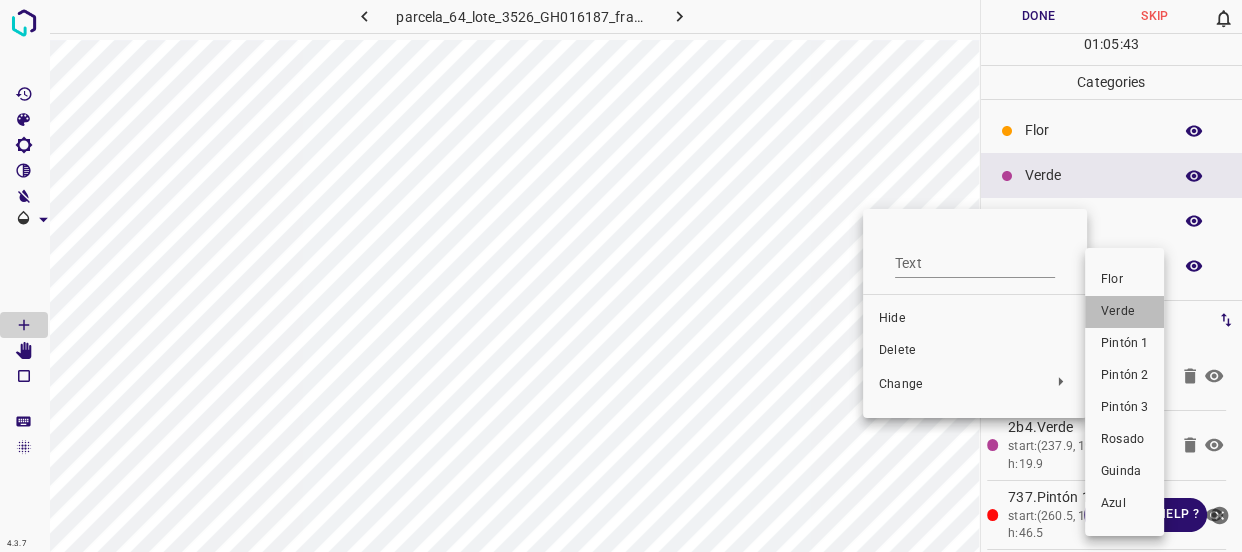 drag, startPoint x: 1117, startPoint y: 312, endPoint x: 866, endPoint y: 265, distance: 255.36249 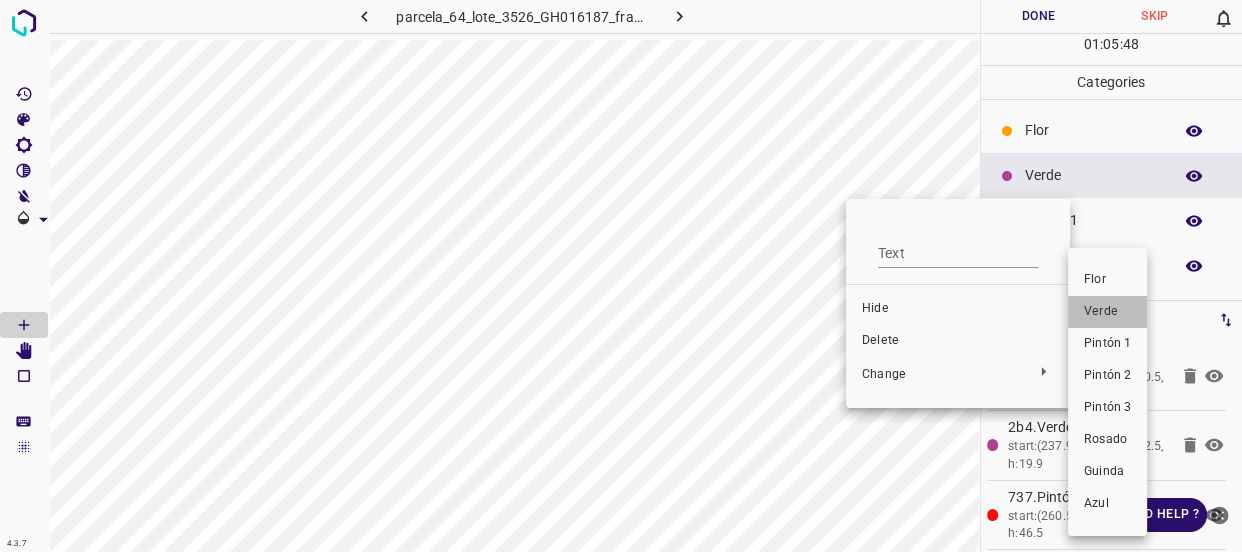 click on "Verde" at bounding box center (1107, 312) 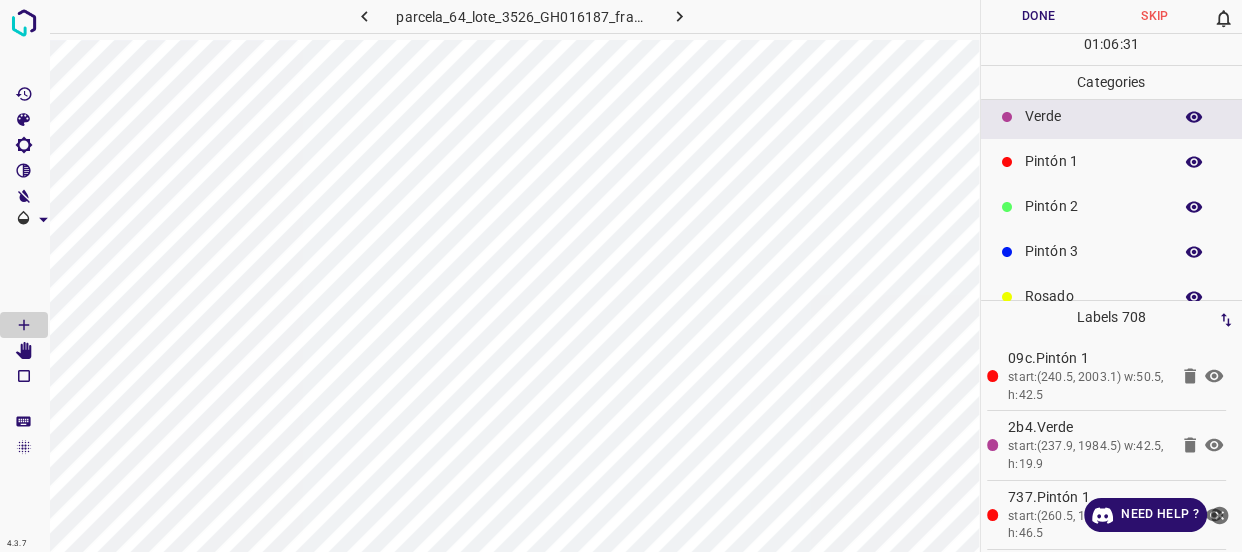 scroll, scrollTop: 90, scrollLeft: 0, axis: vertical 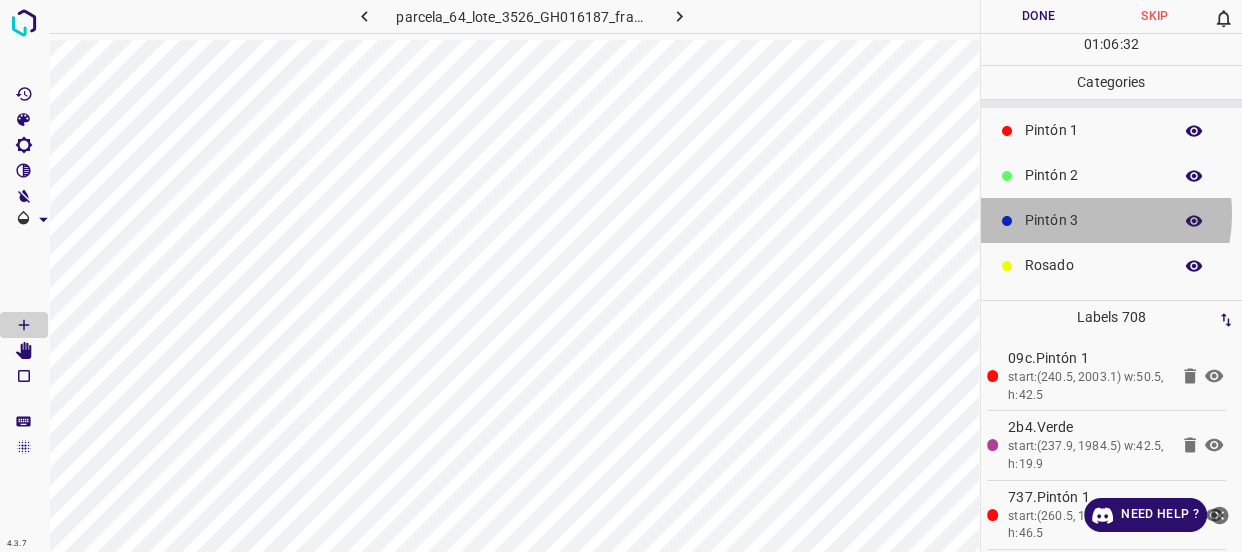 click on "Pintón 3" at bounding box center [1093, 220] 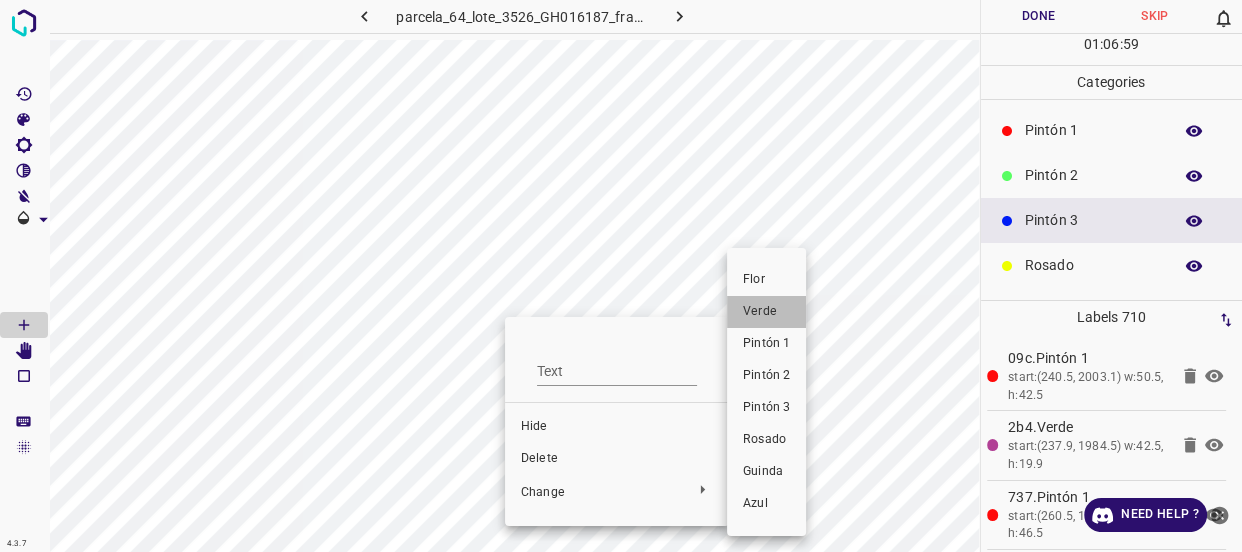 click on "Verde" at bounding box center [766, 312] 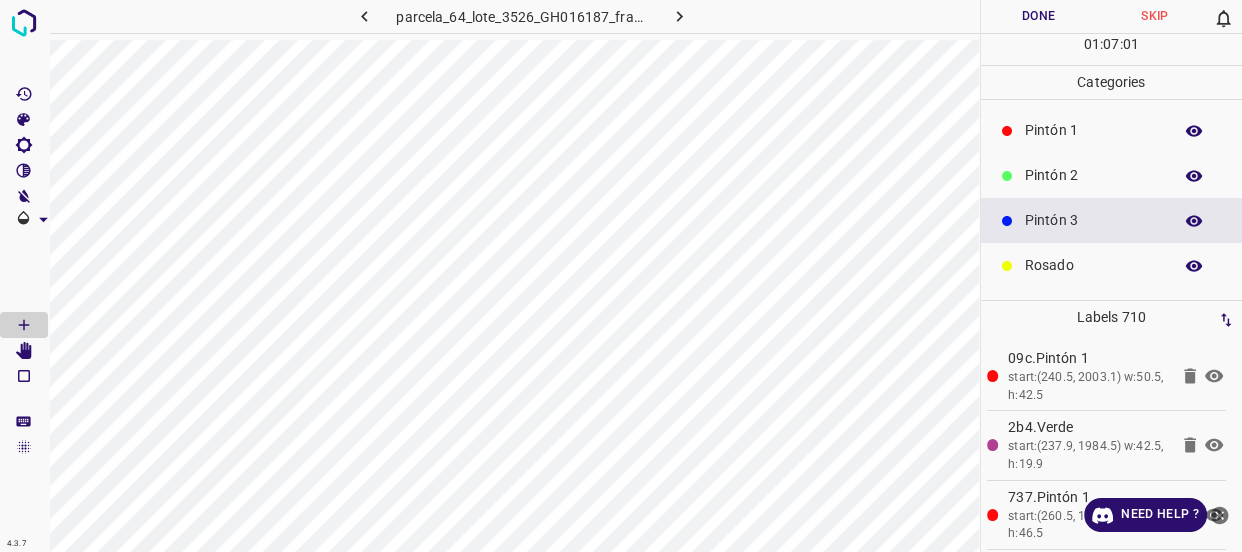 scroll, scrollTop: 0, scrollLeft: 0, axis: both 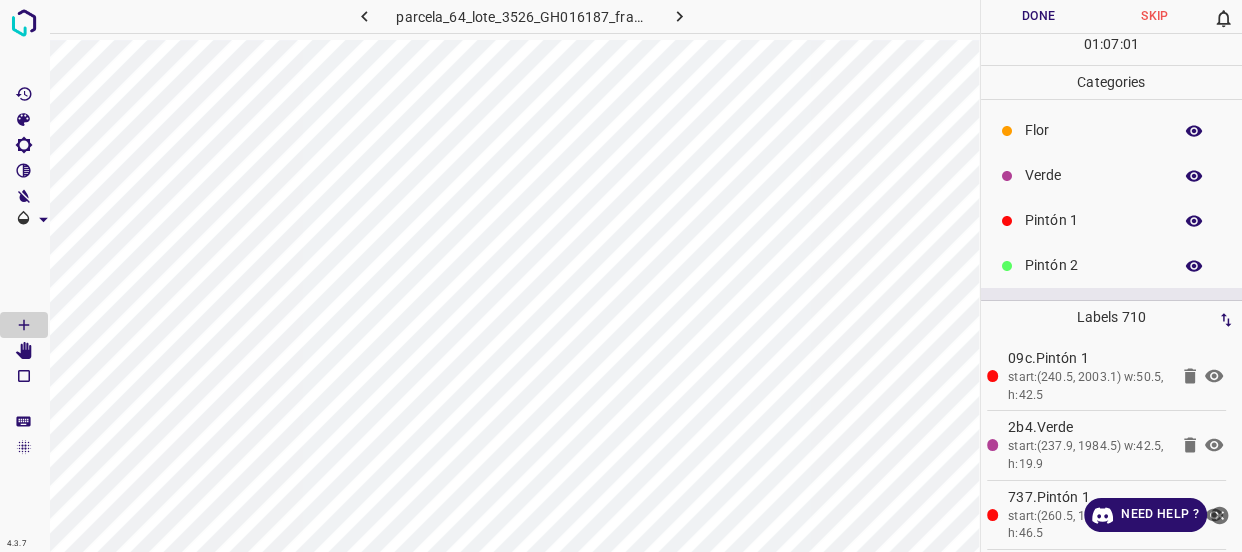 click on "Verde" at bounding box center [1093, 175] 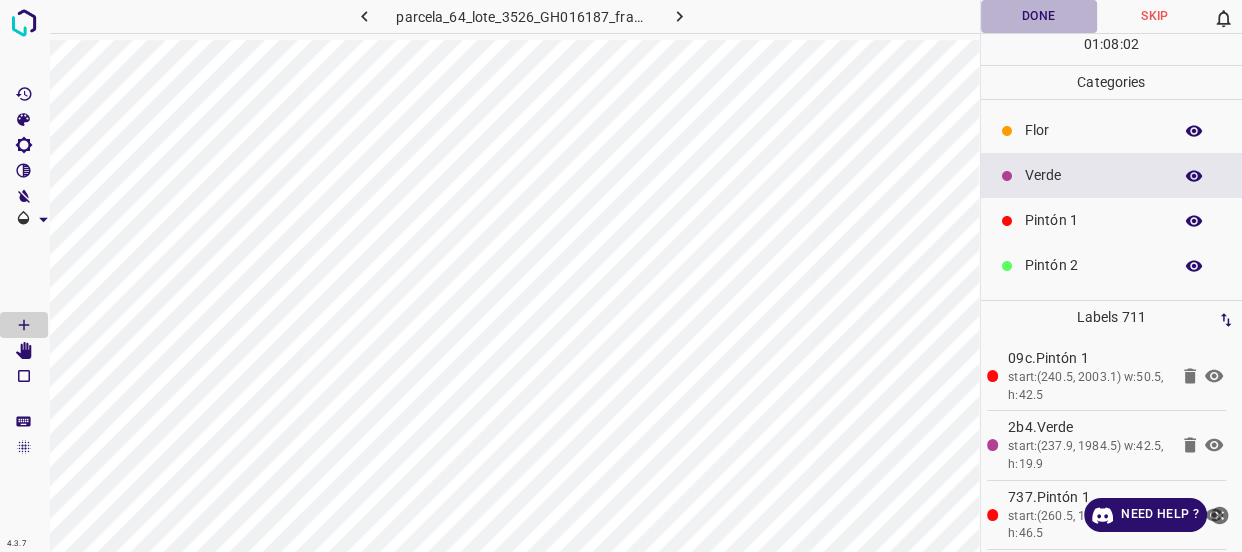 click on "Done" at bounding box center [1039, 16] 